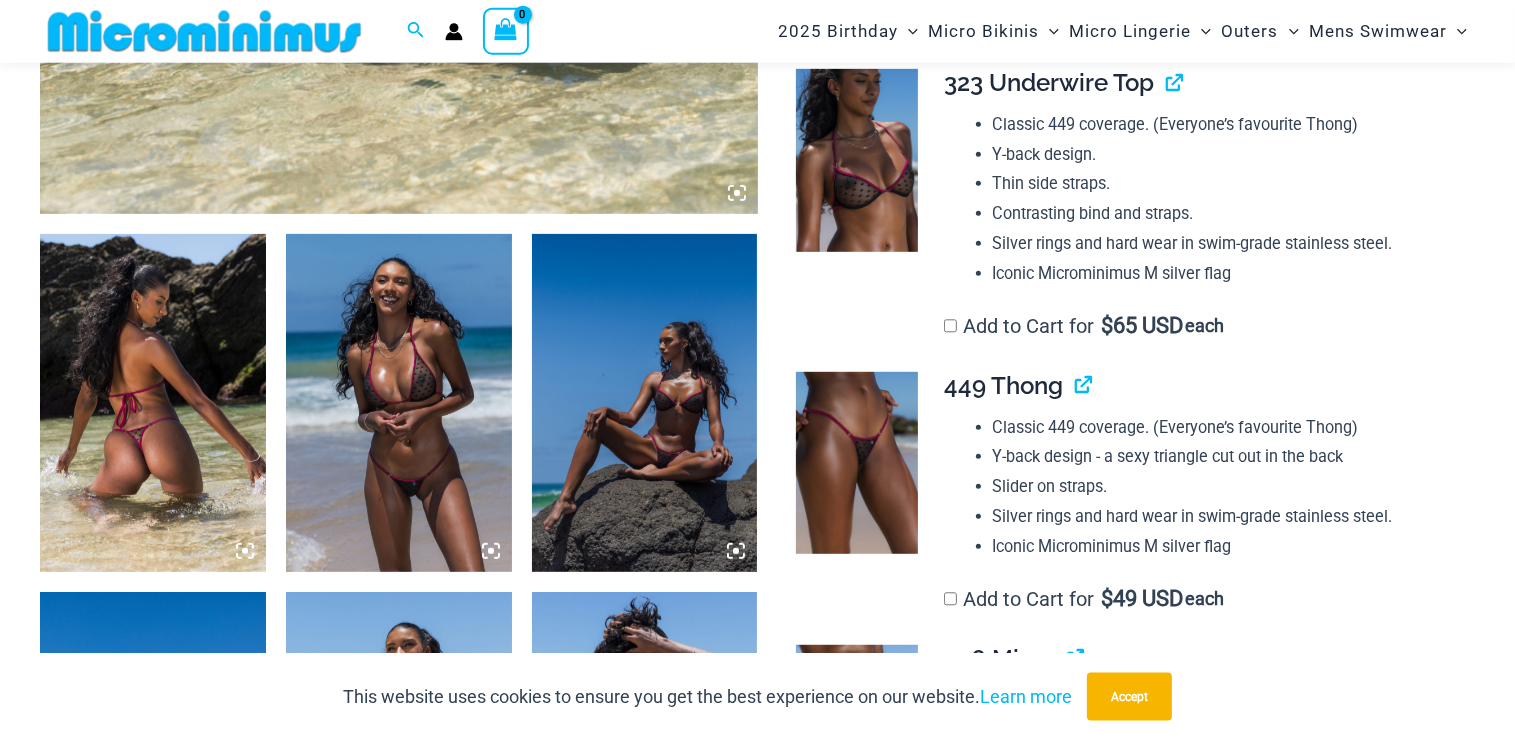 scroll, scrollTop: 1046, scrollLeft: 0, axis: vertical 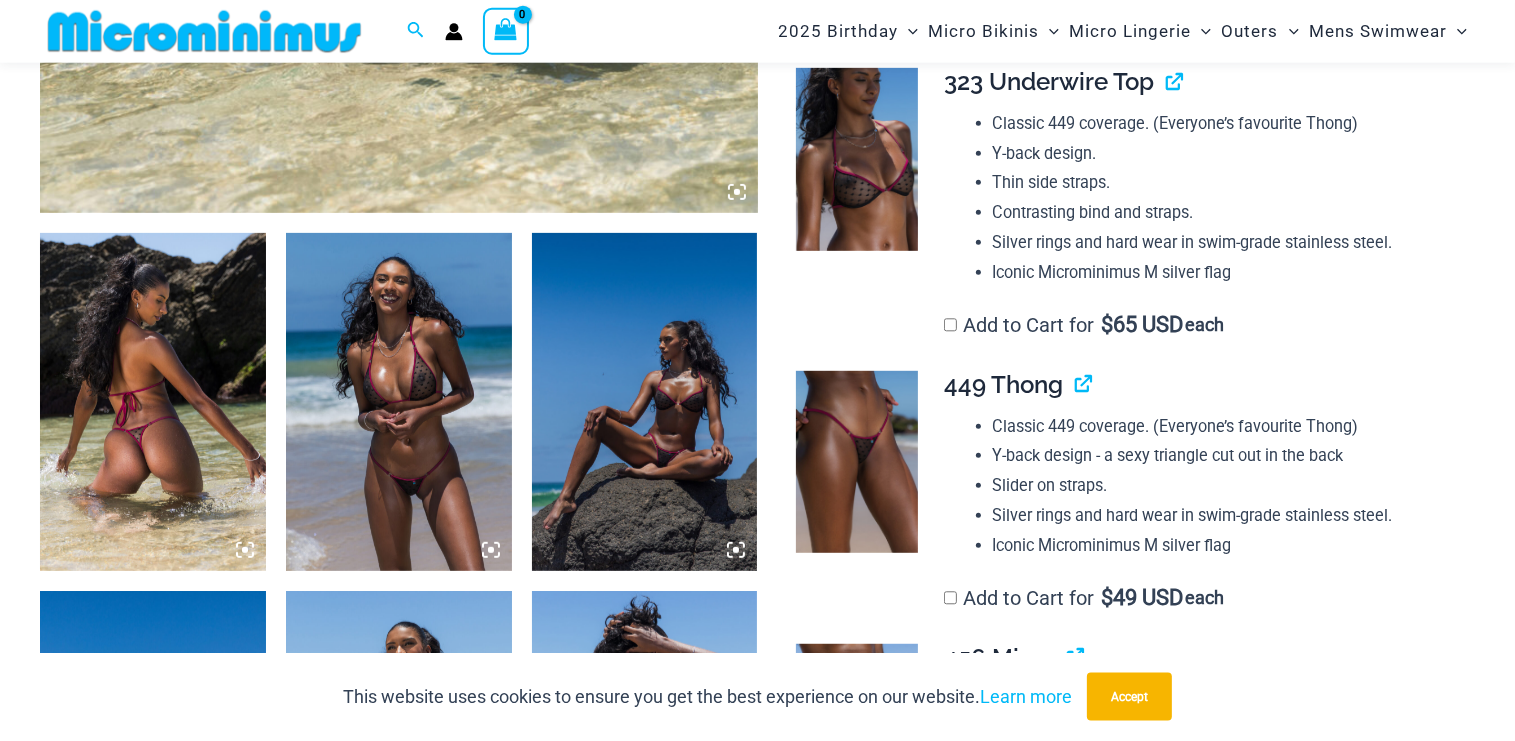 click at bounding box center [645, 402] 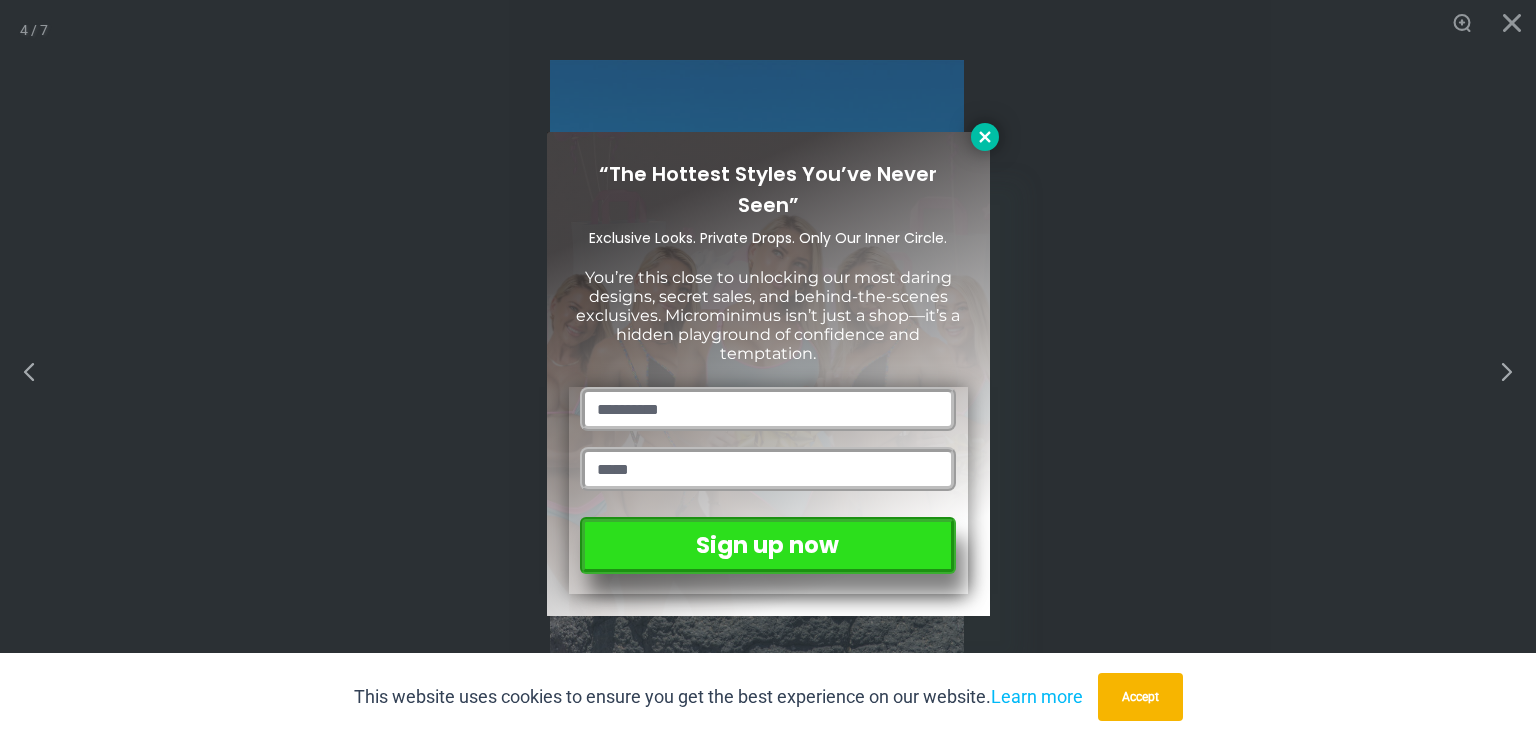 click 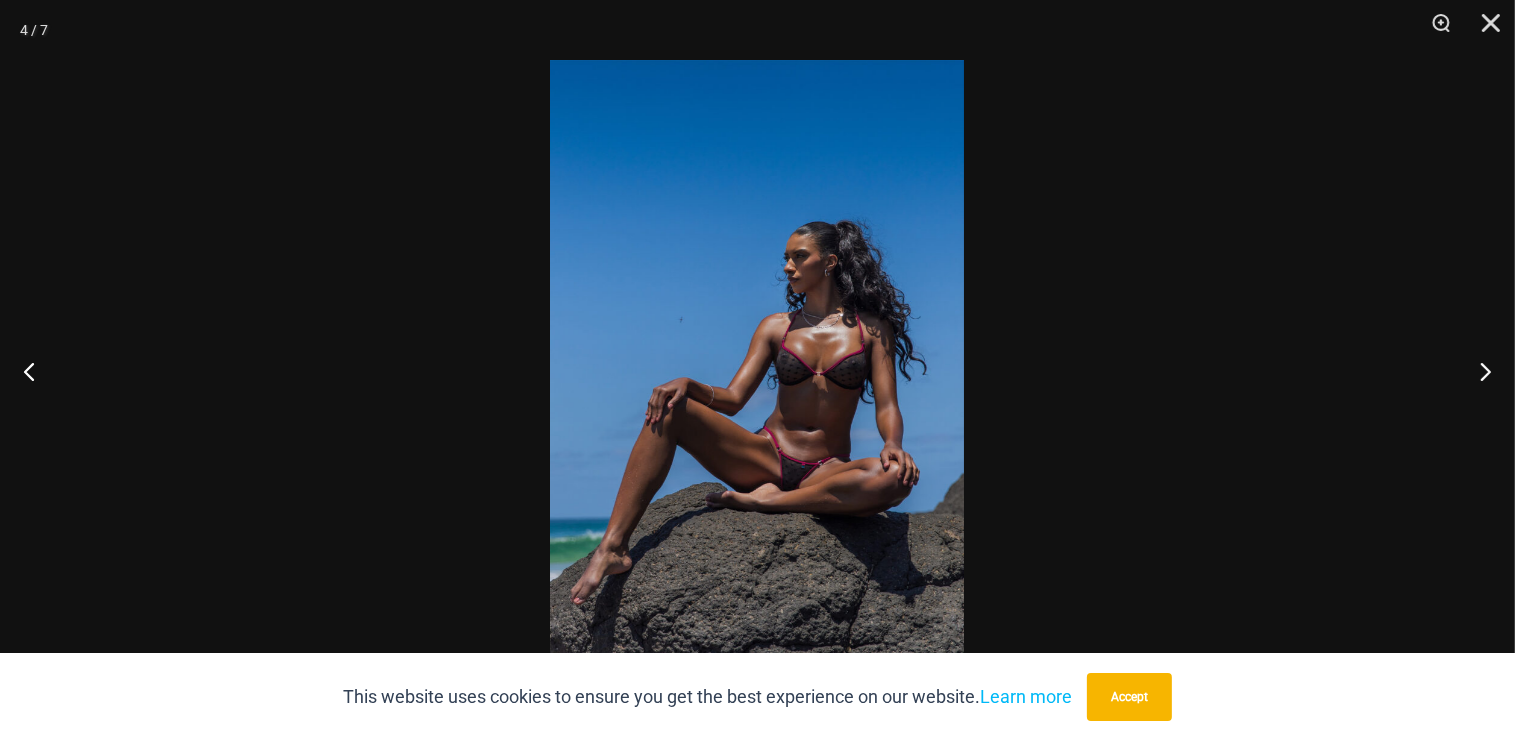click at bounding box center (757, 370) 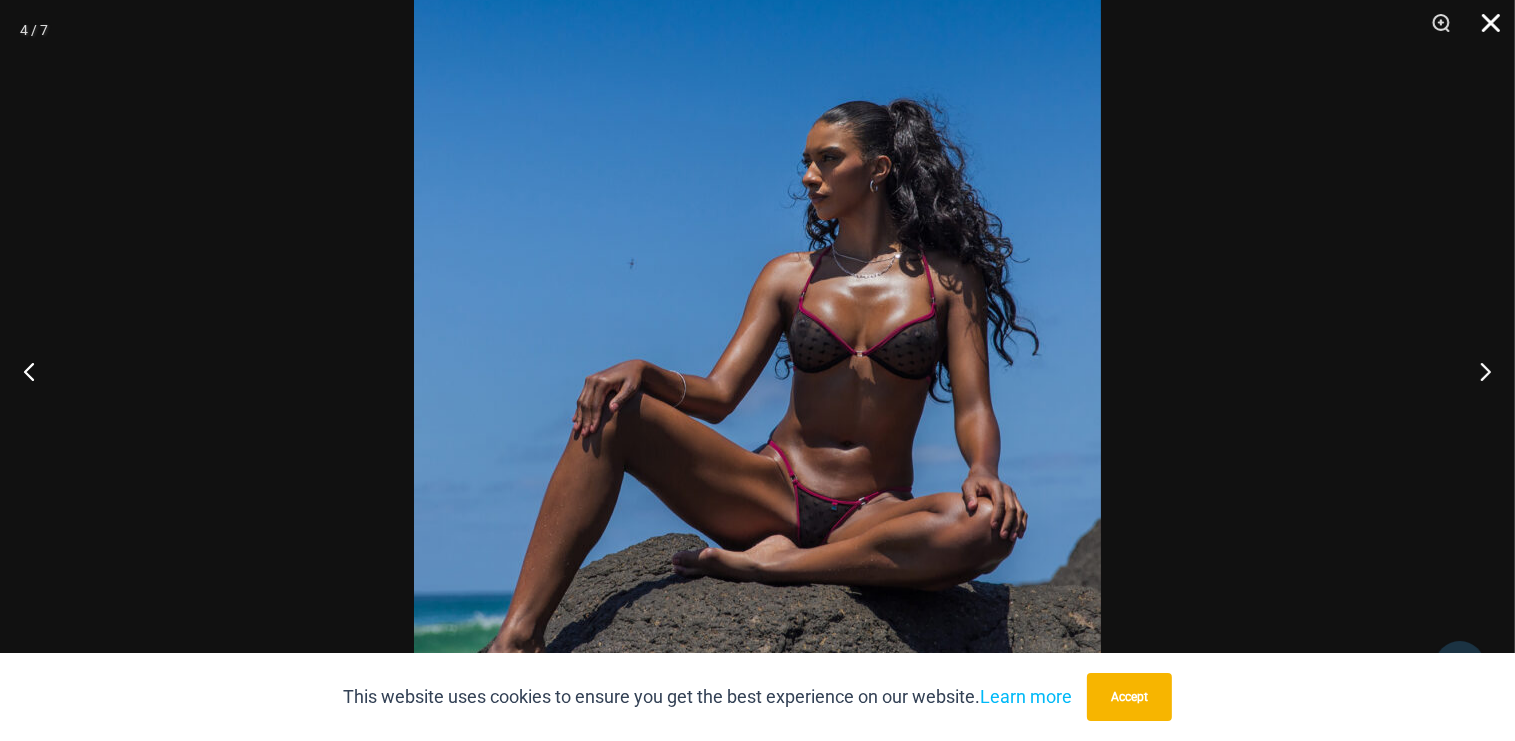 click at bounding box center (1484, 30) 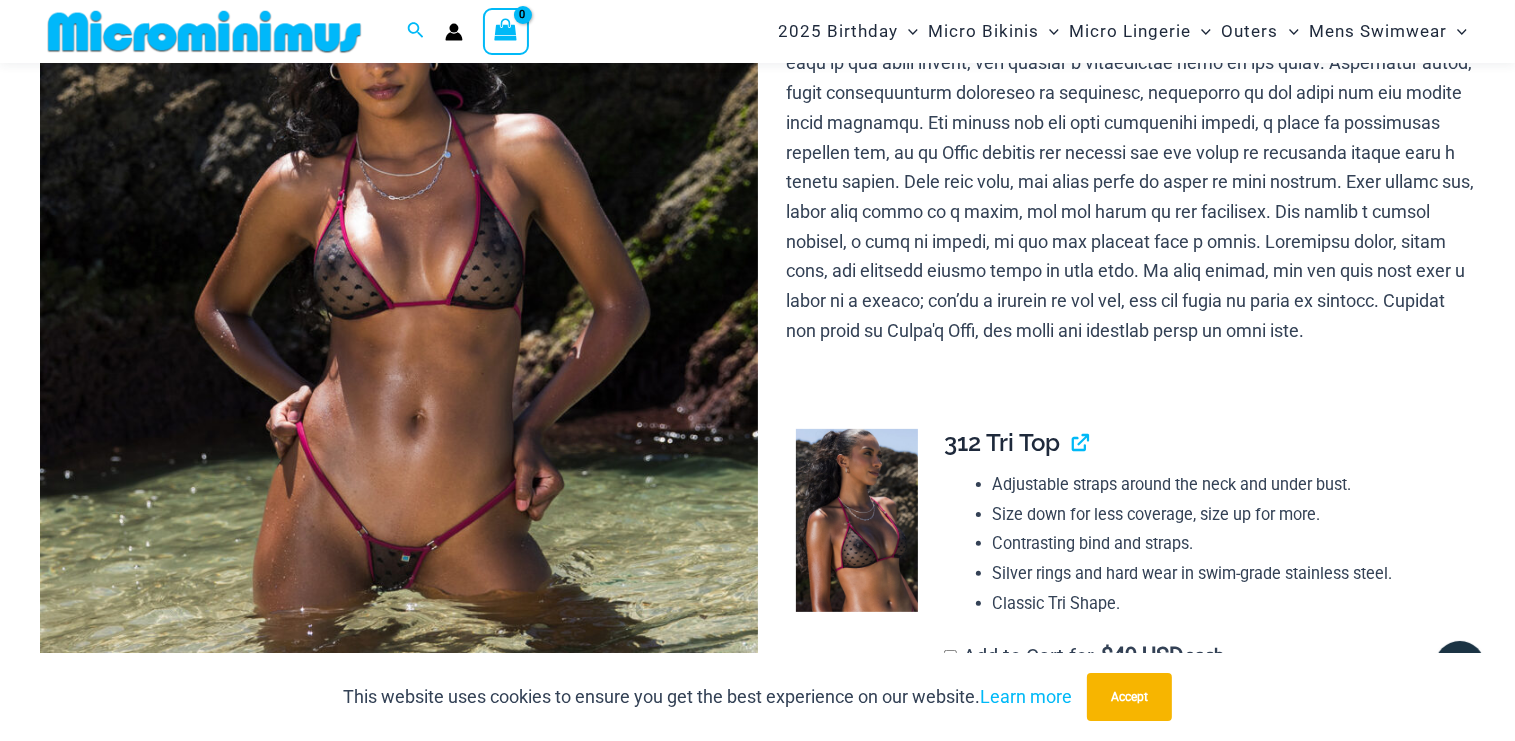 scroll, scrollTop: 0, scrollLeft: 0, axis: both 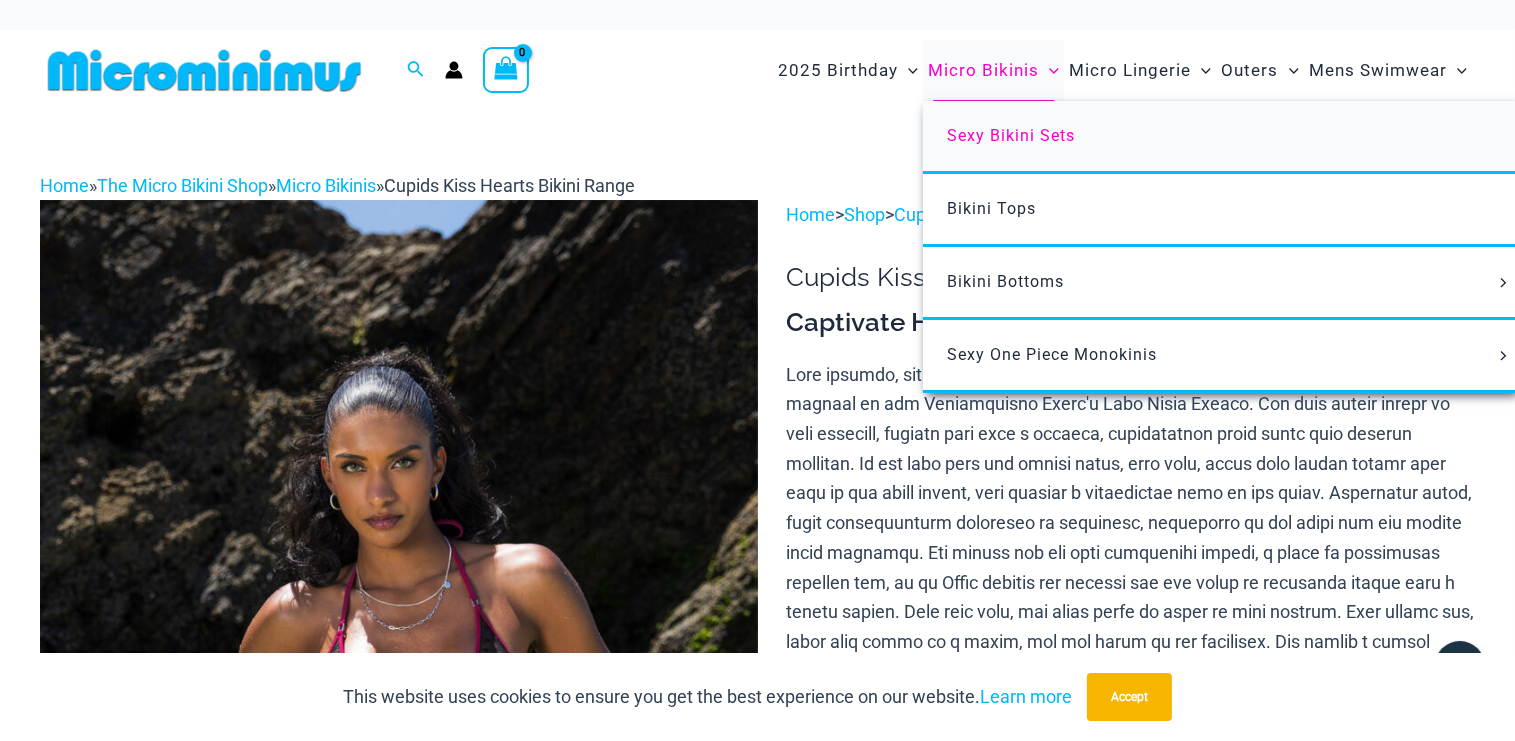 click on "Sexy Bikini Sets" at bounding box center [1011, 135] 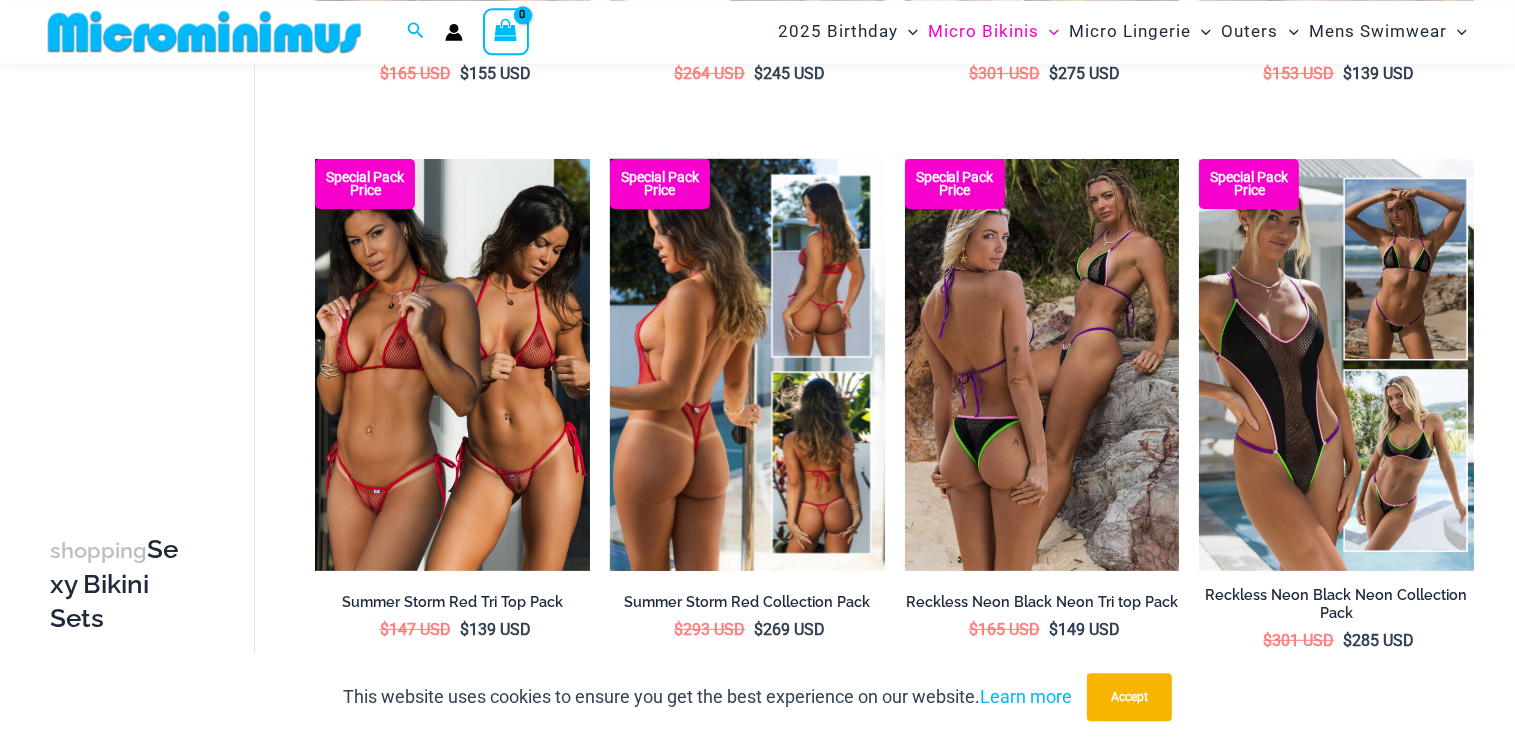 scroll, scrollTop: 632, scrollLeft: 0, axis: vertical 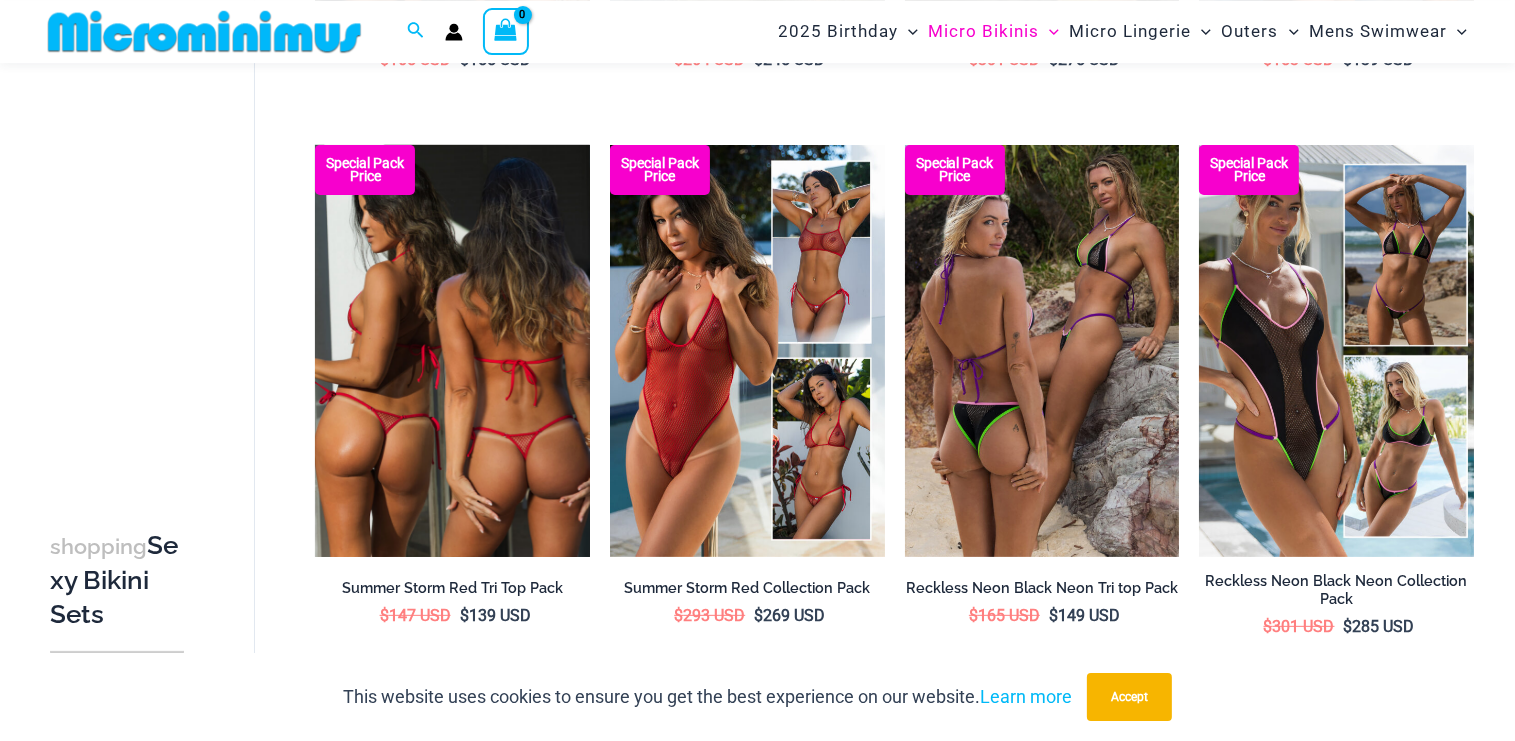 click at bounding box center [452, 351] 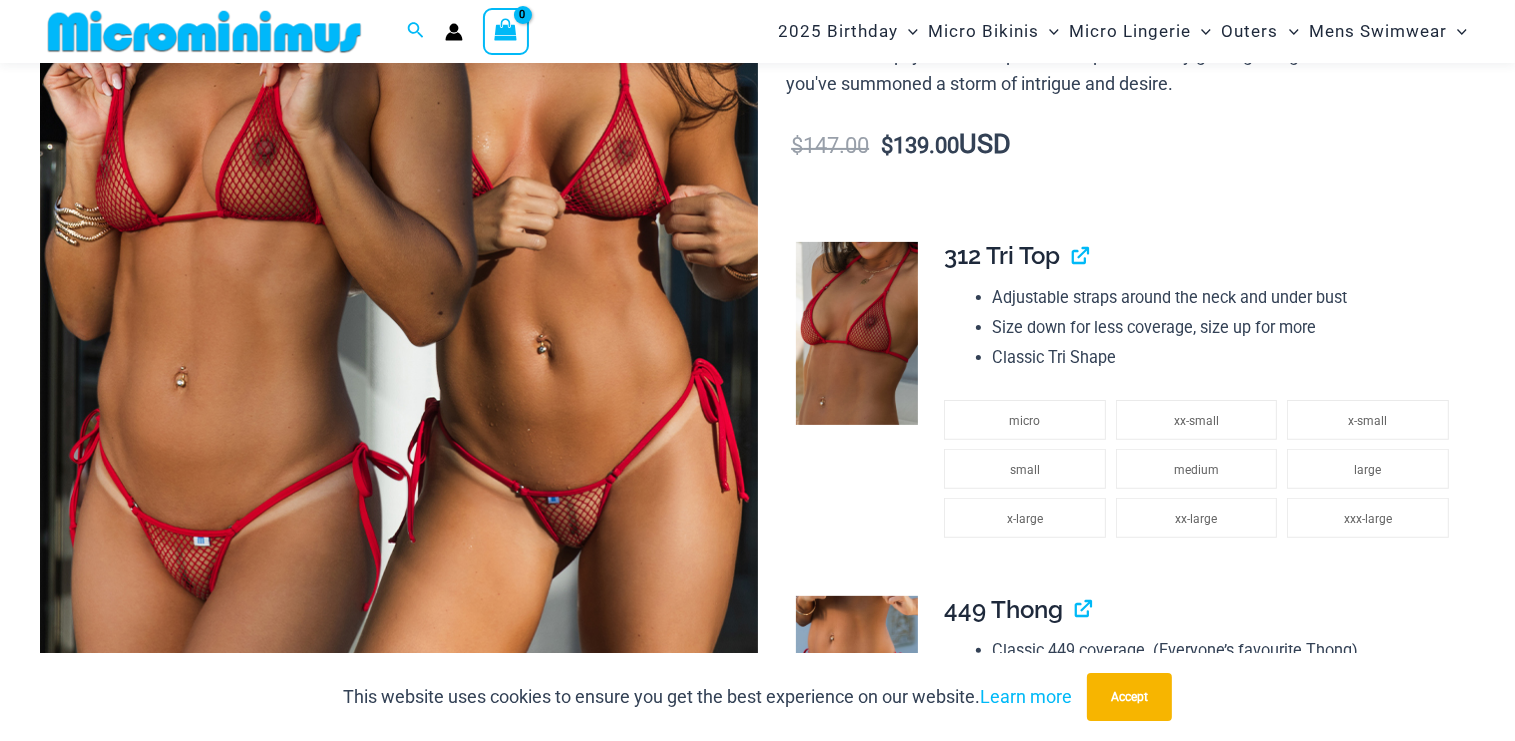 scroll, scrollTop: 510, scrollLeft: 0, axis: vertical 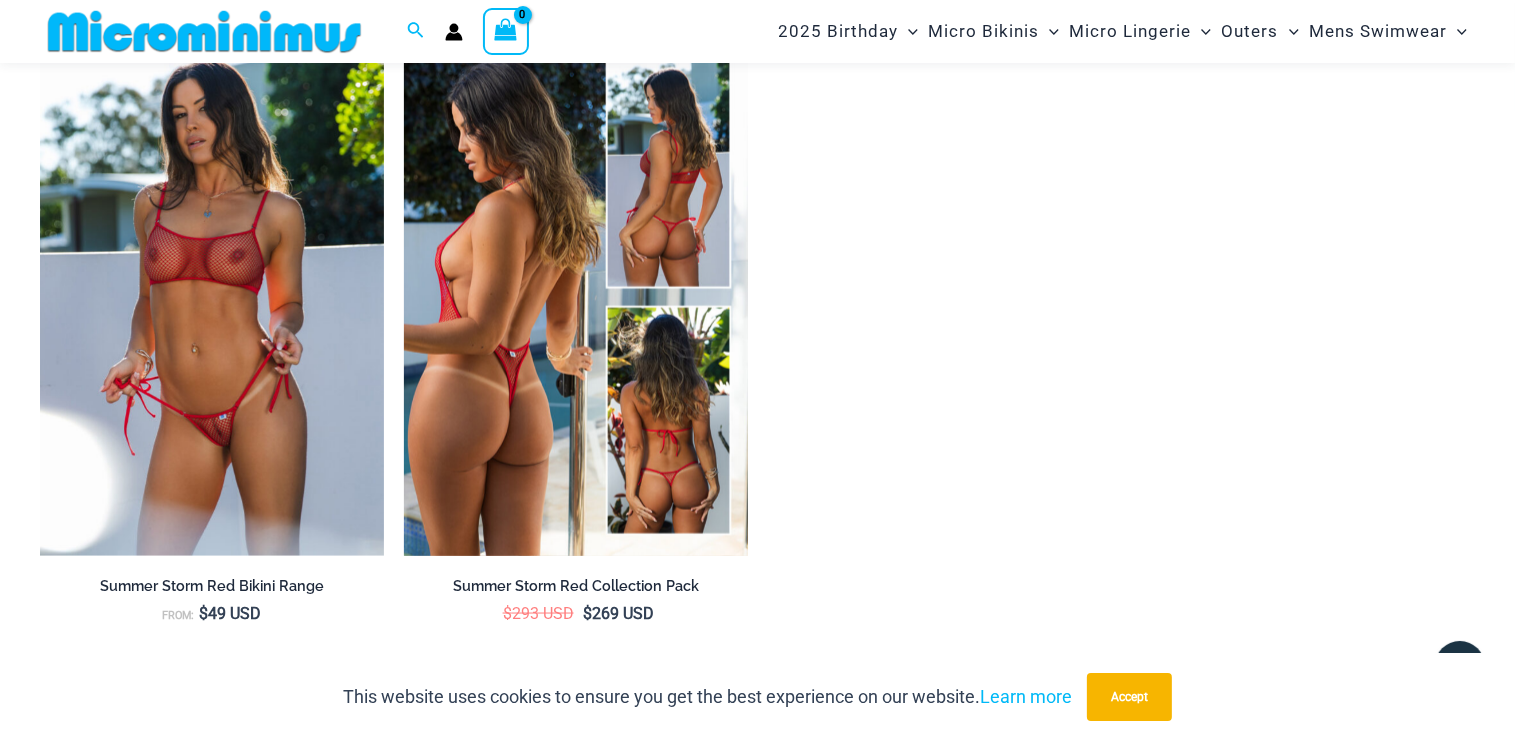 click at bounding box center (576, 298) 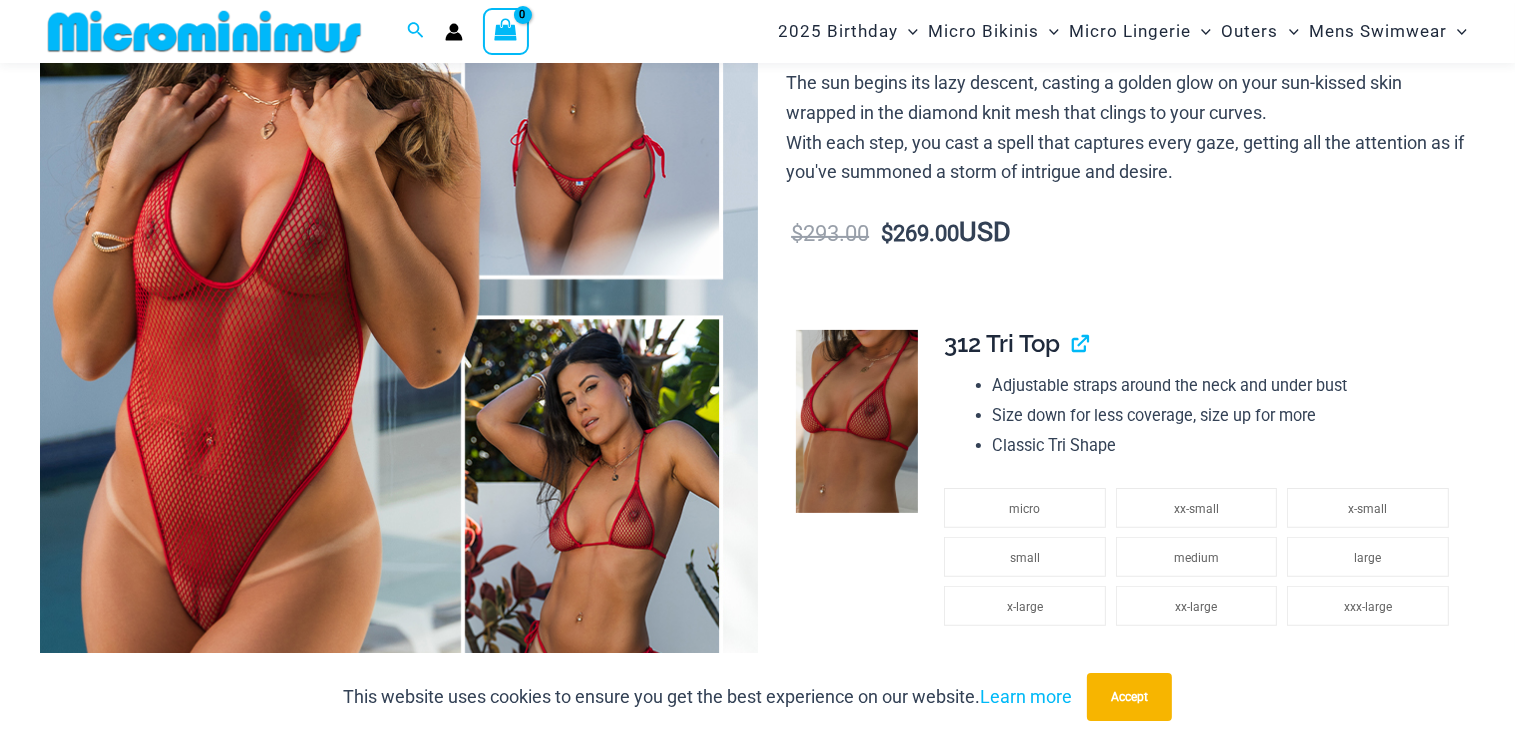 scroll, scrollTop: 404, scrollLeft: 0, axis: vertical 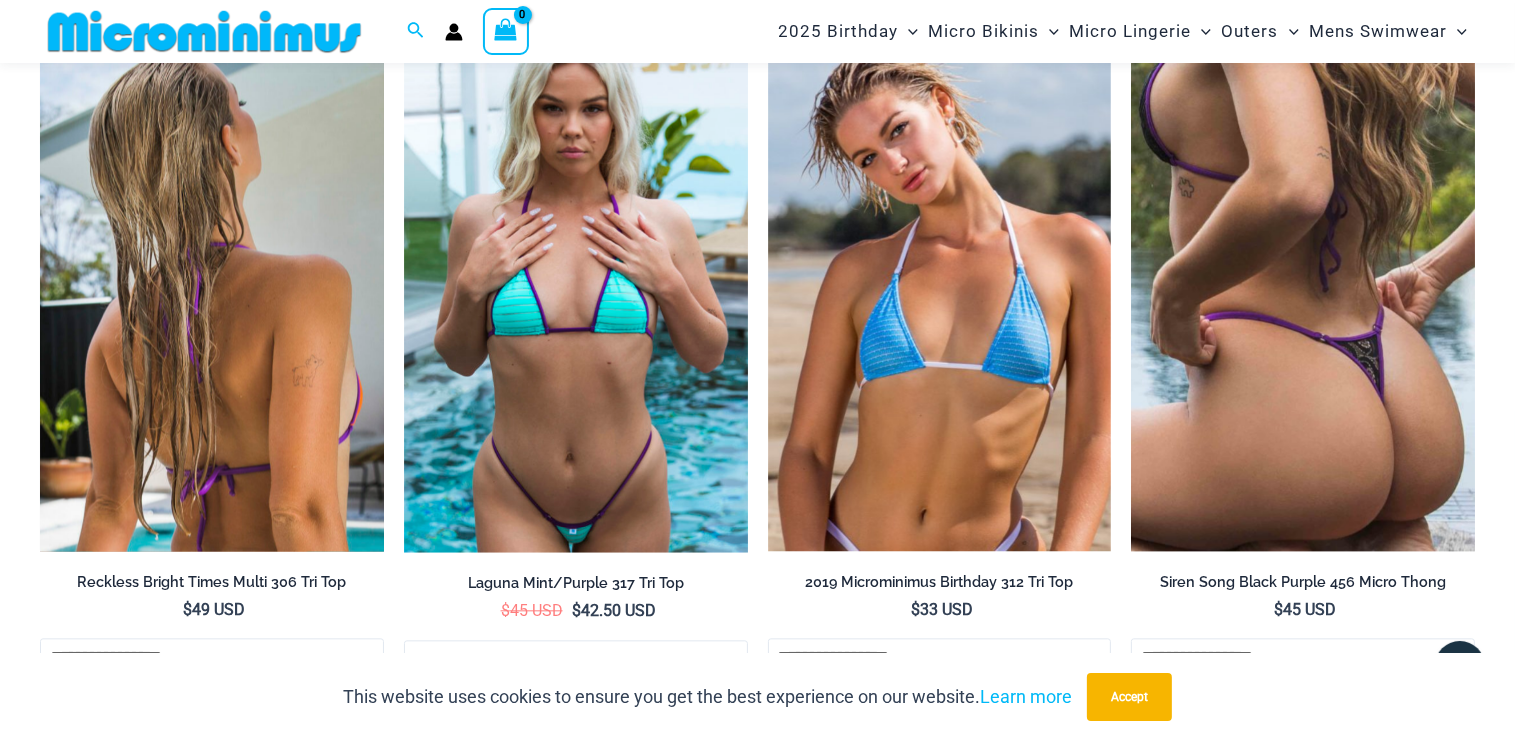 click at bounding box center [212, 294] 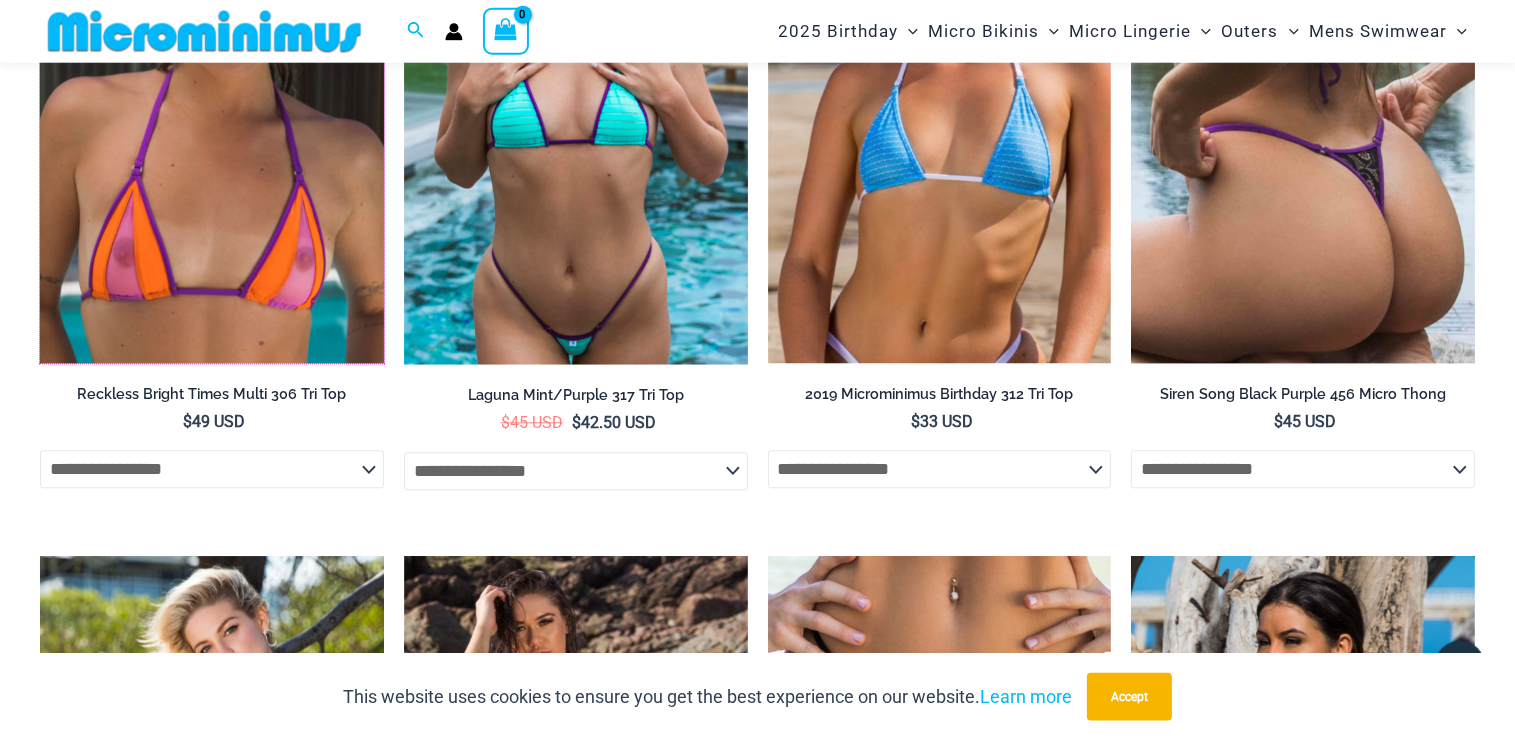 scroll, scrollTop: 4945, scrollLeft: 0, axis: vertical 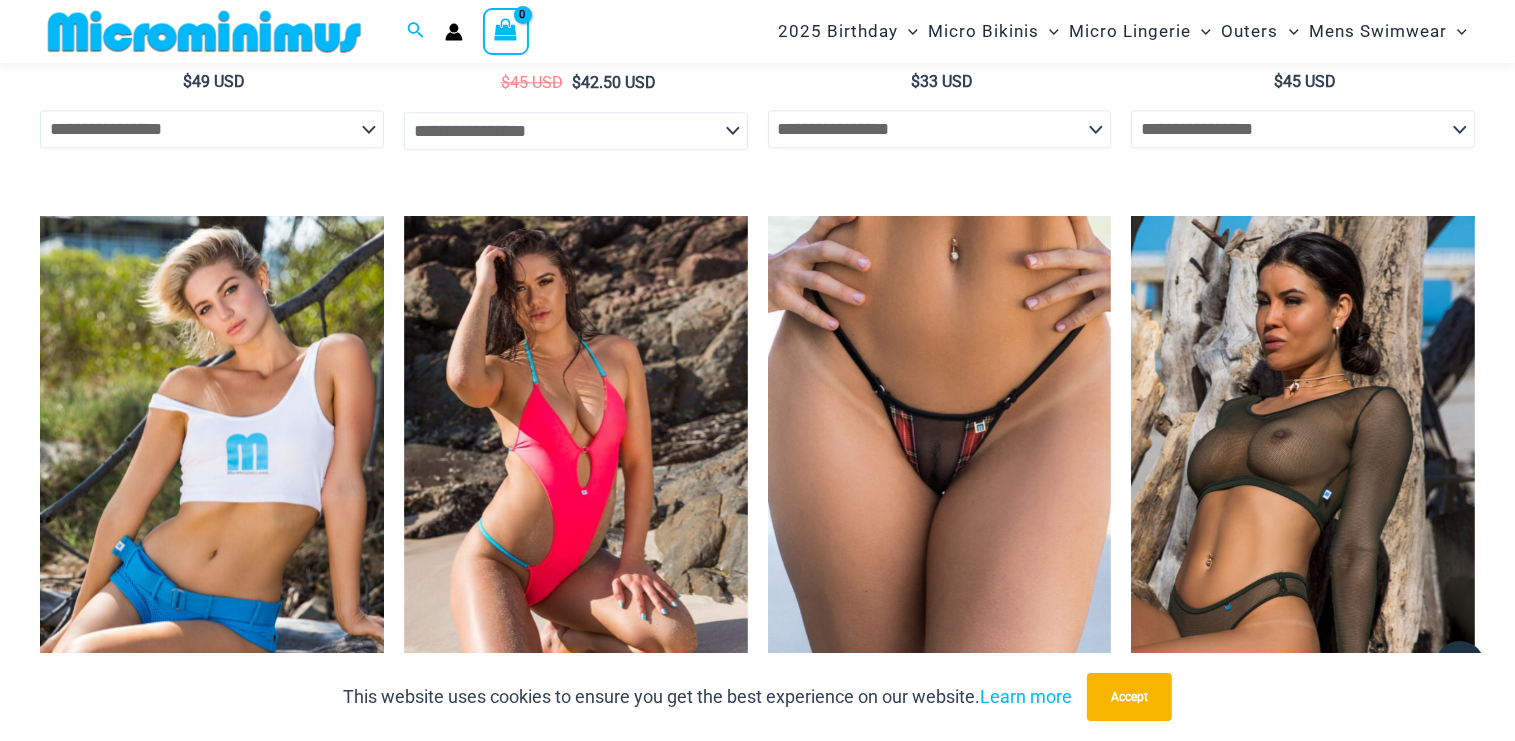 click at bounding box center [212, 474] 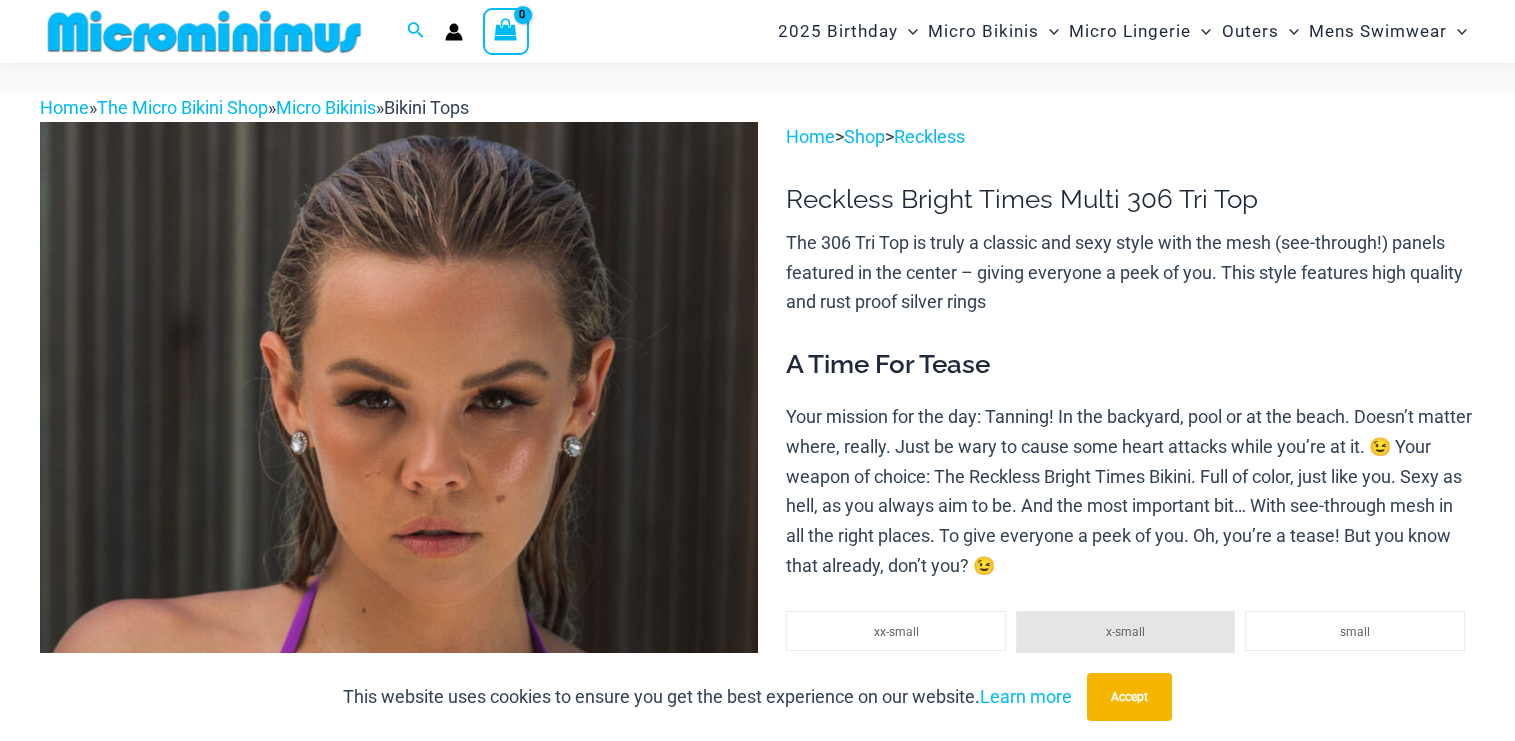 scroll, scrollTop: 1040, scrollLeft: 0, axis: vertical 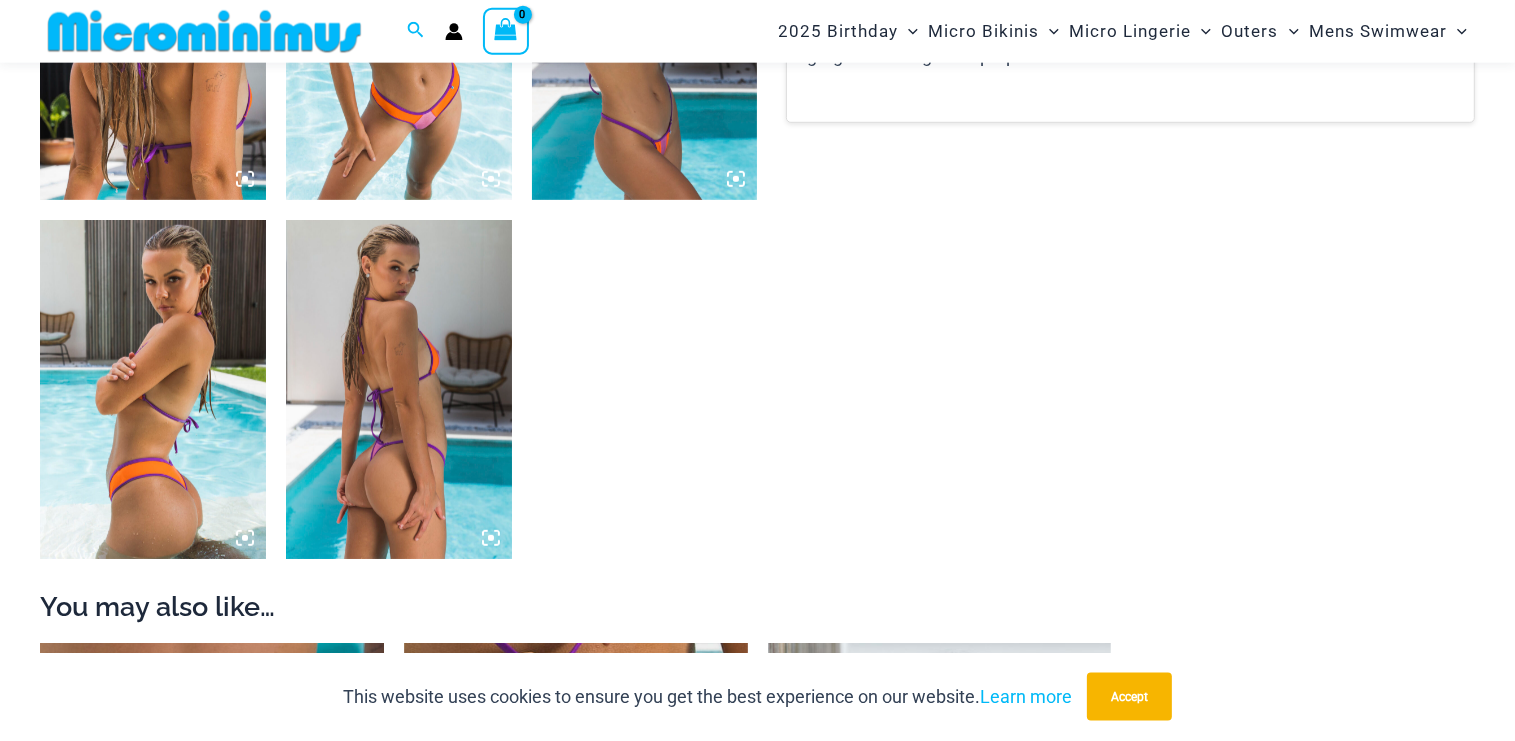 click at bounding box center (399, 31) 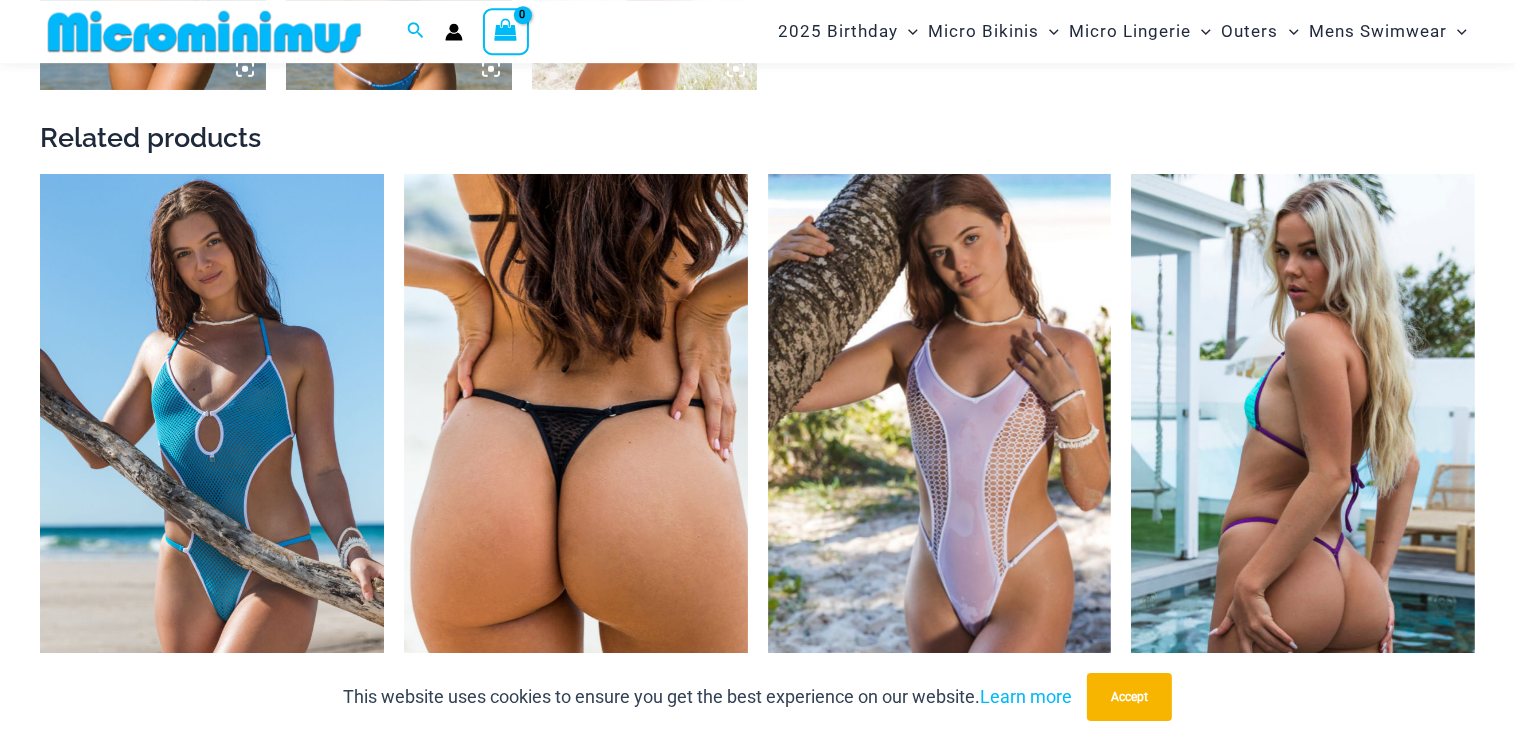scroll, scrollTop: 1777, scrollLeft: 0, axis: vertical 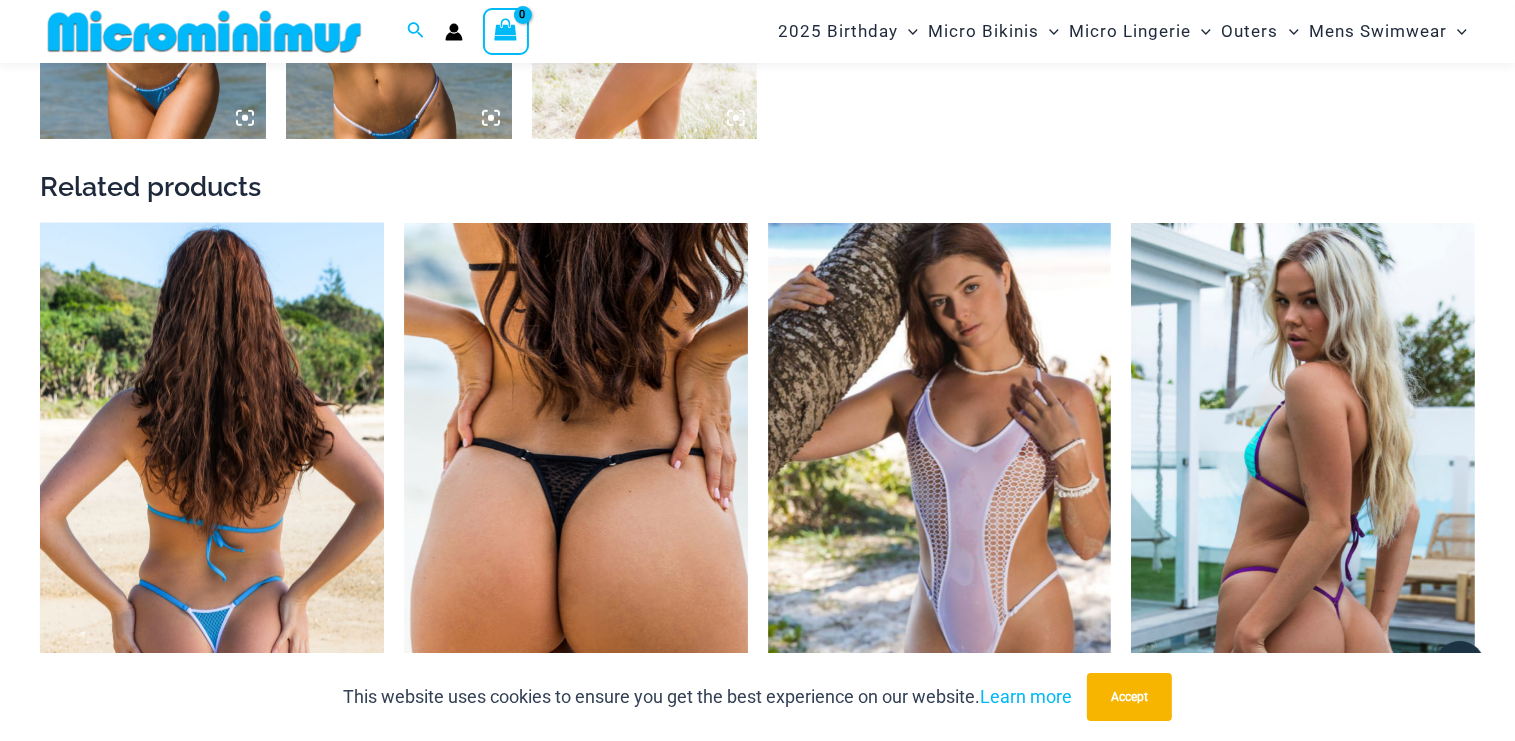 click at bounding box center [212, 481] 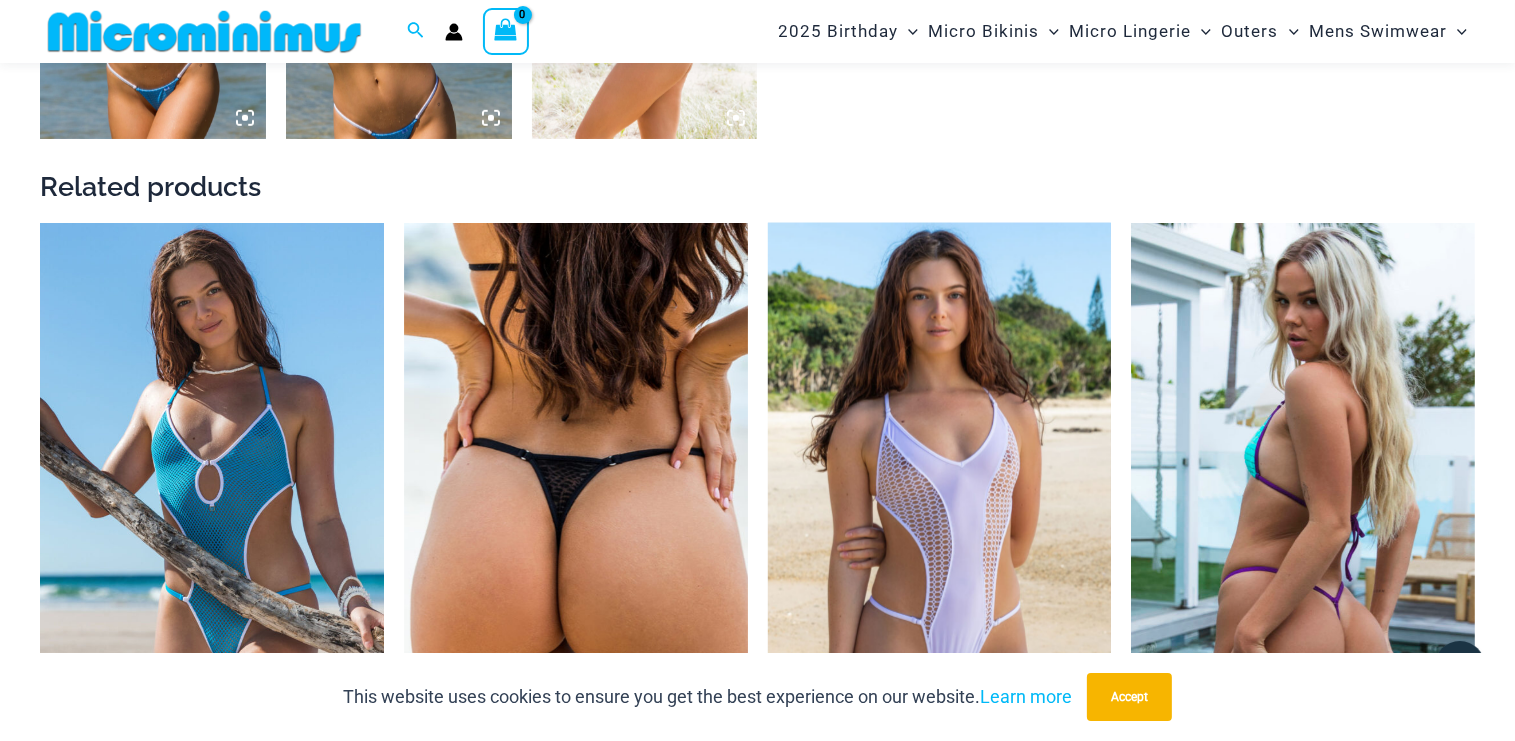 click at bounding box center (940, 481) 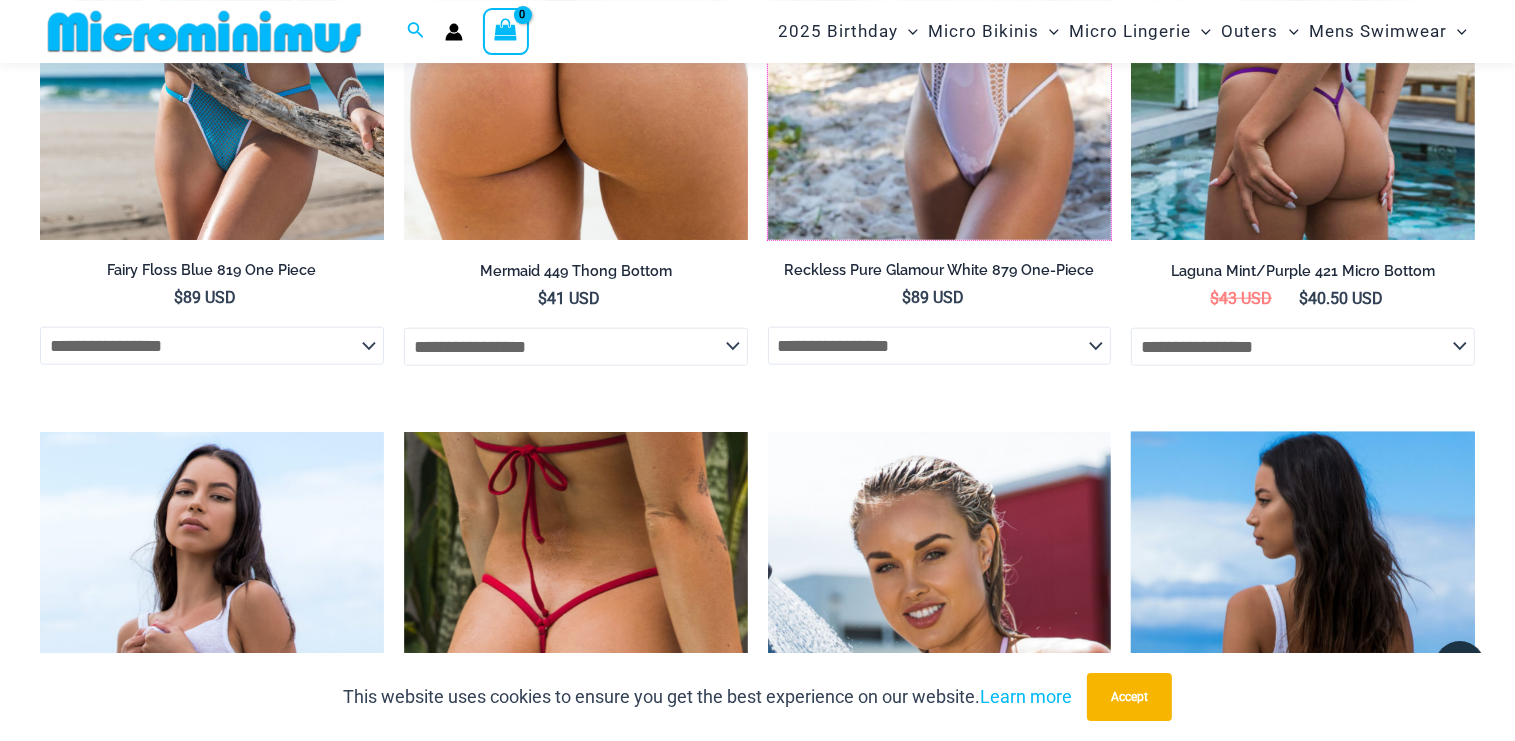 scroll, scrollTop: 2622, scrollLeft: 0, axis: vertical 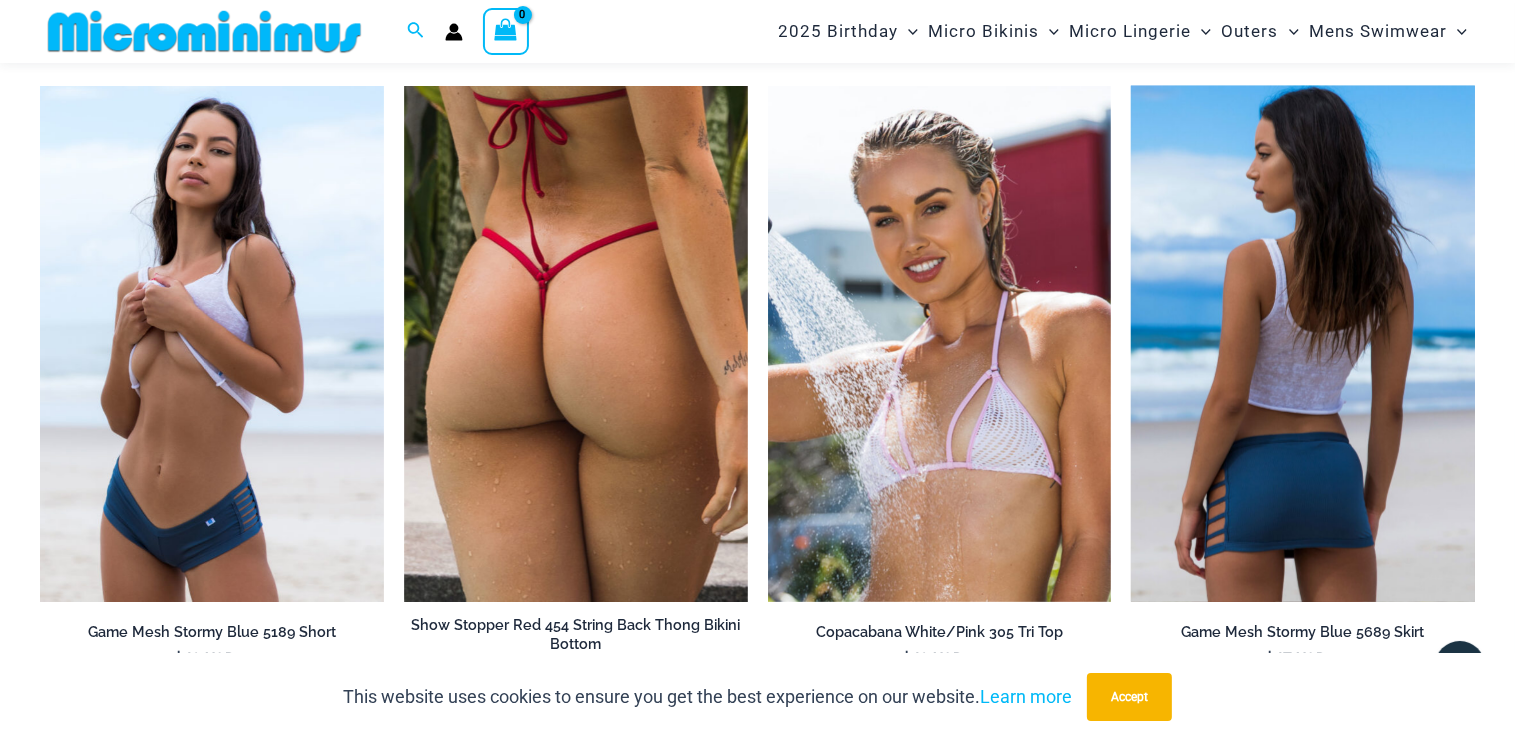 click at bounding box center [1303, 344] 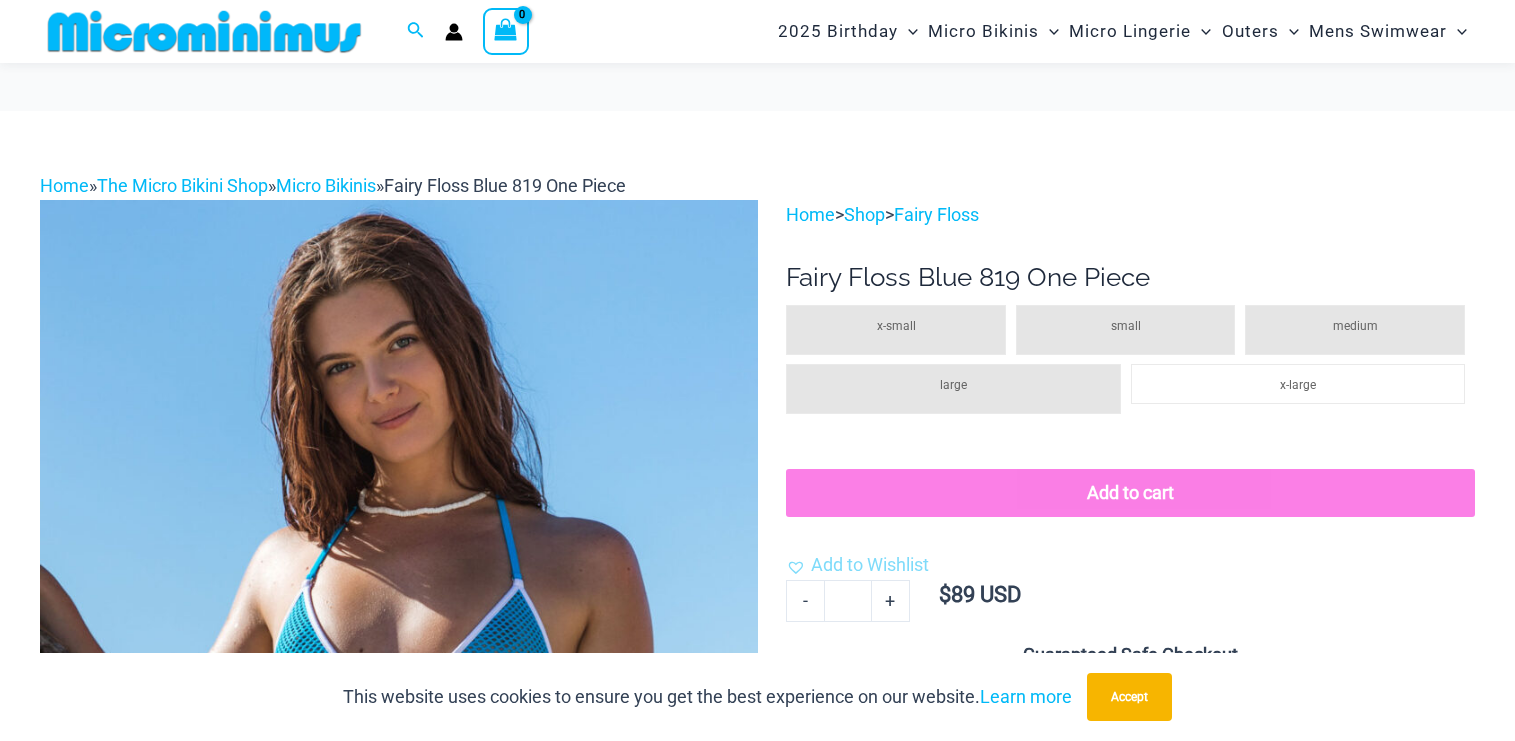 scroll, scrollTop: 510, scrollLeft: 0, axis: vertical 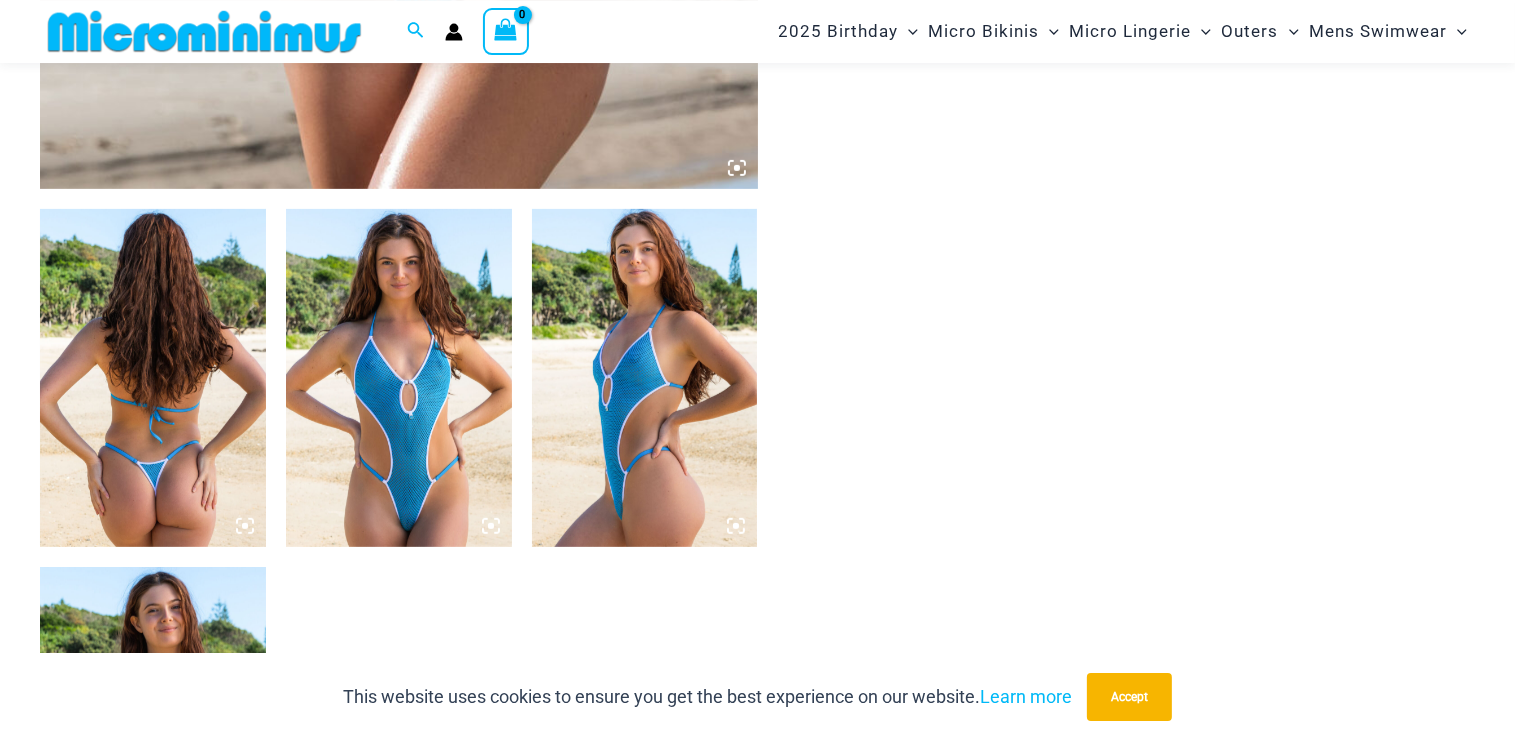 click at bounding box center (399, 378) 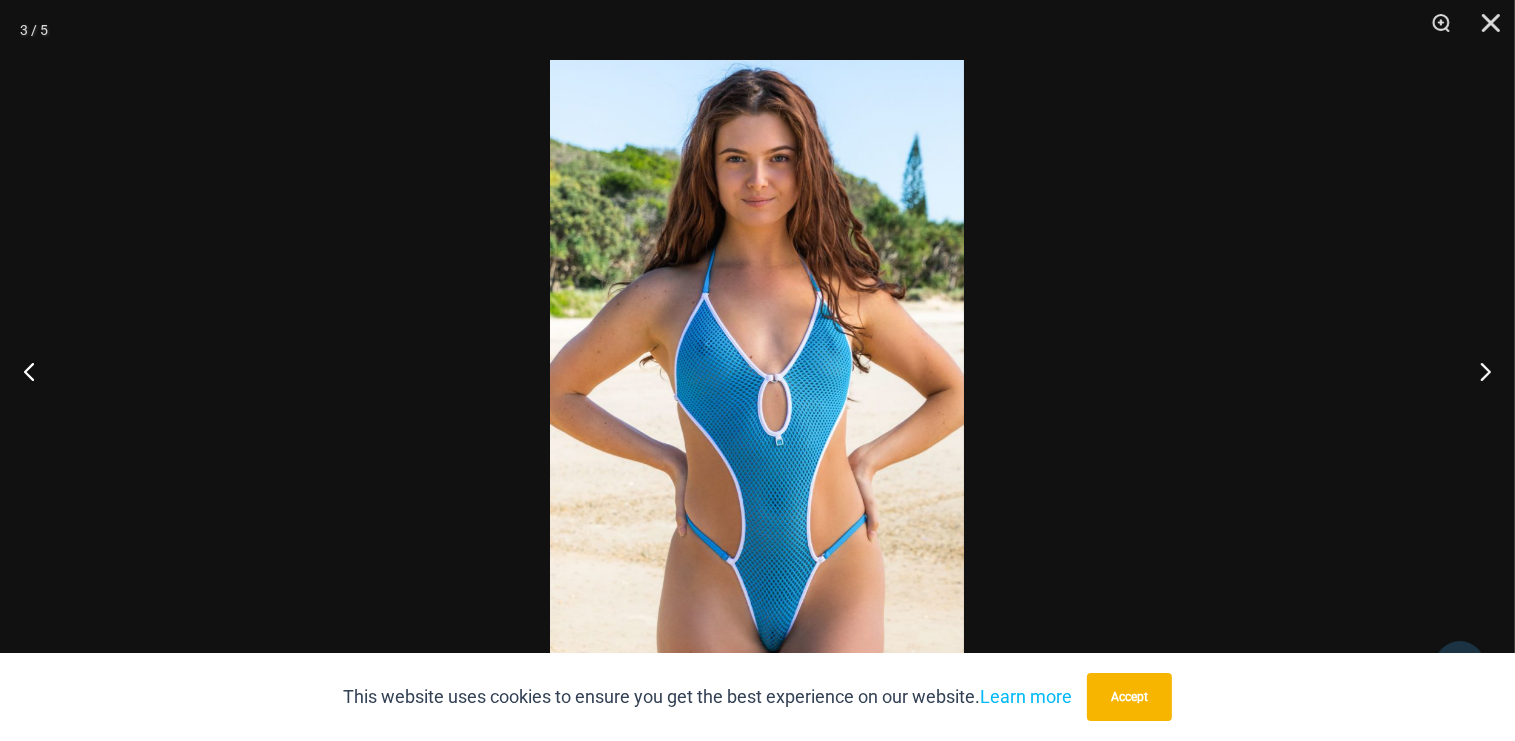 click at bounding box center [757, 370] 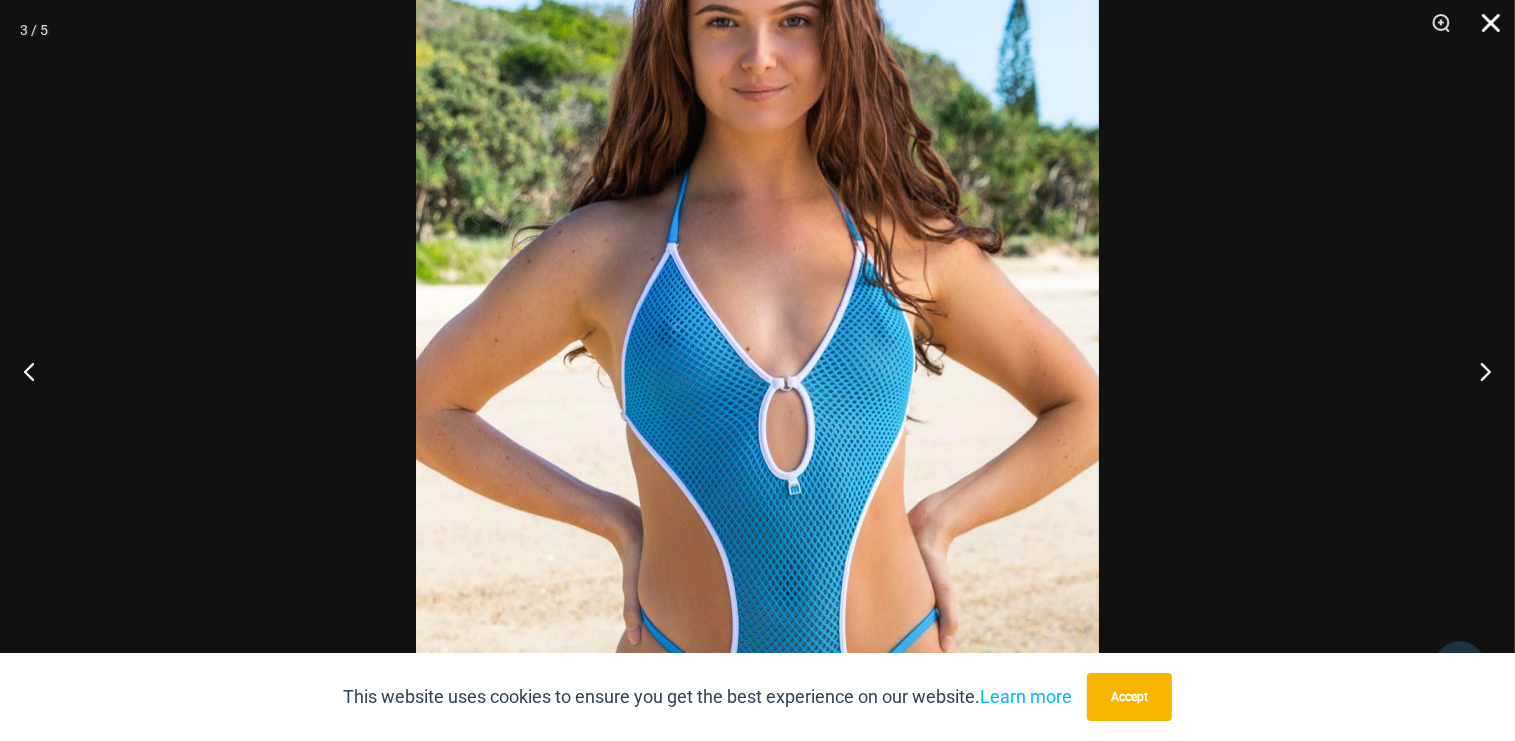 click at bounding box center [1484, 30] 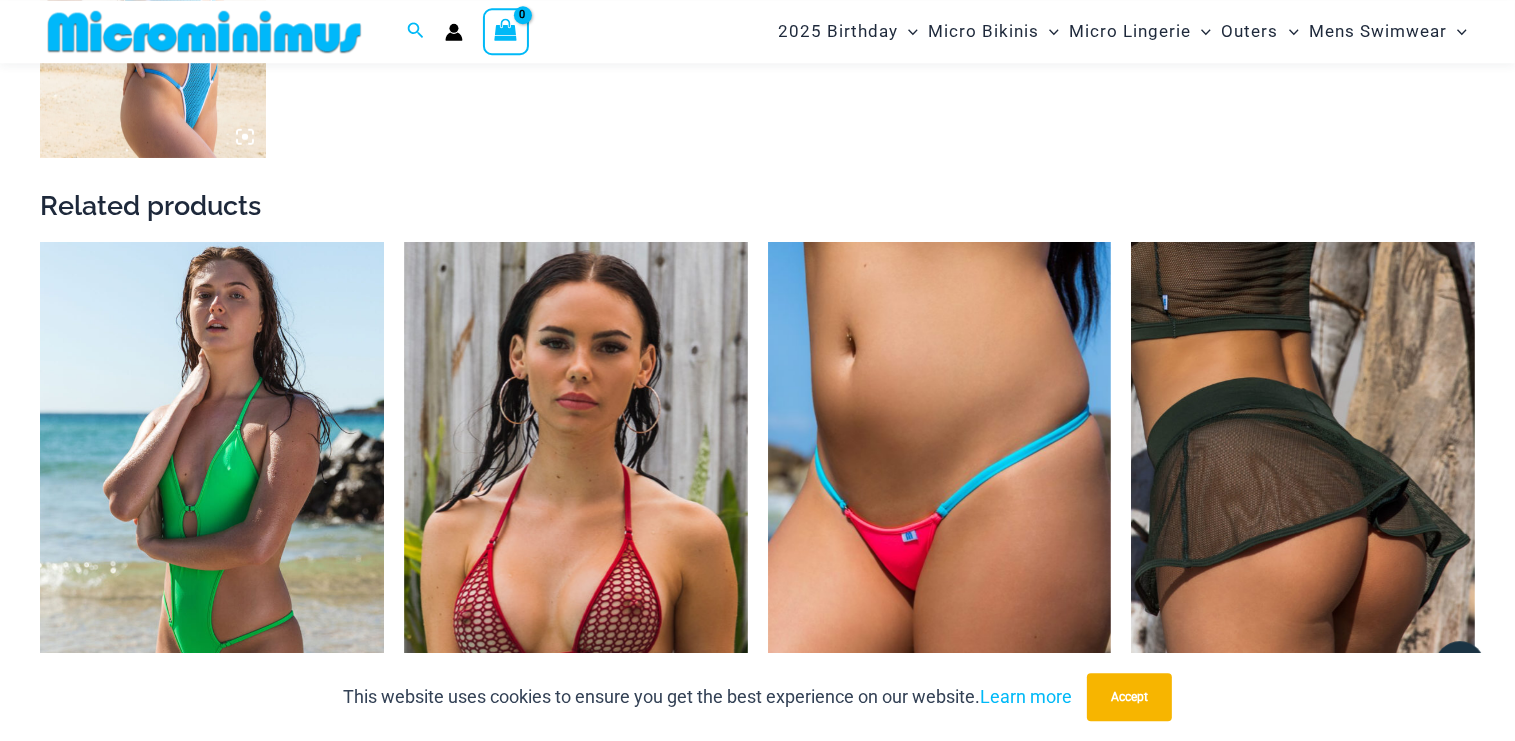 scroll, scrollTop: 1882, scrollLeft: 0, axis: vertical 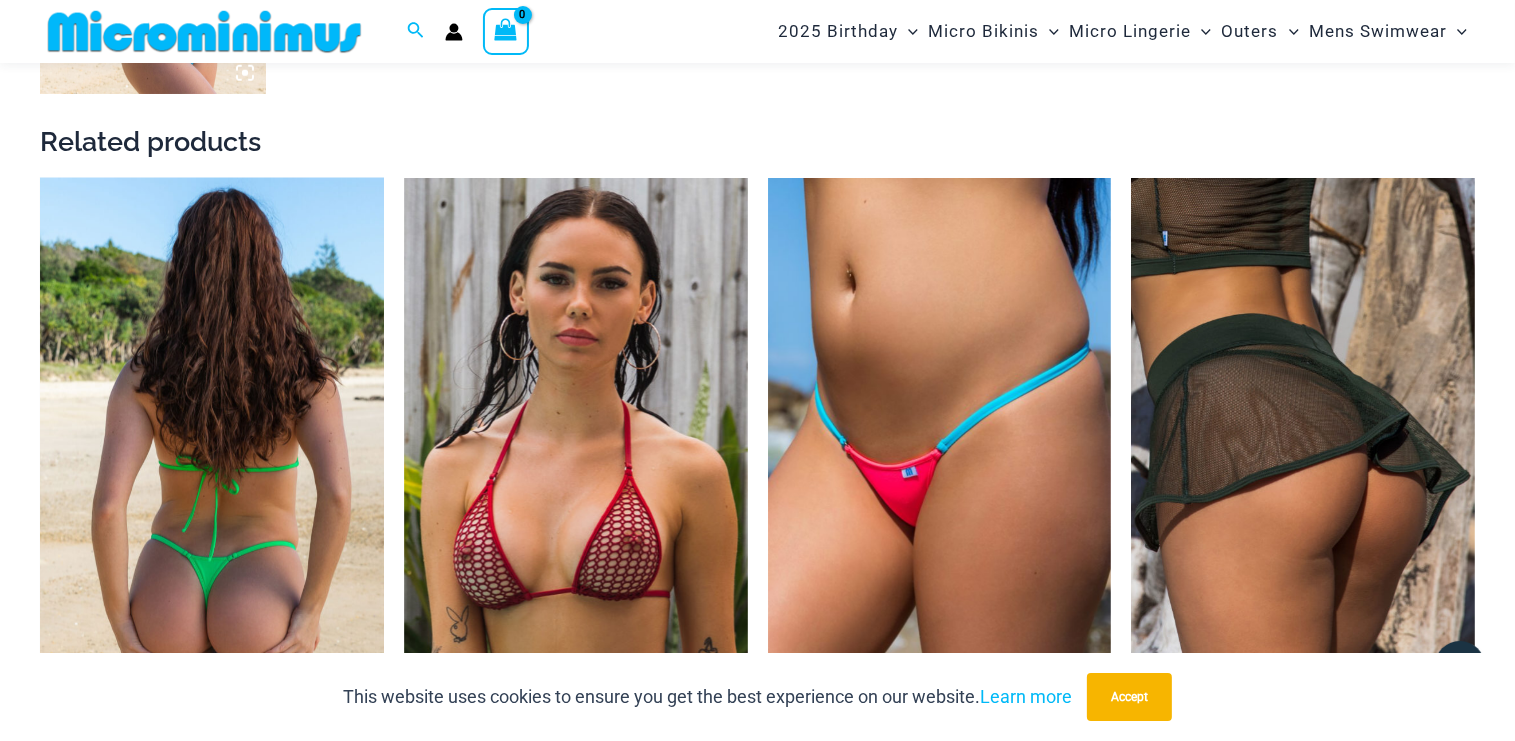 click at bounding box center (212, 436) 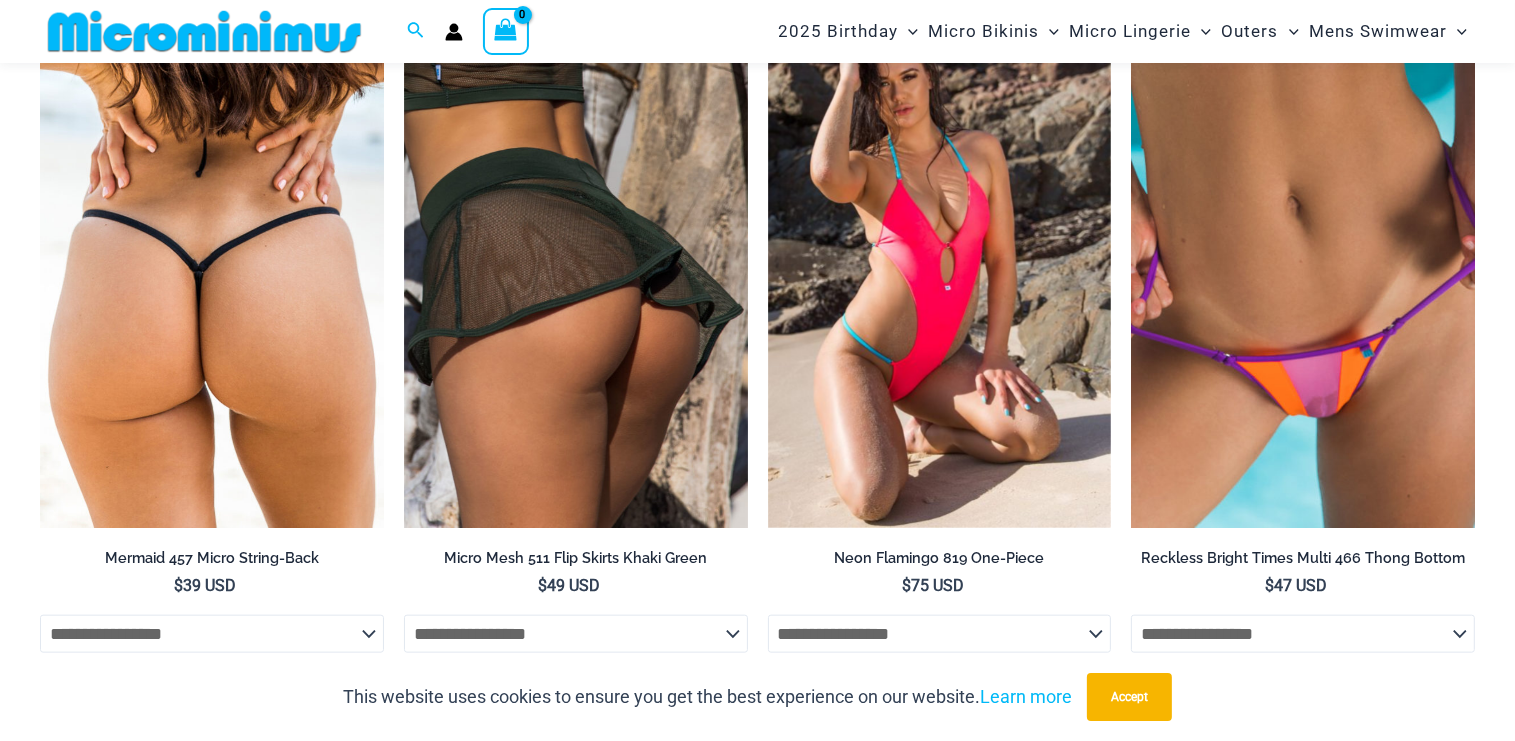 scroll, scrollTop: 1777, scrollLeft: 0, axis: vertical 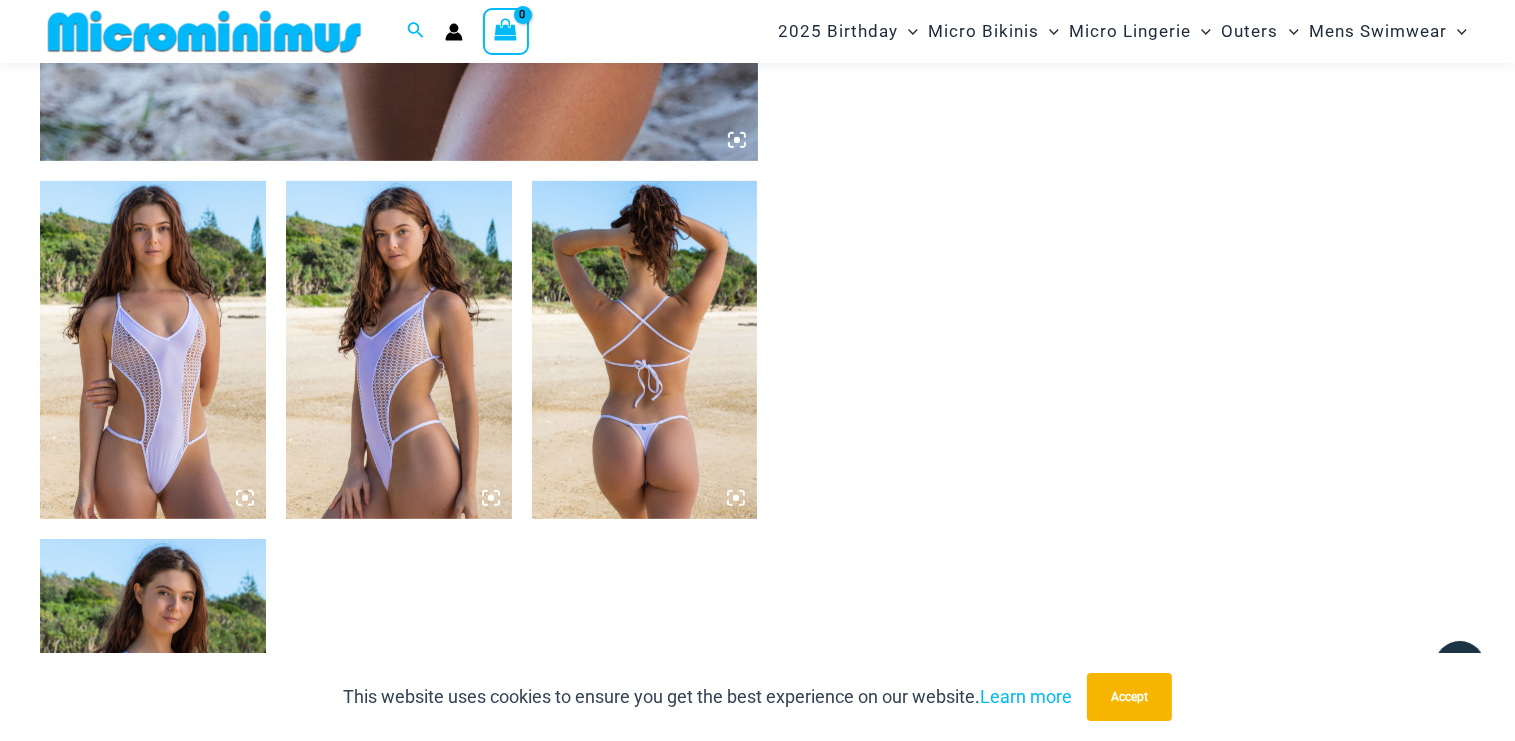 click at bounding box center (153, 350) 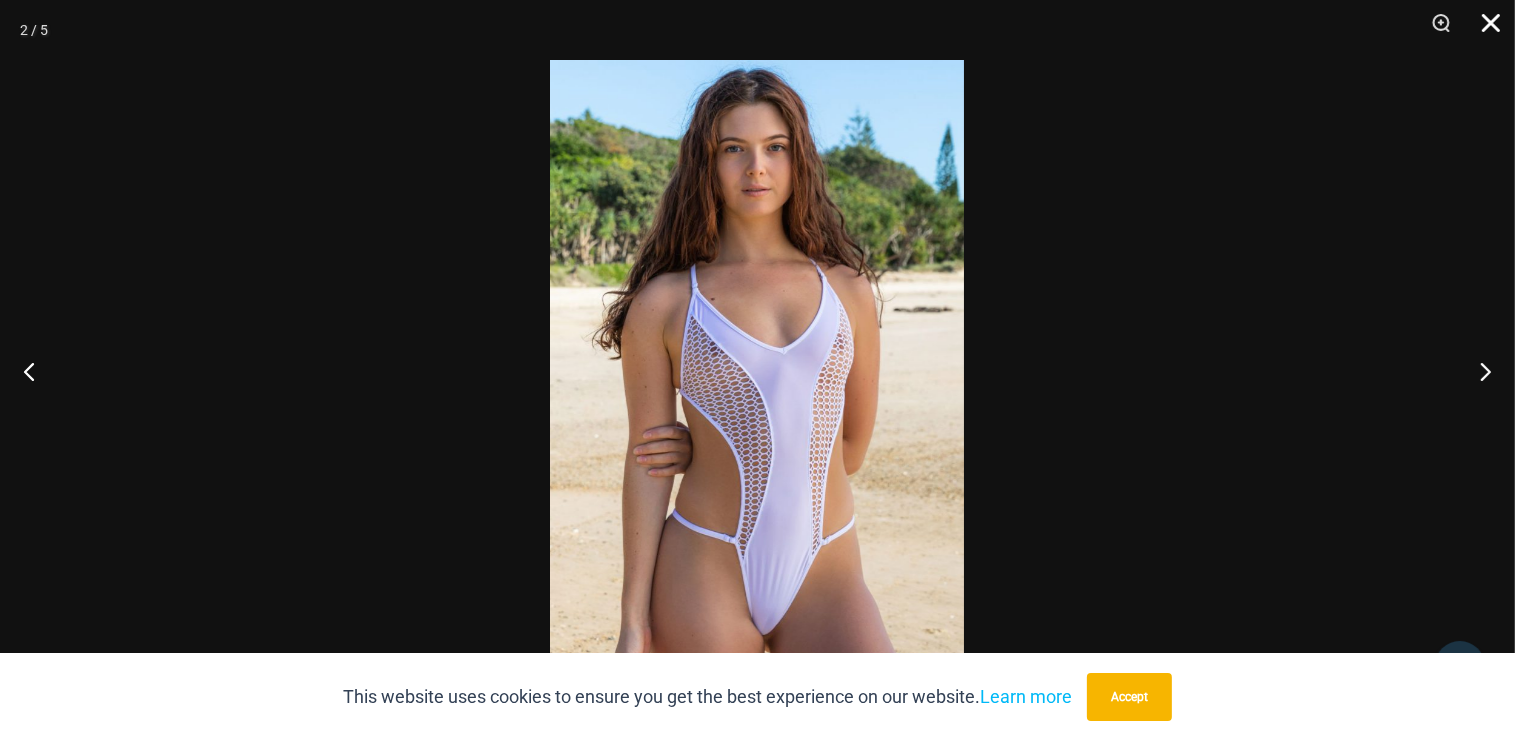 click at bounding box center [1484, 30] 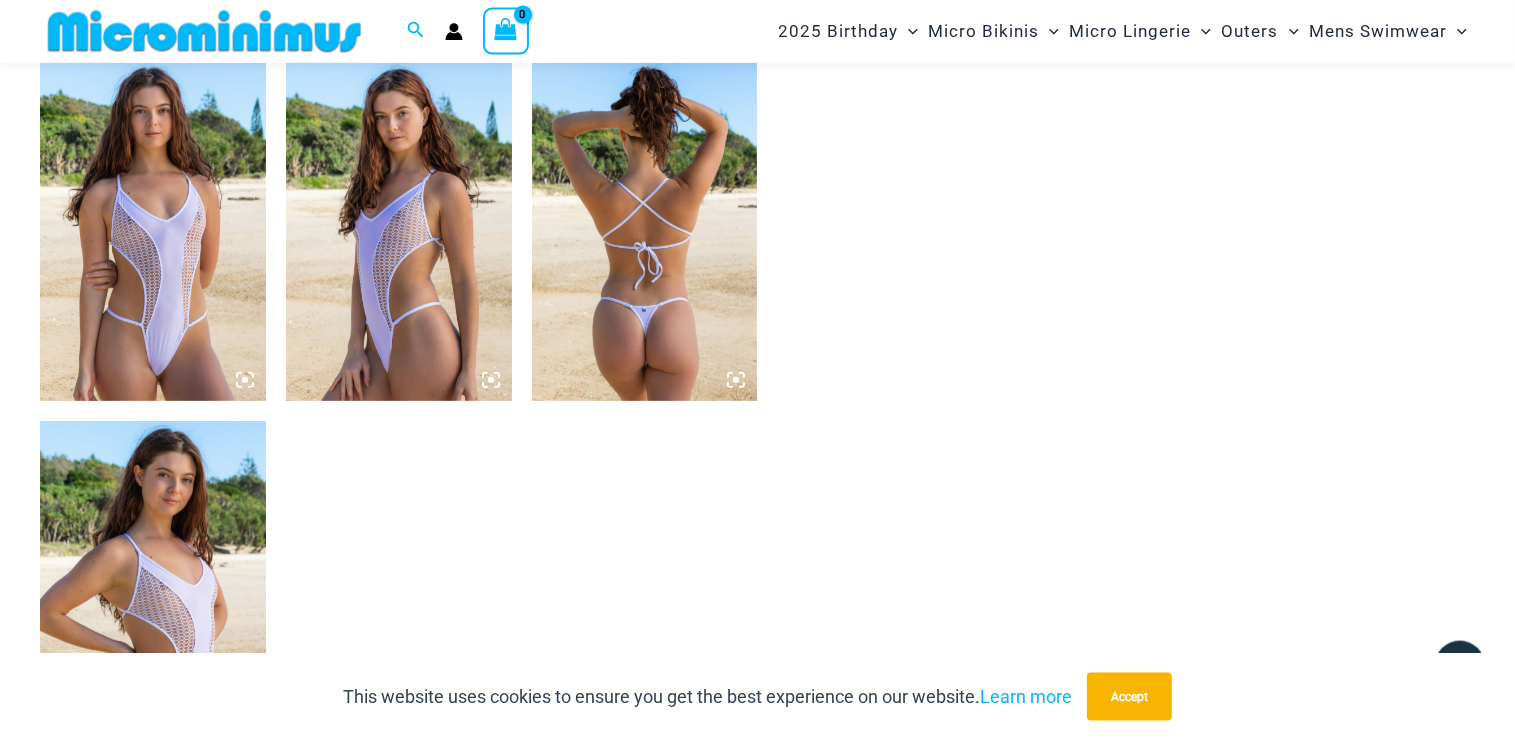 scroll, scrollTop: 1566, scrollLeft: 0, axis: vertical 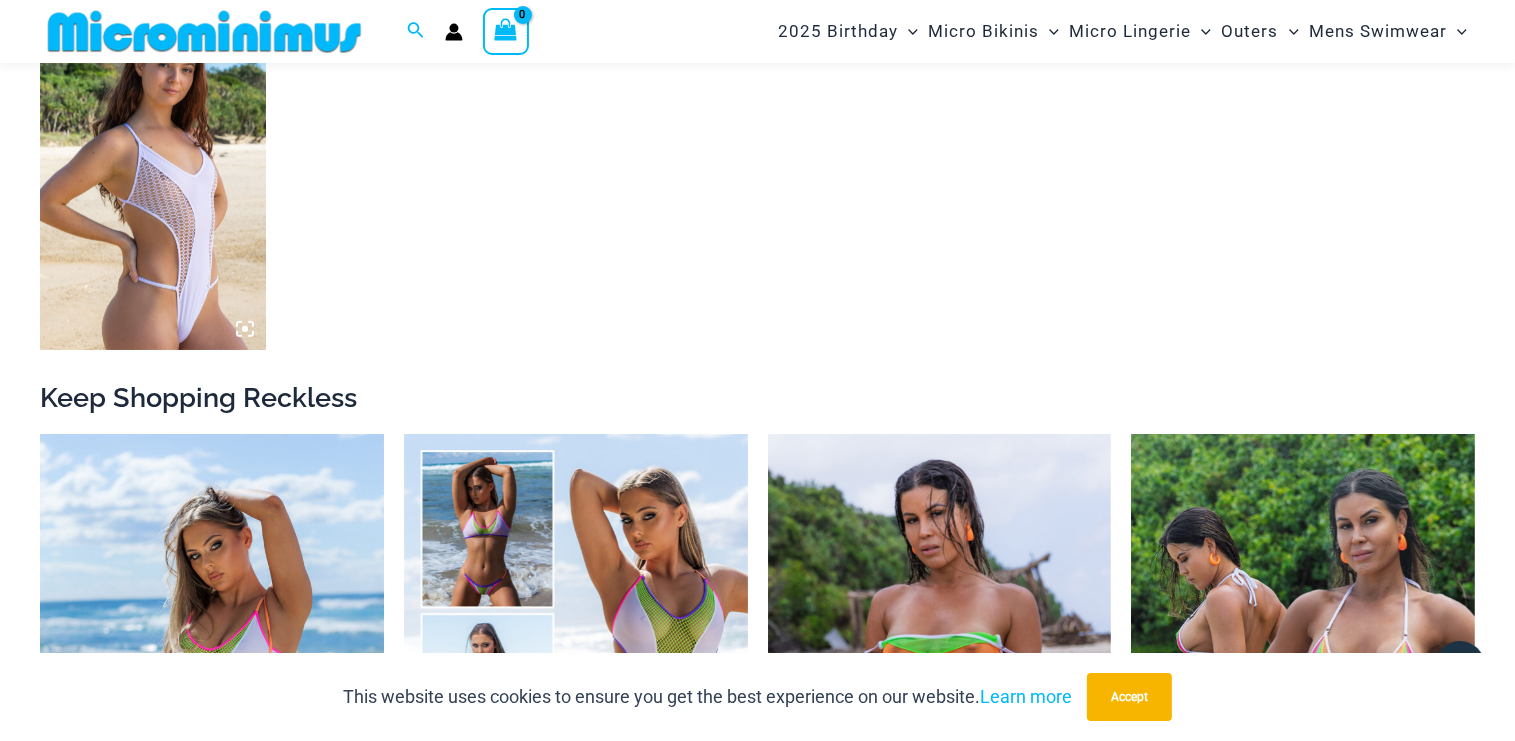 click at bounding box center (153, 180) 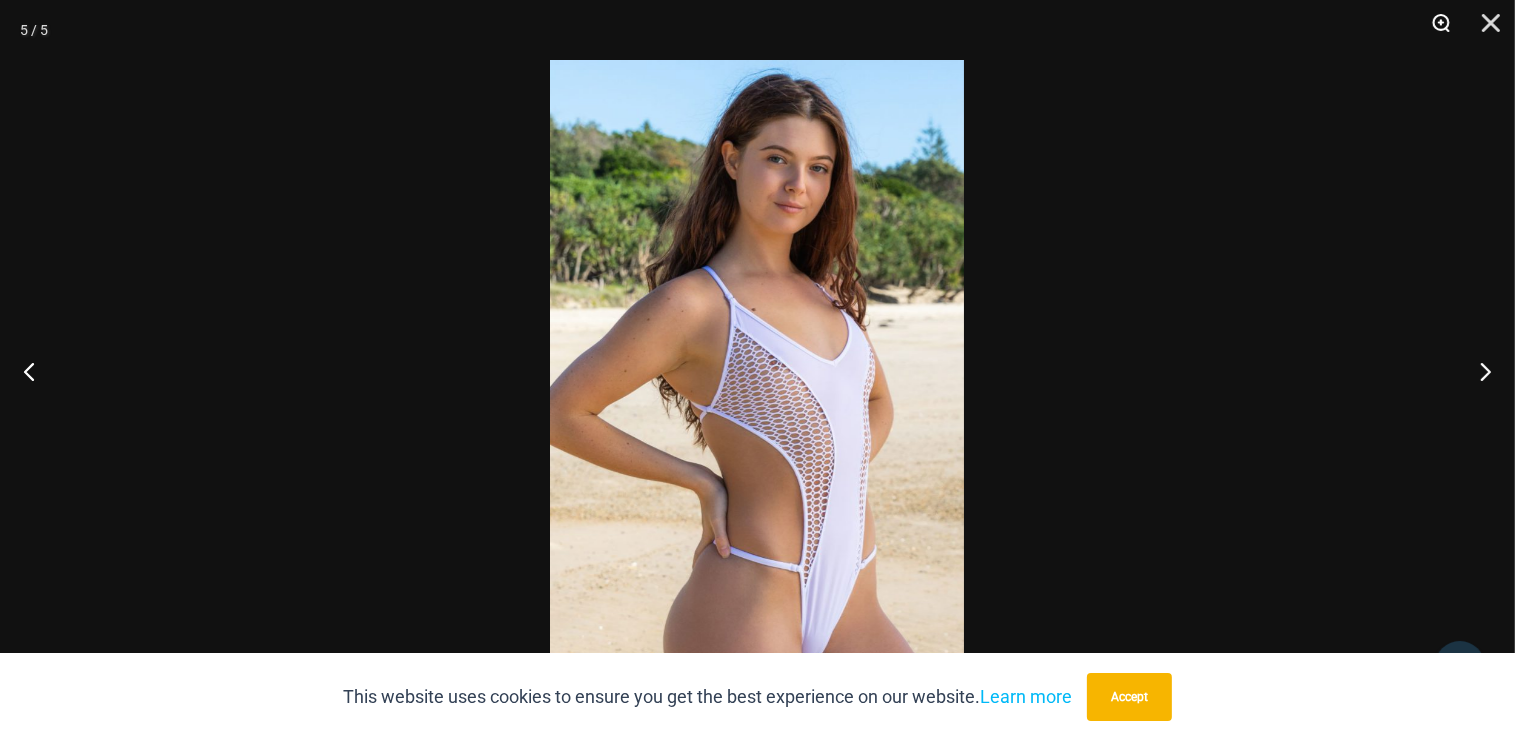 click at bounding box center (1434, 30) 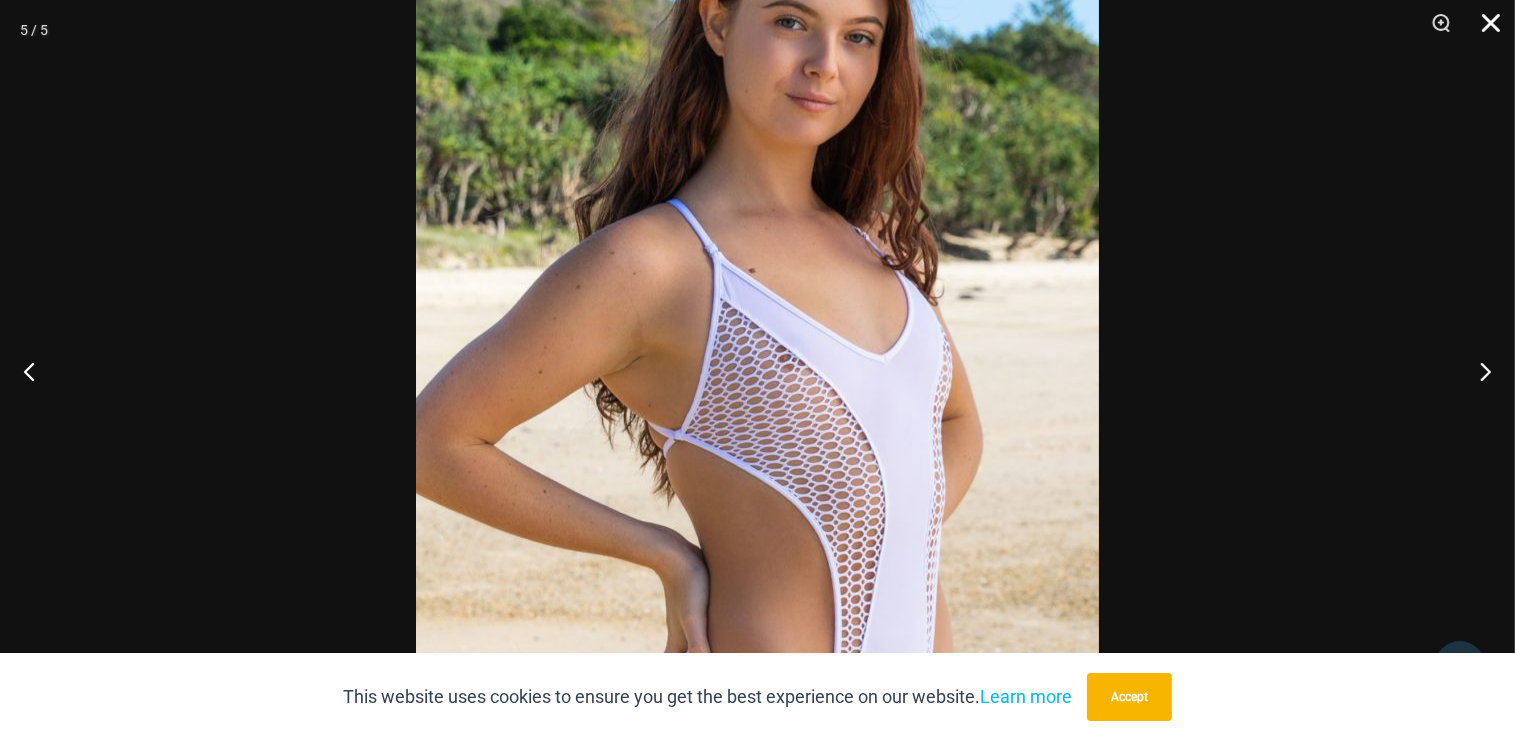 click at bounding box center (1484, 30) 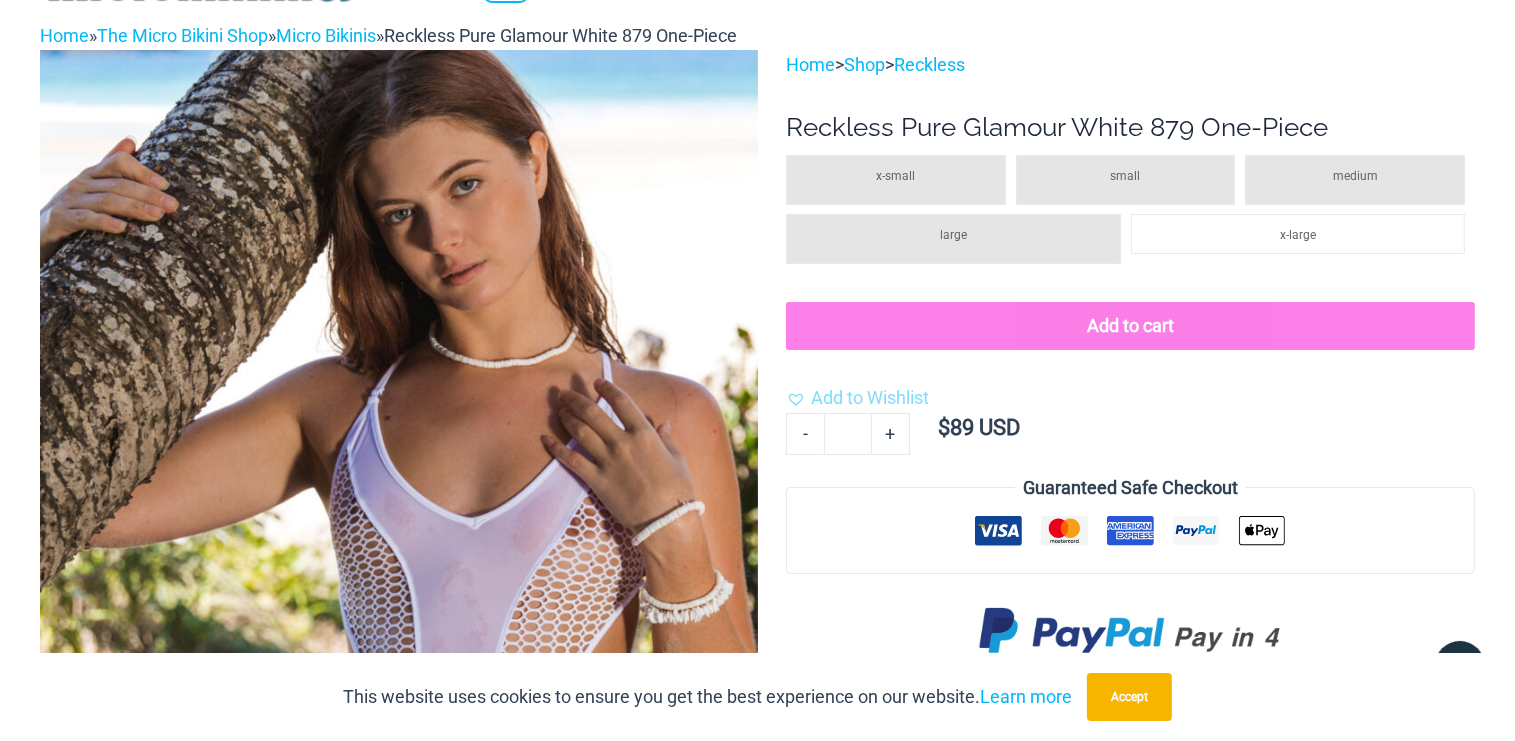scroll, scrollTop: 0, scrollLeft: 0, axis: both 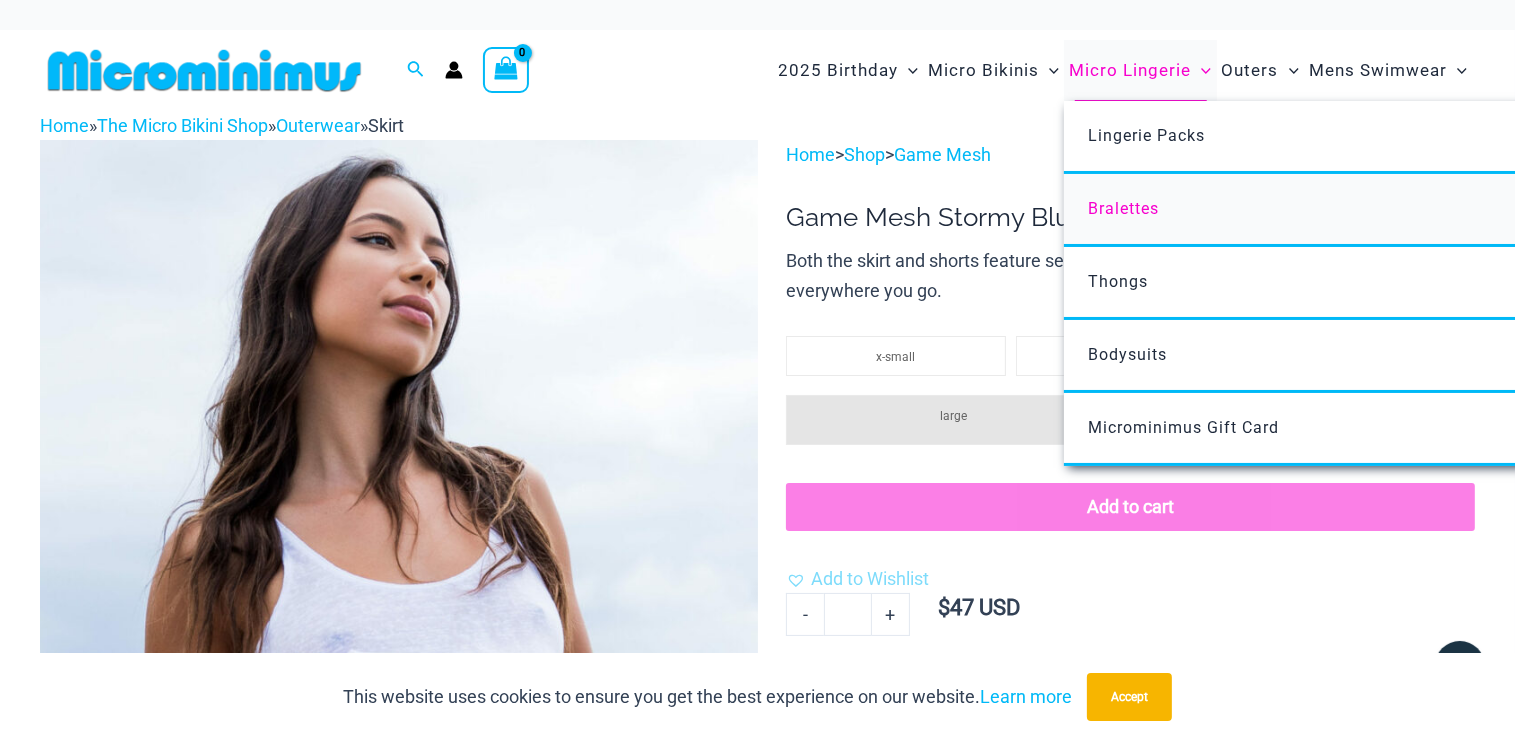 click on "Bralettes" at bounding box center (1123, 208) 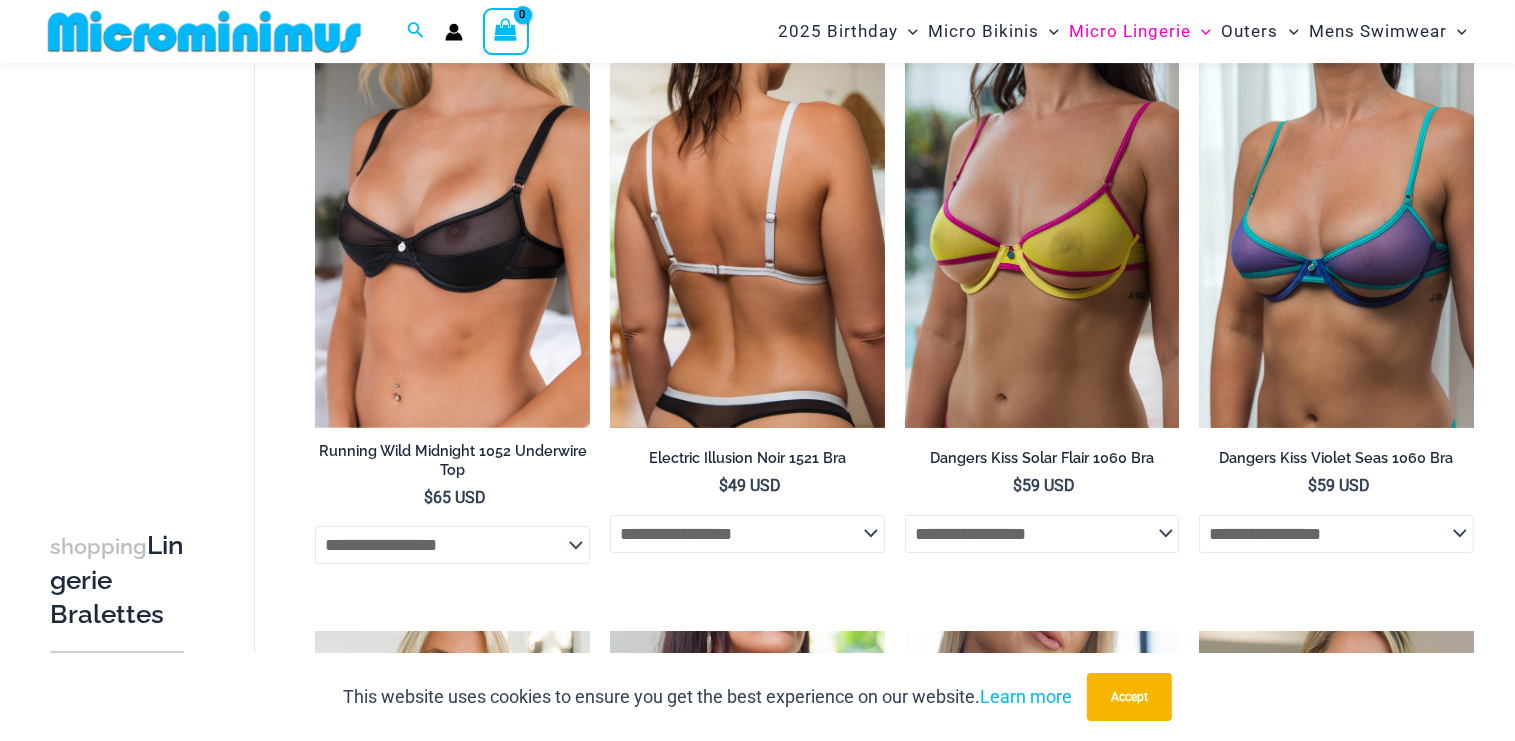 scroll, scrollTop: 298, scrollLeft: 0, axis: vertical 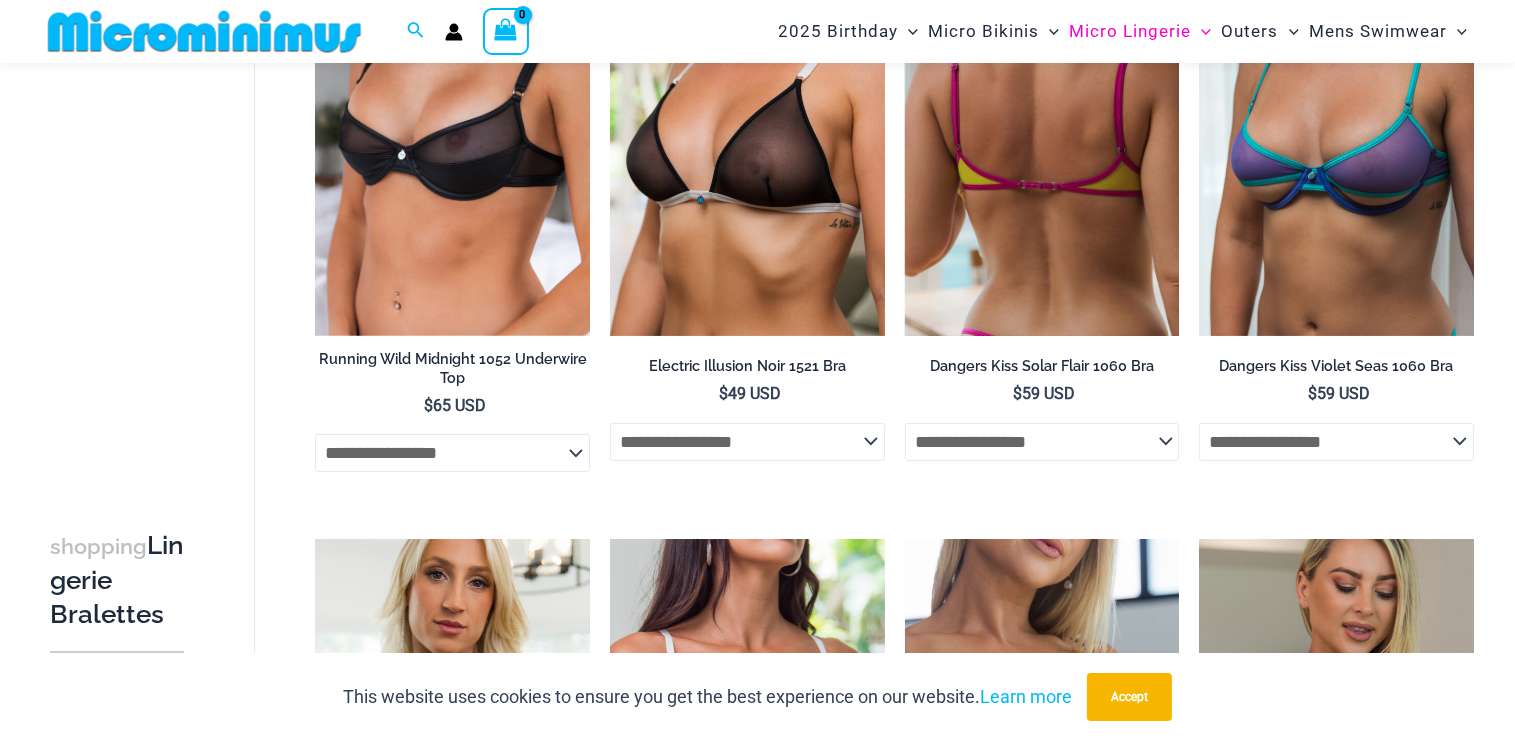 click at bounding box center [1042, 129] 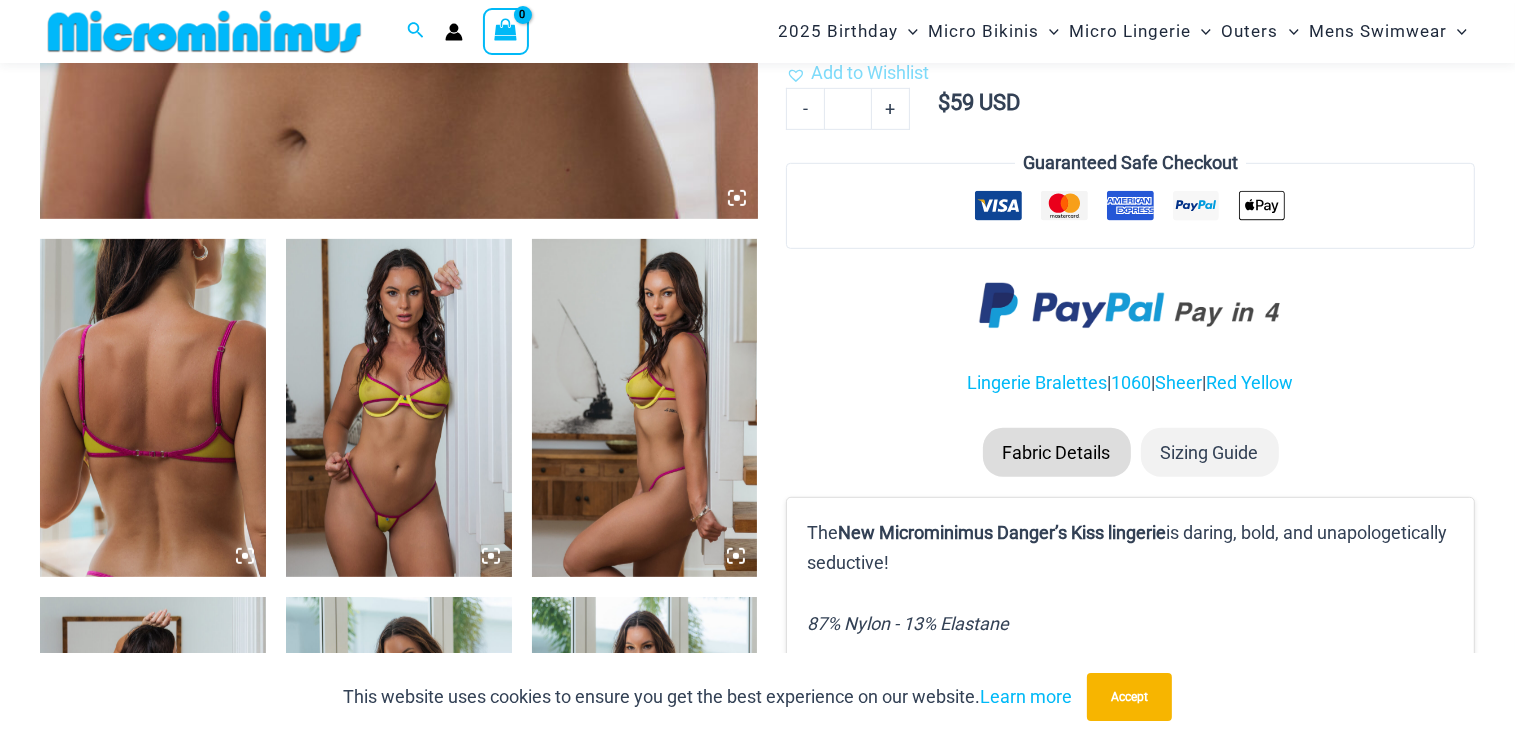 scroll, scrollTop: 1040, scrollLeft: 0, axis: vertical 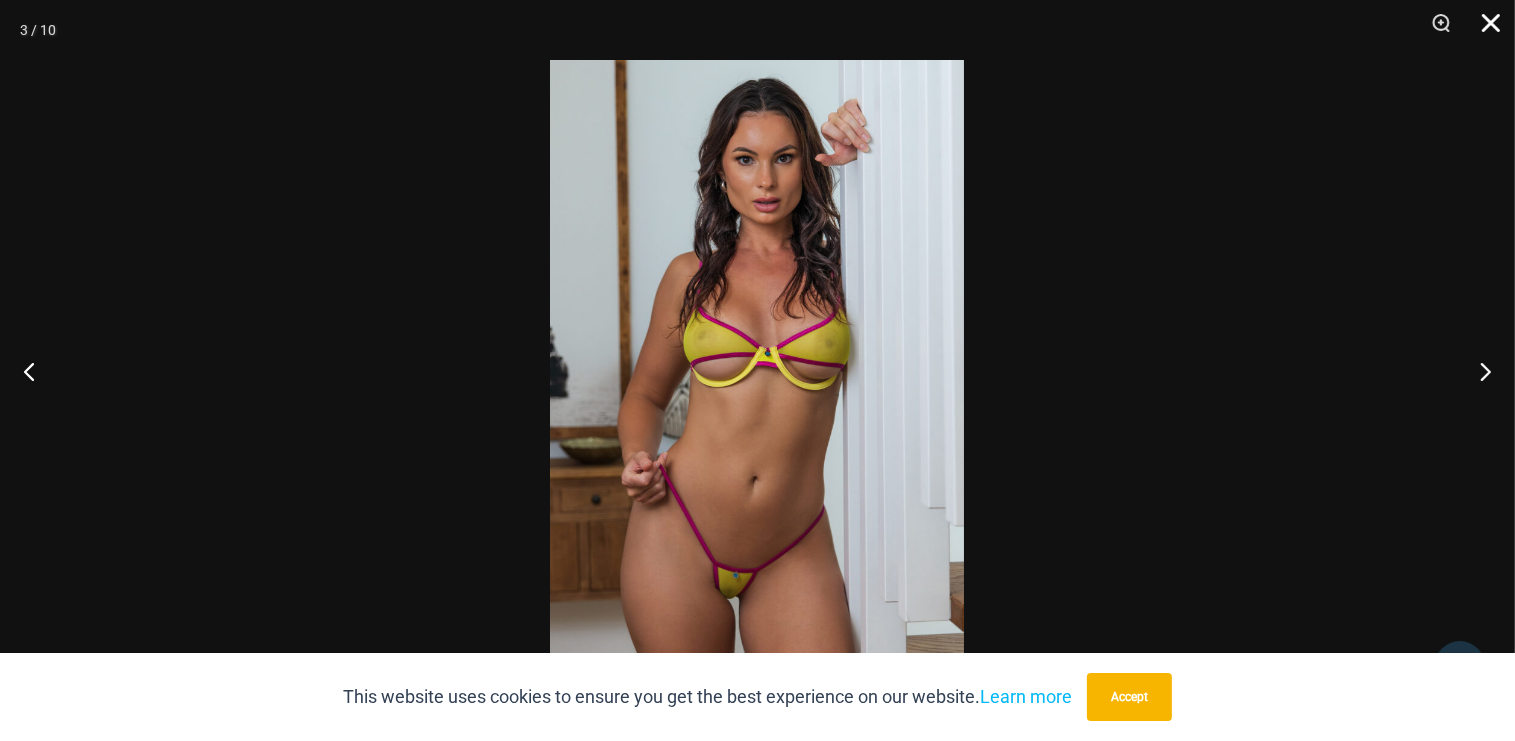 click at bounding box center [1484, 30] 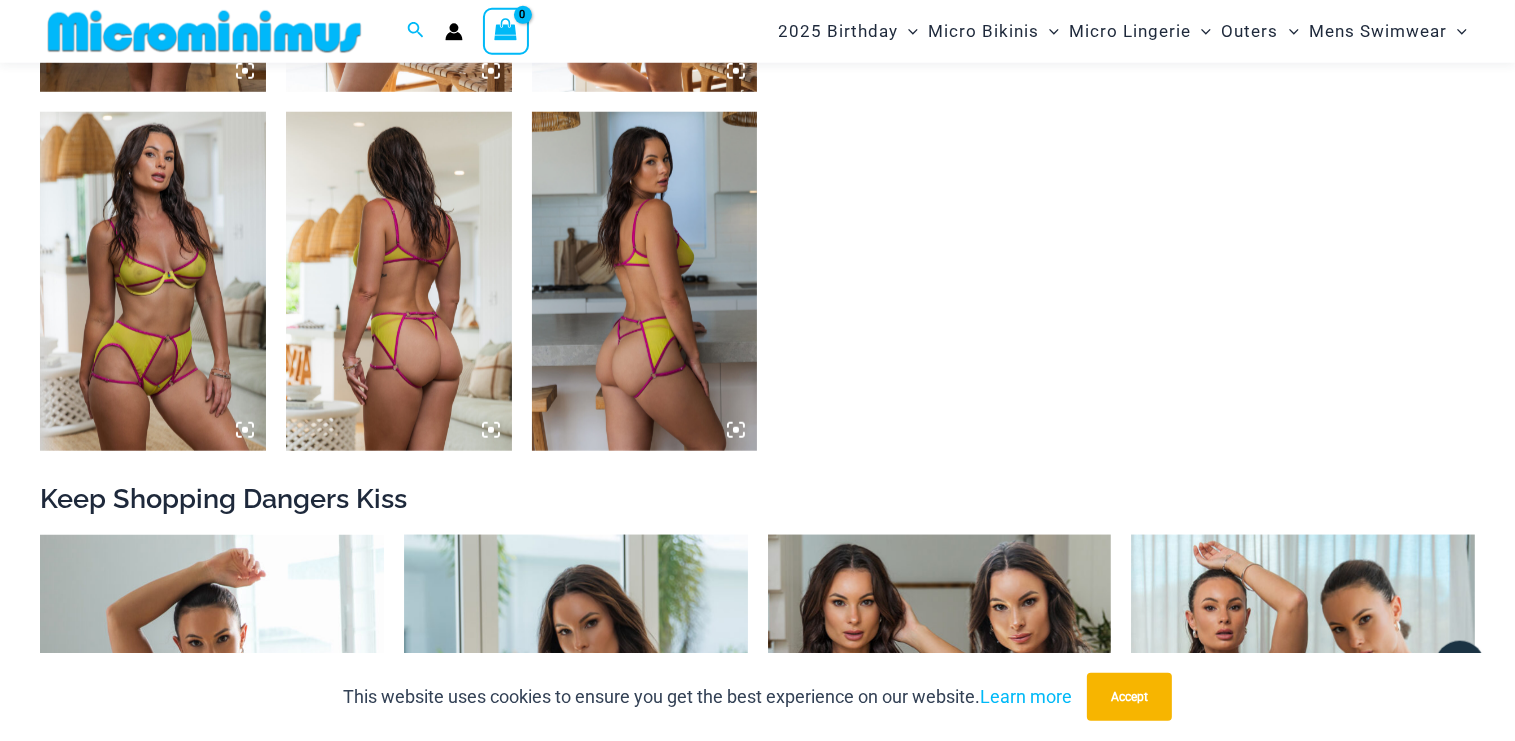 scroll, scrollTop: 1885, scrollLeft: 0, axis: vertical 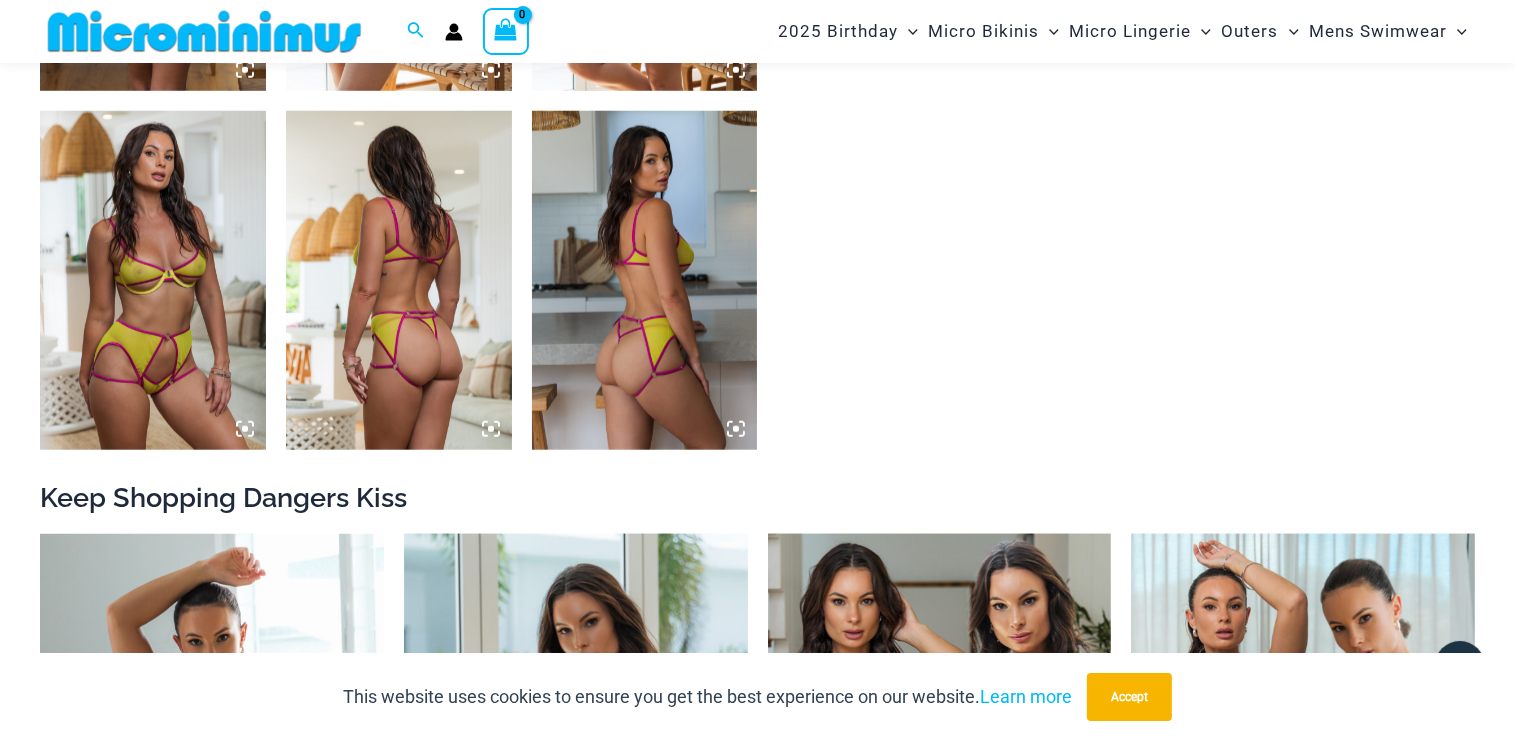 click at bounding box center [153, 280] 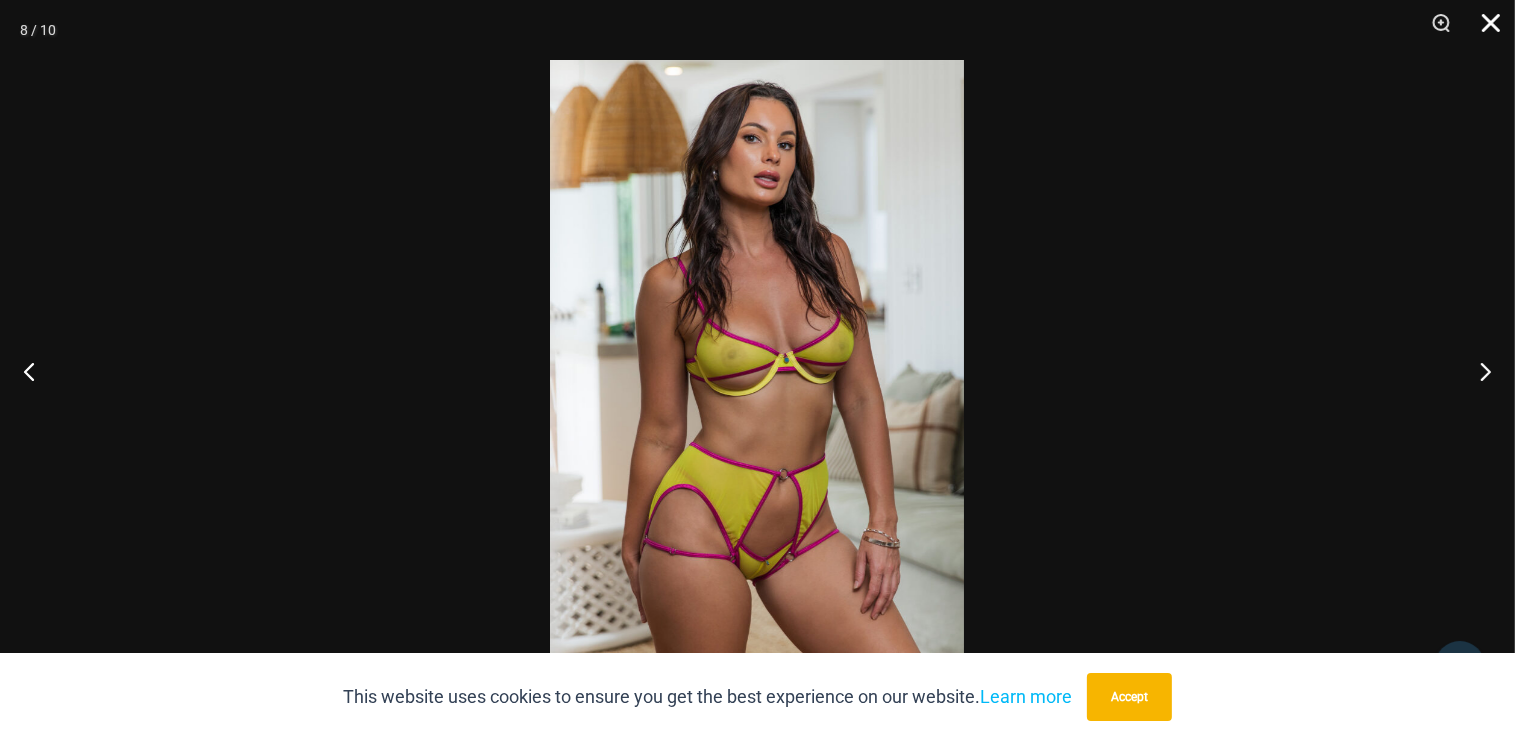 click at bounding box center (1484, 30) 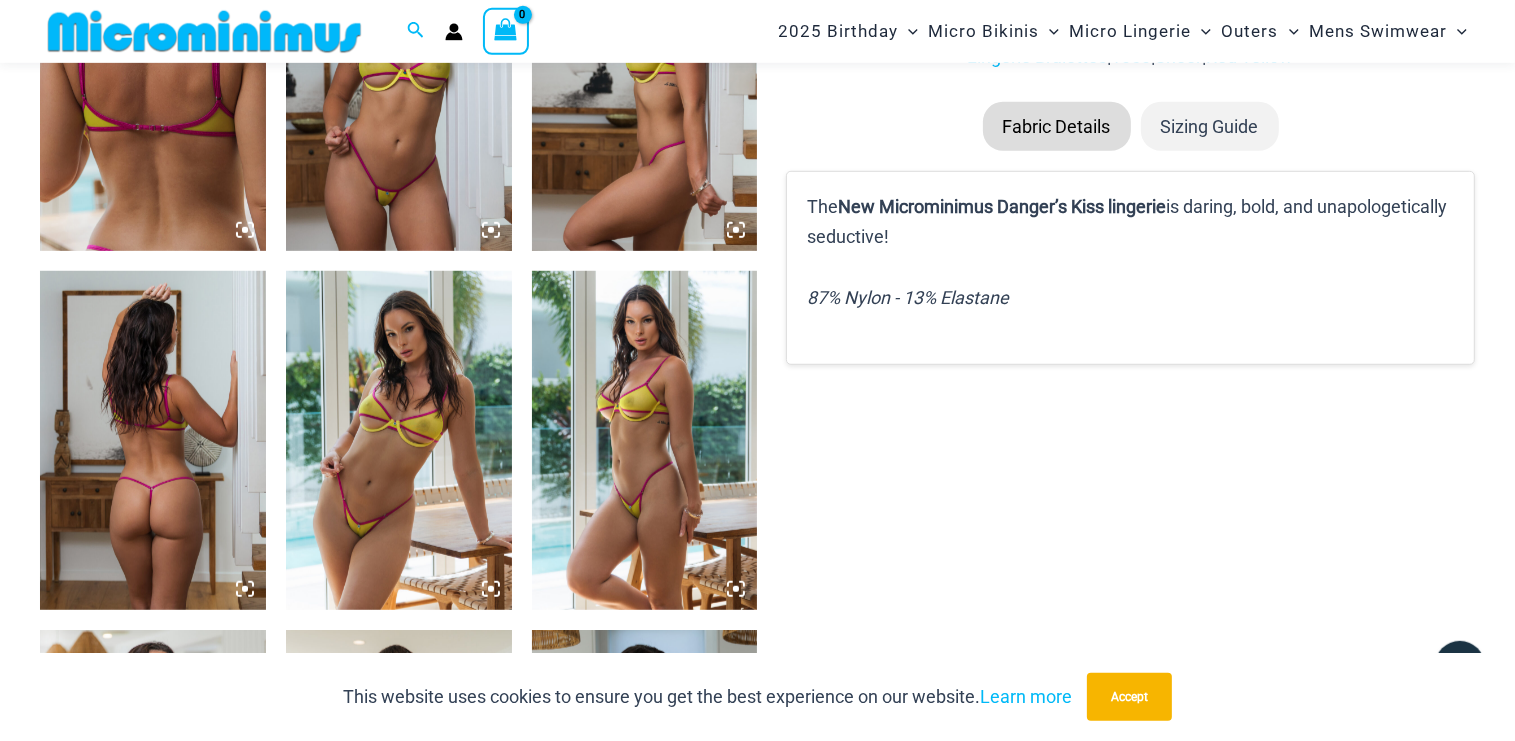 scroll, scrollTop: 1357, scrollLeft: 0, axis: vertical 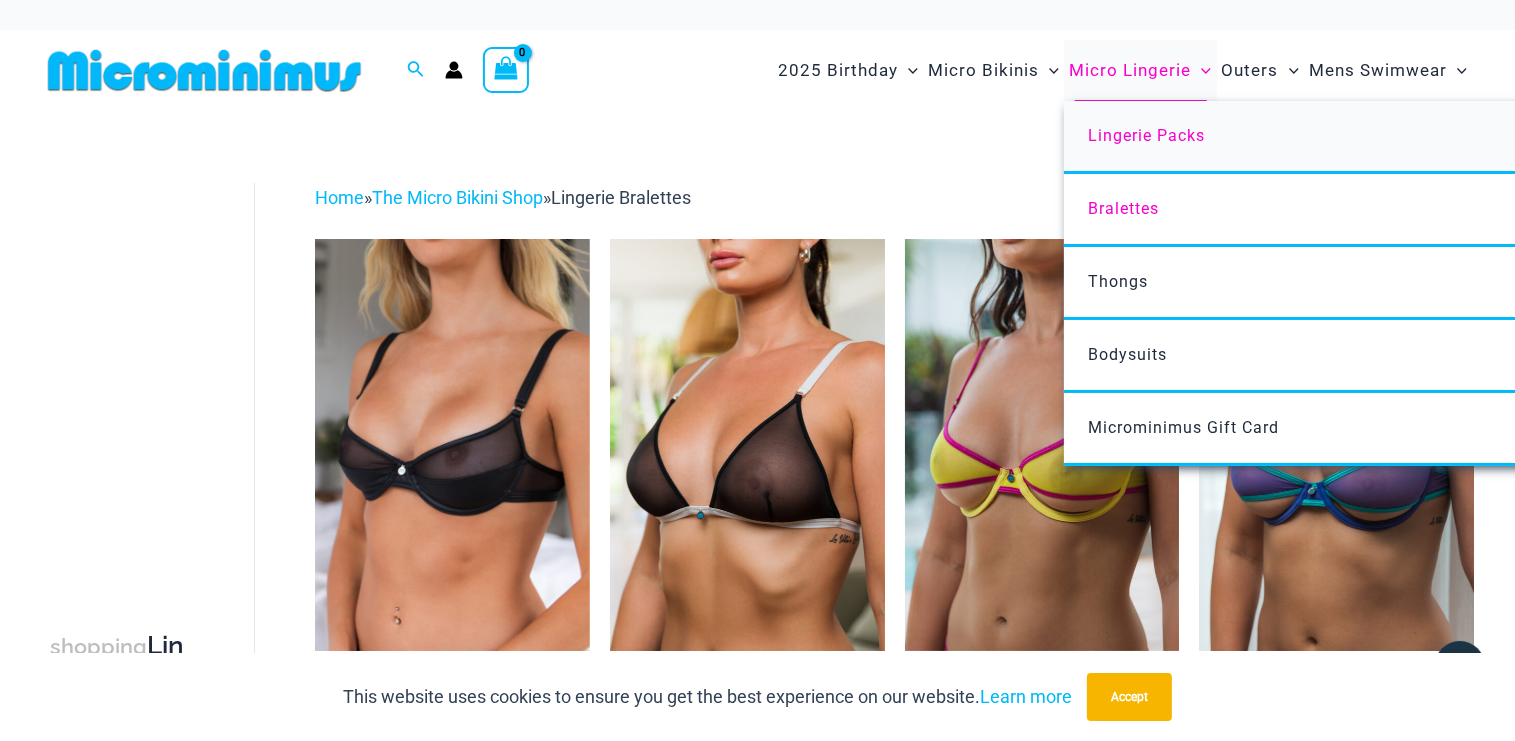 click on "Lingerie Packs" at bounding box center [1146, 135] 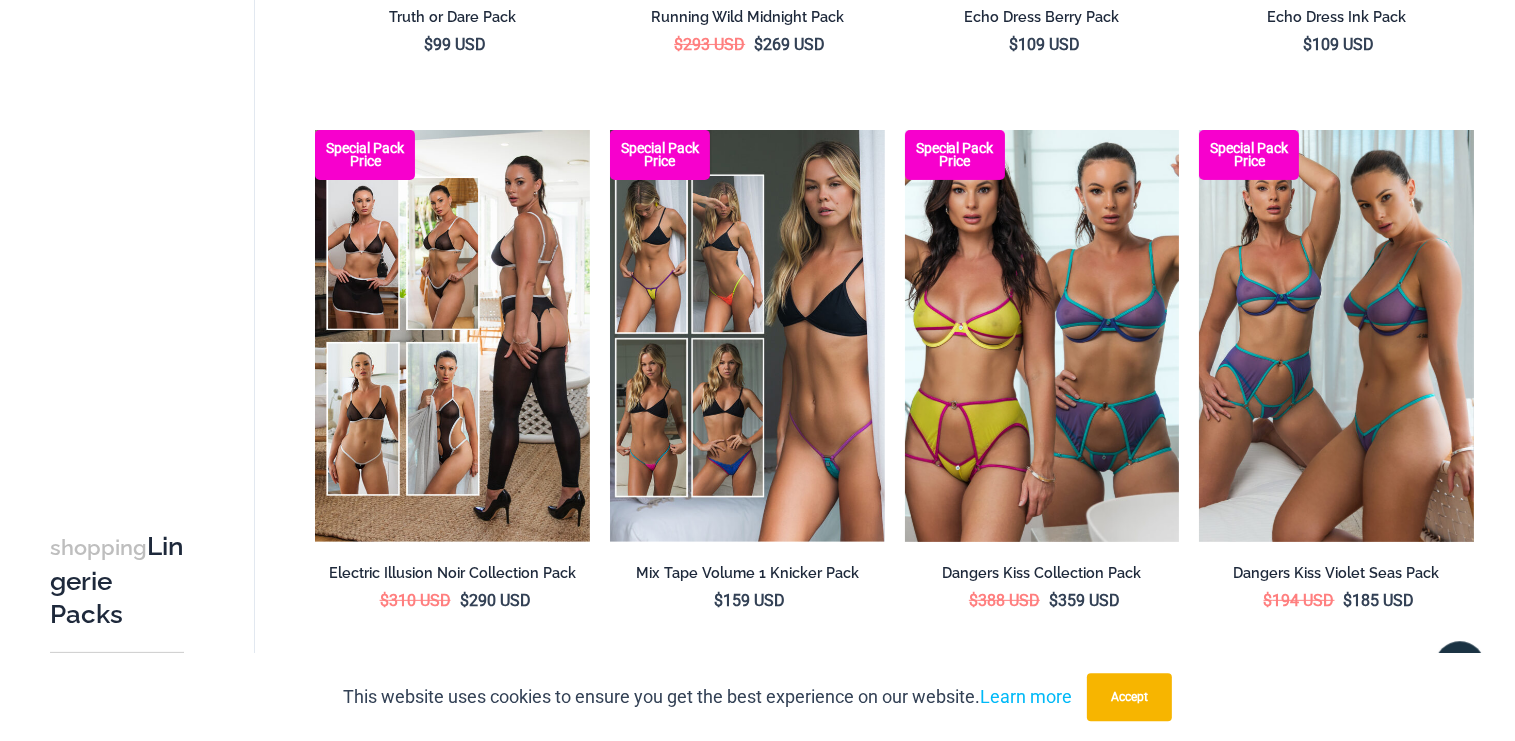 scroll, scrollTop: 0, scrollLeft: 0, axis: both 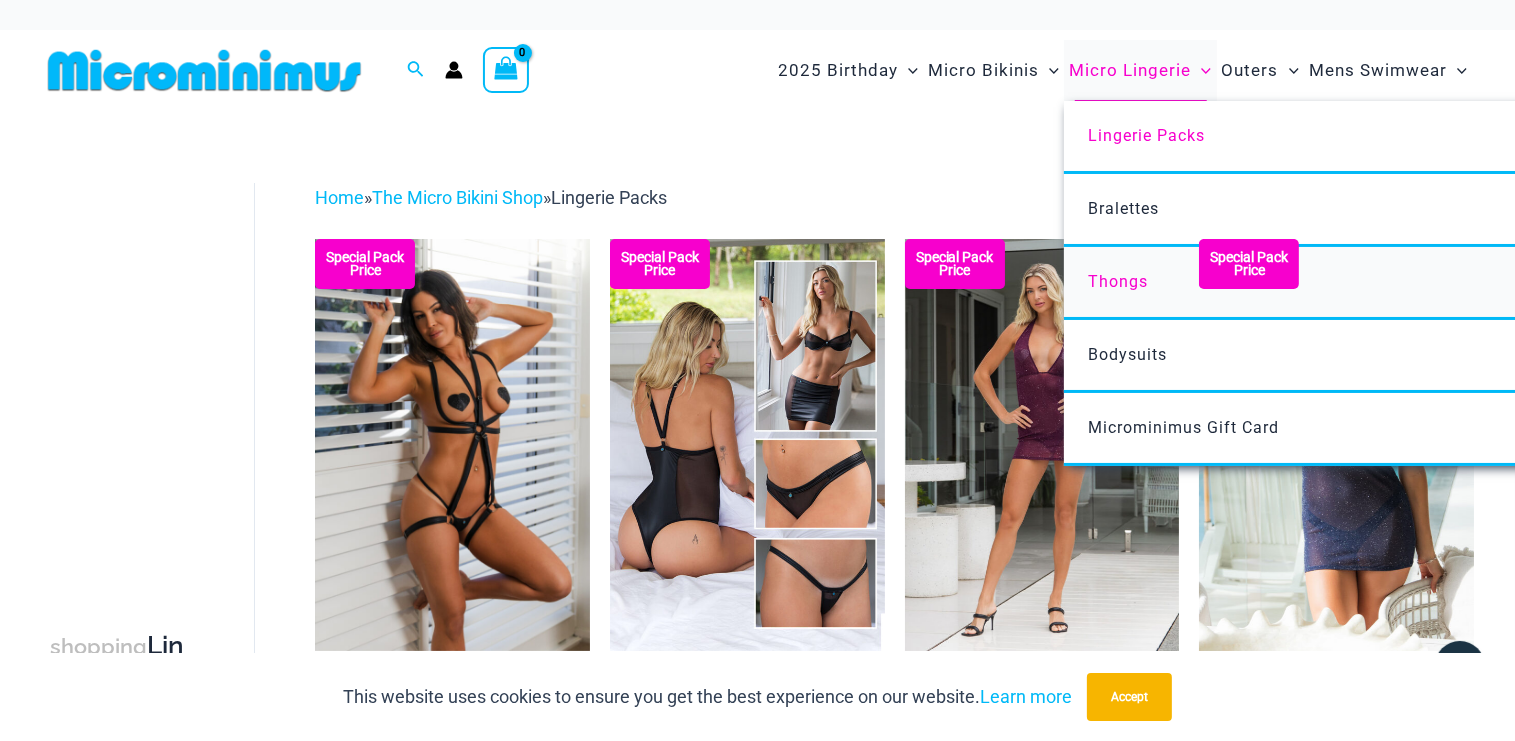 click on "Thongs" at bounding box center [1118, 281] 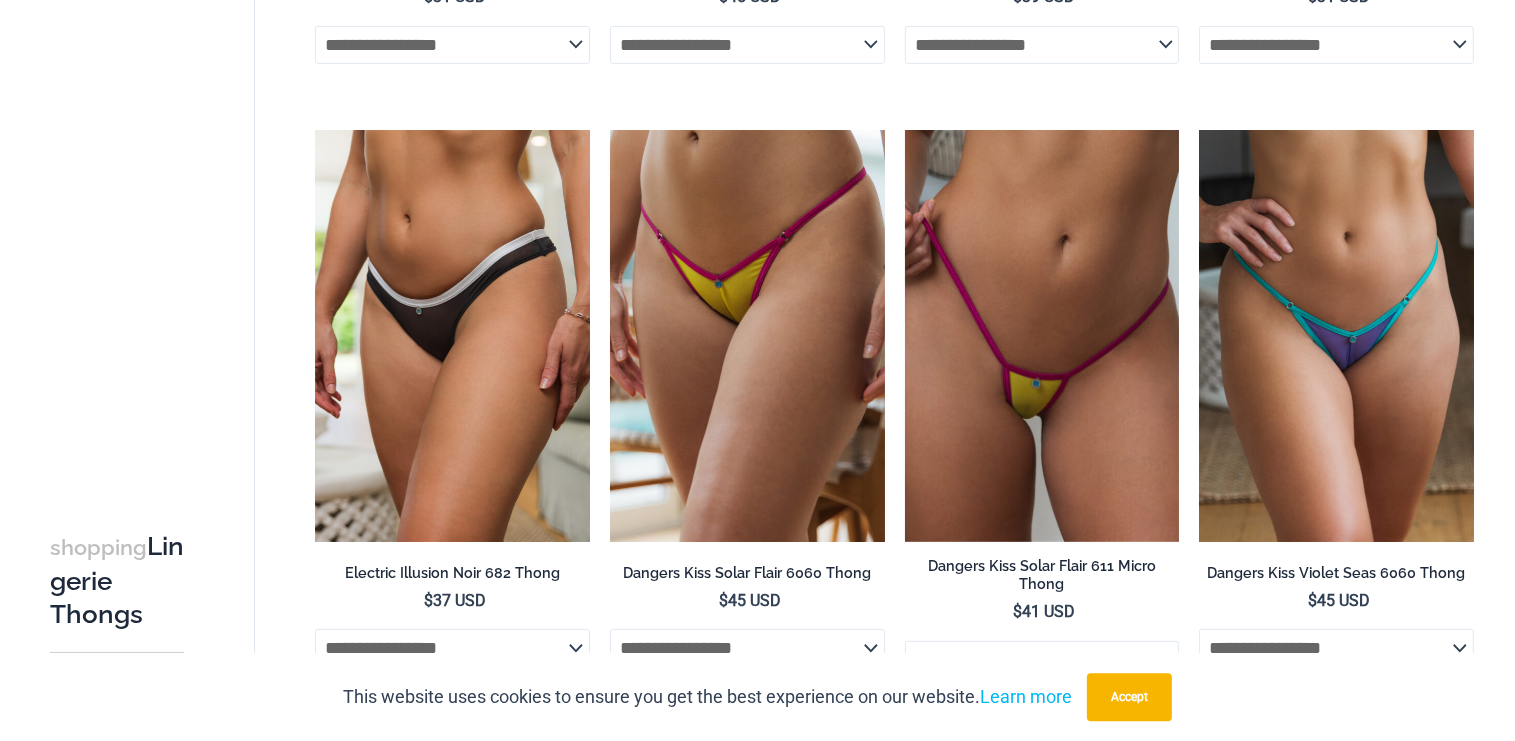 scroll, scrollTop: 0, scrollLeft: 0, axis: both 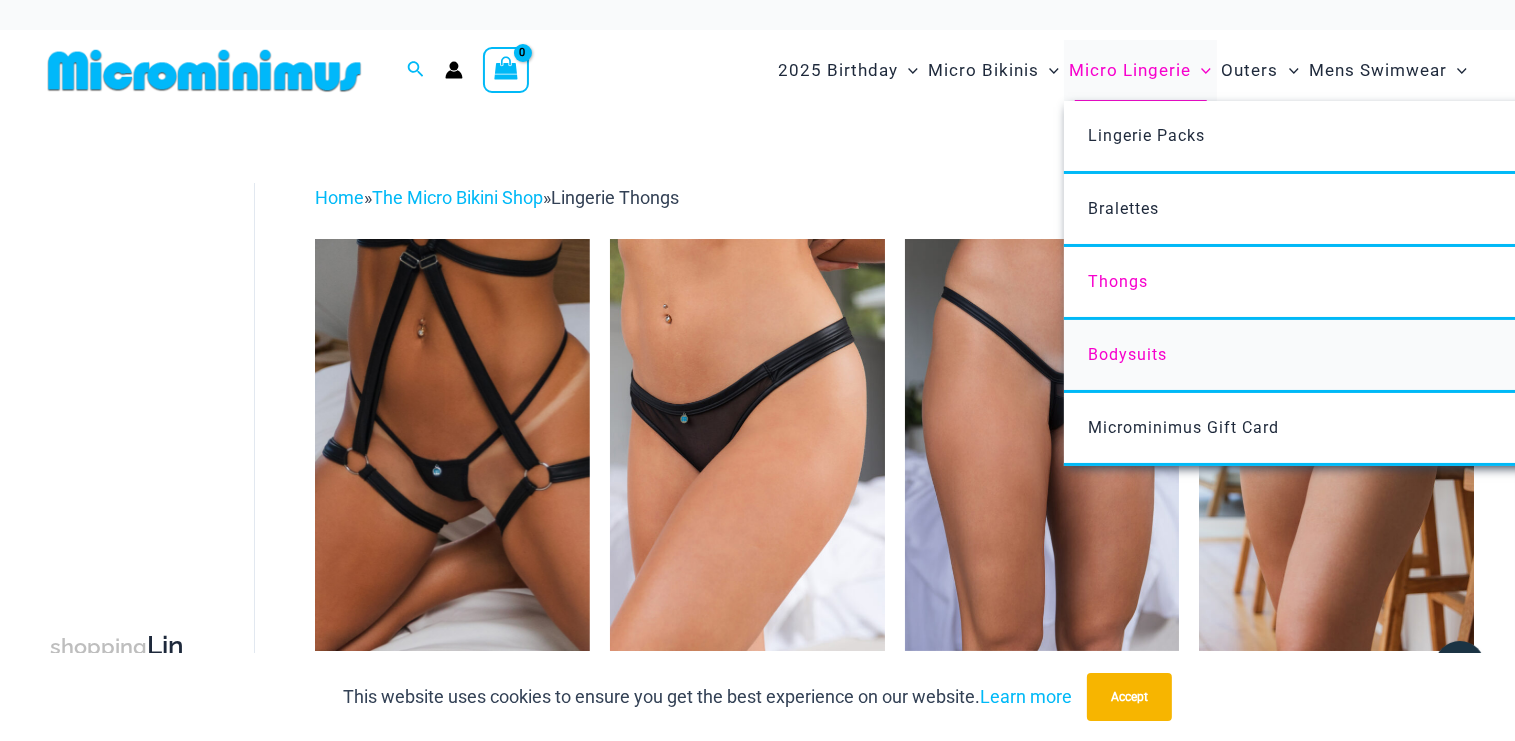 click on "Bodysuits" at bounding box center [1127, 354] 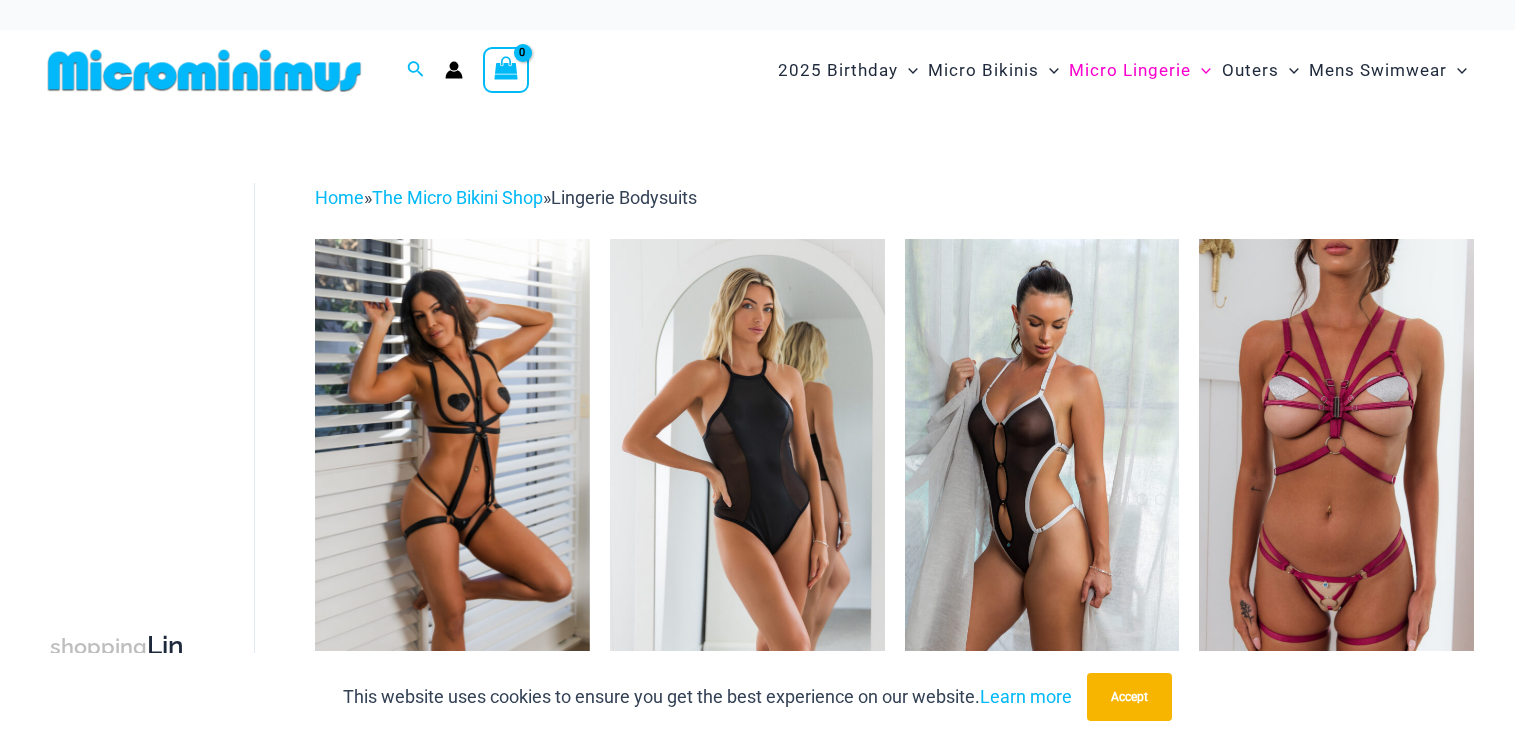 scroll, scrollTop: 0, scrollLeft: 0, axis: both 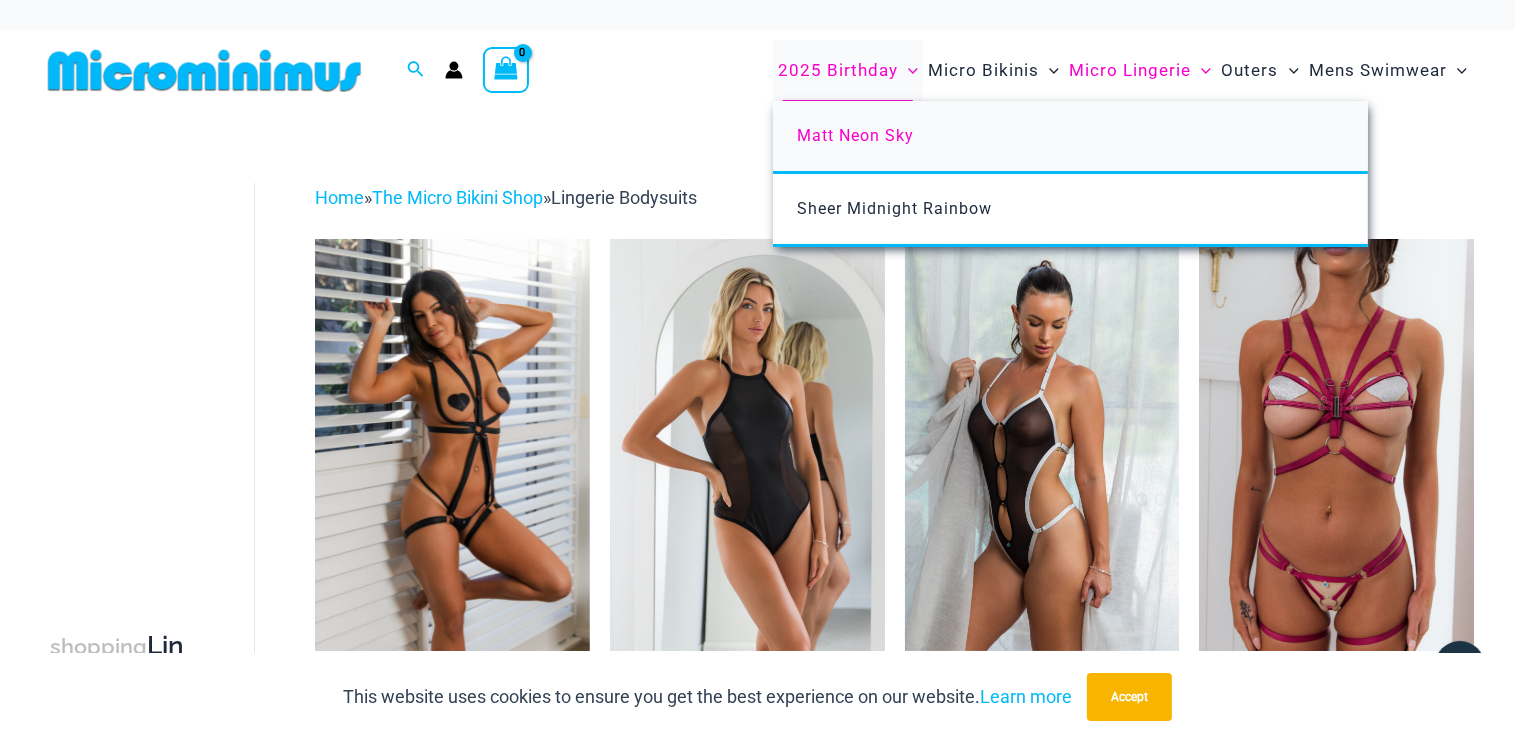 click on "Matt Neon Sky" at bounding box center (855, 135) 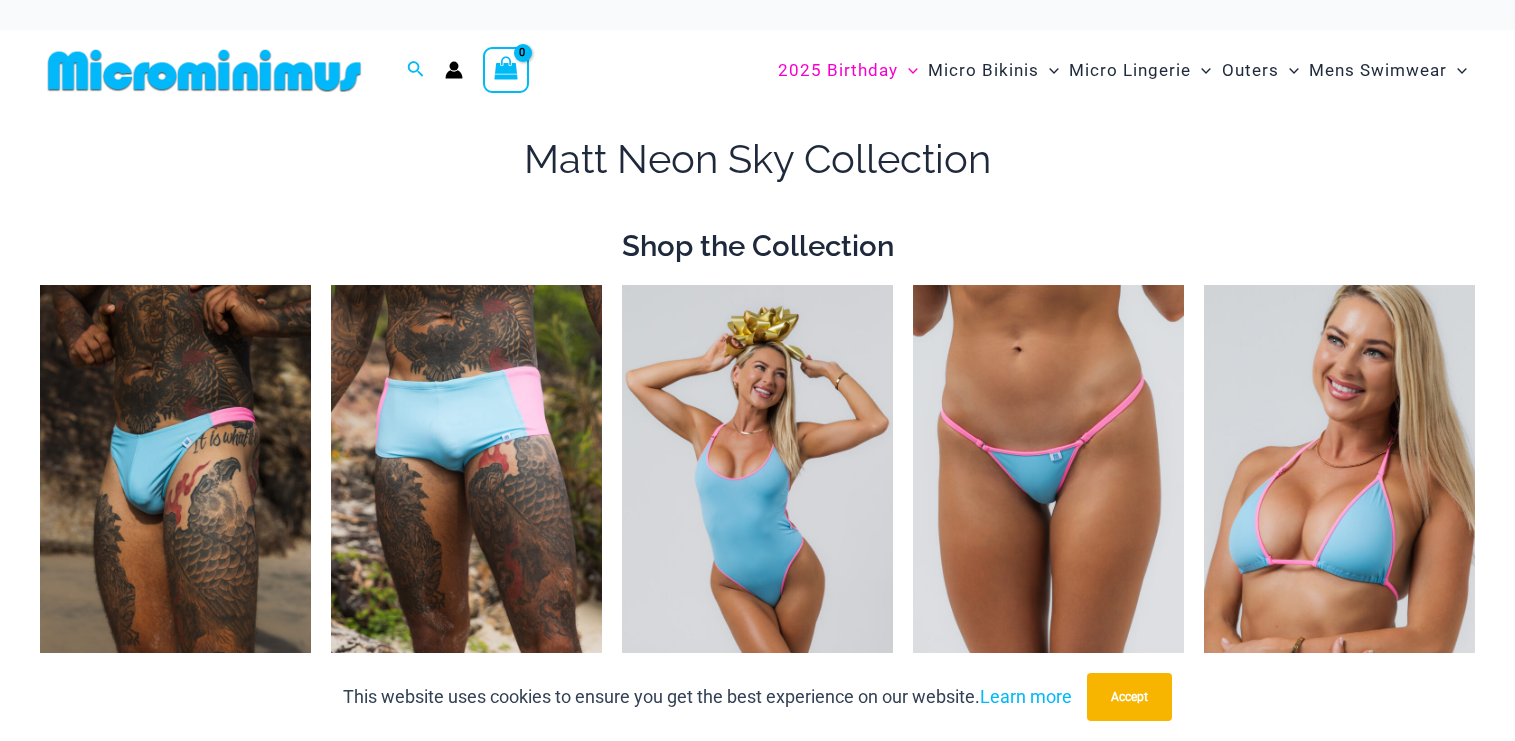 scroll, scrollTop: 0, scrollLeft: 0, axis: both 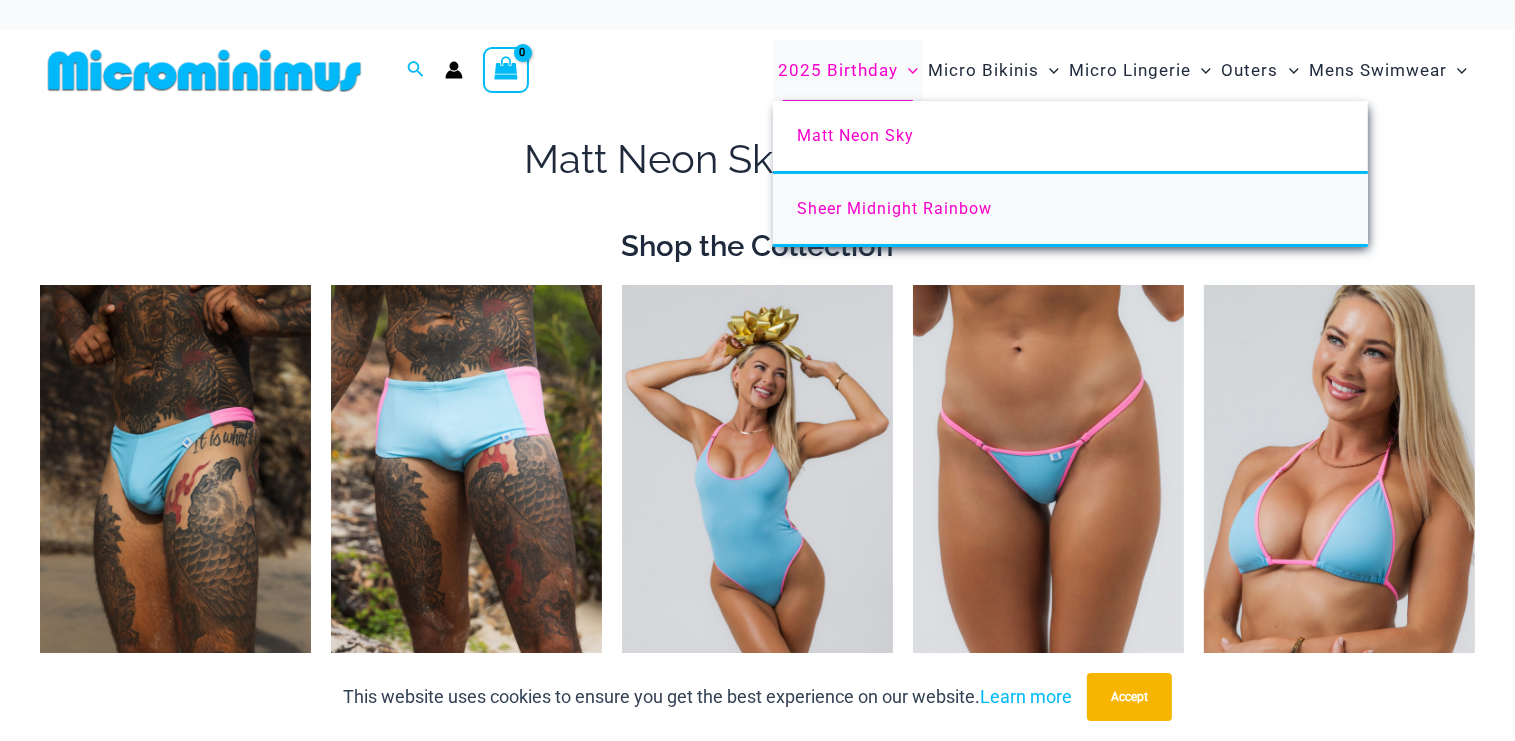 click on "Sheer Midnight Rainbow" at bounding box center (894, 208) 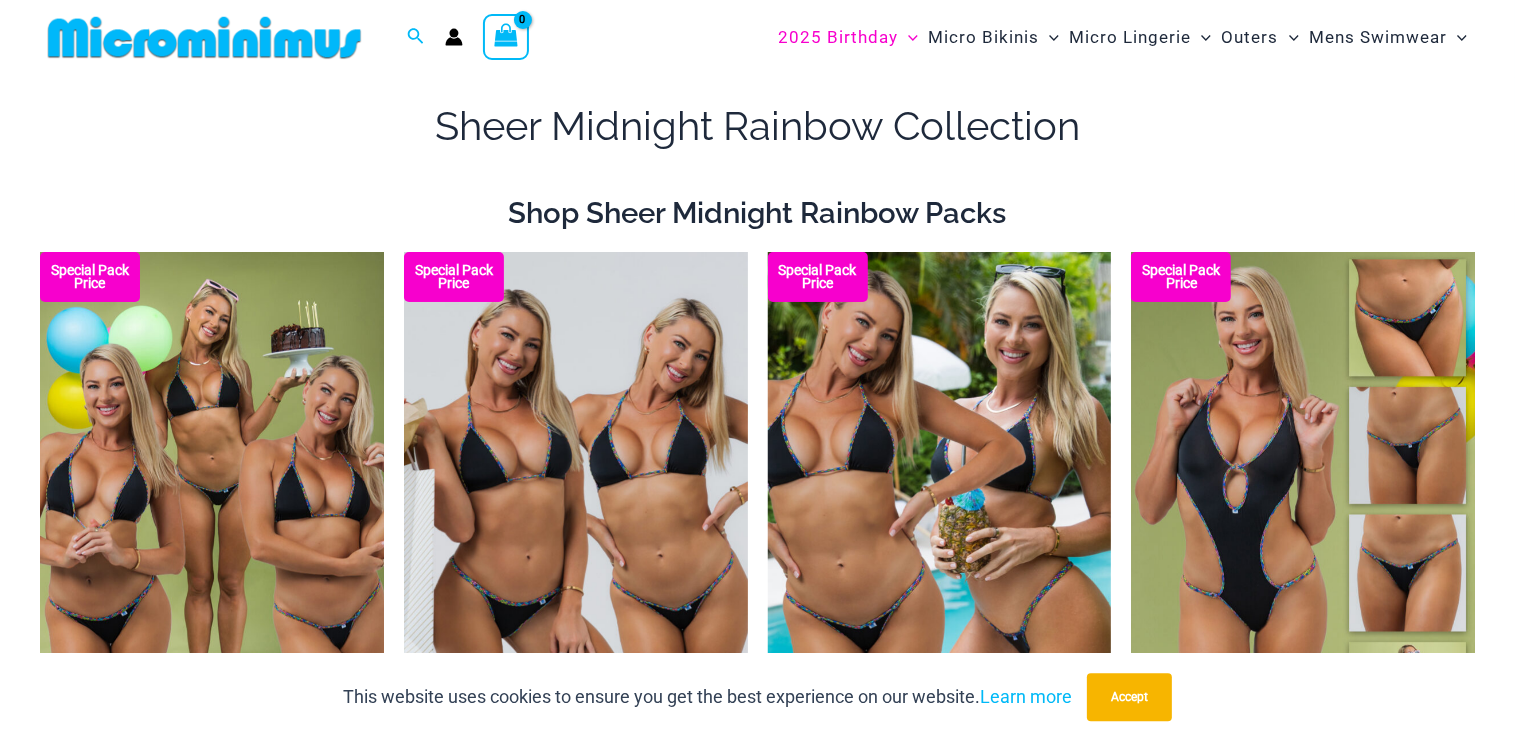 scroll, scrollTop: 0, scrollLeft: 0, axis: both 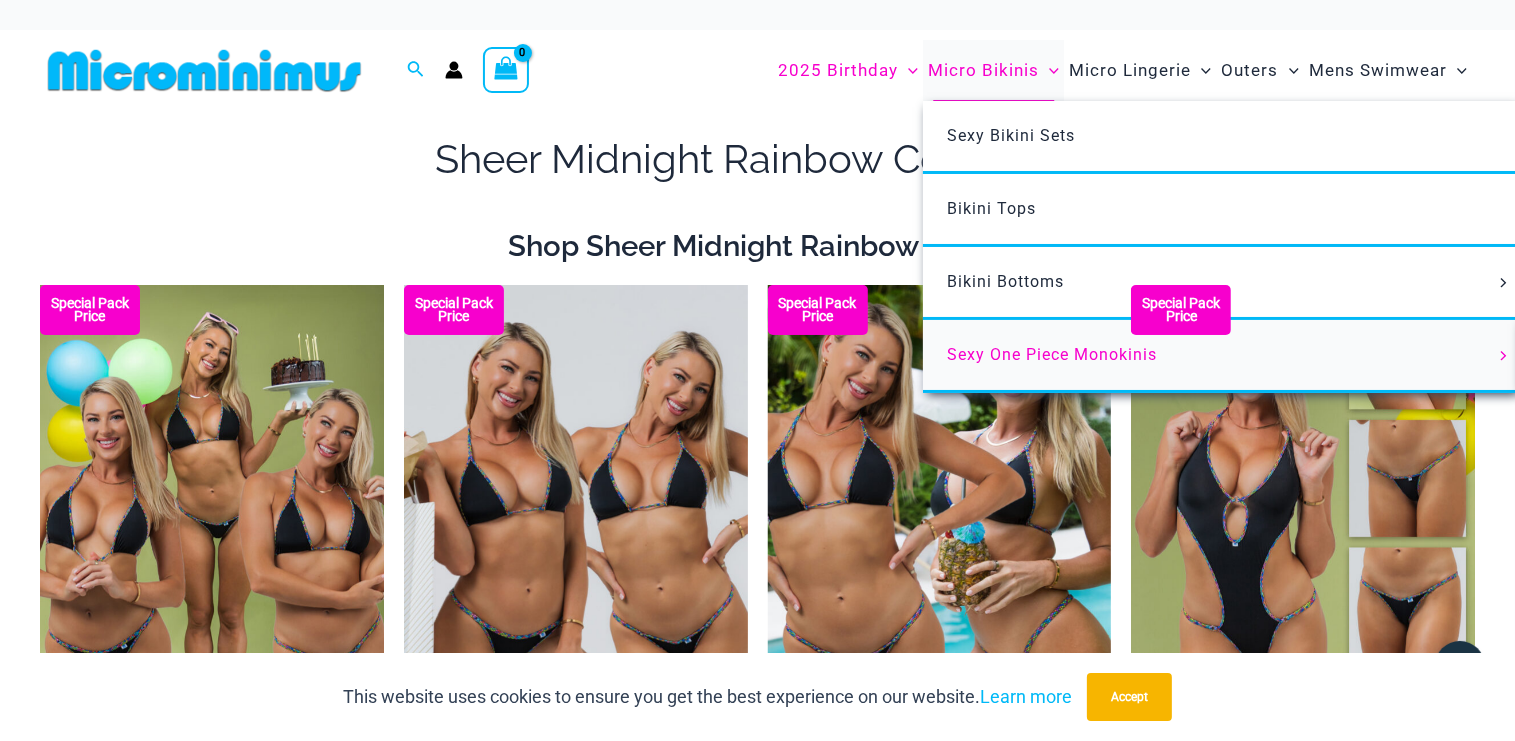 click on "Sexy One Piece Monokinis" at bounding box center [1052, 354] 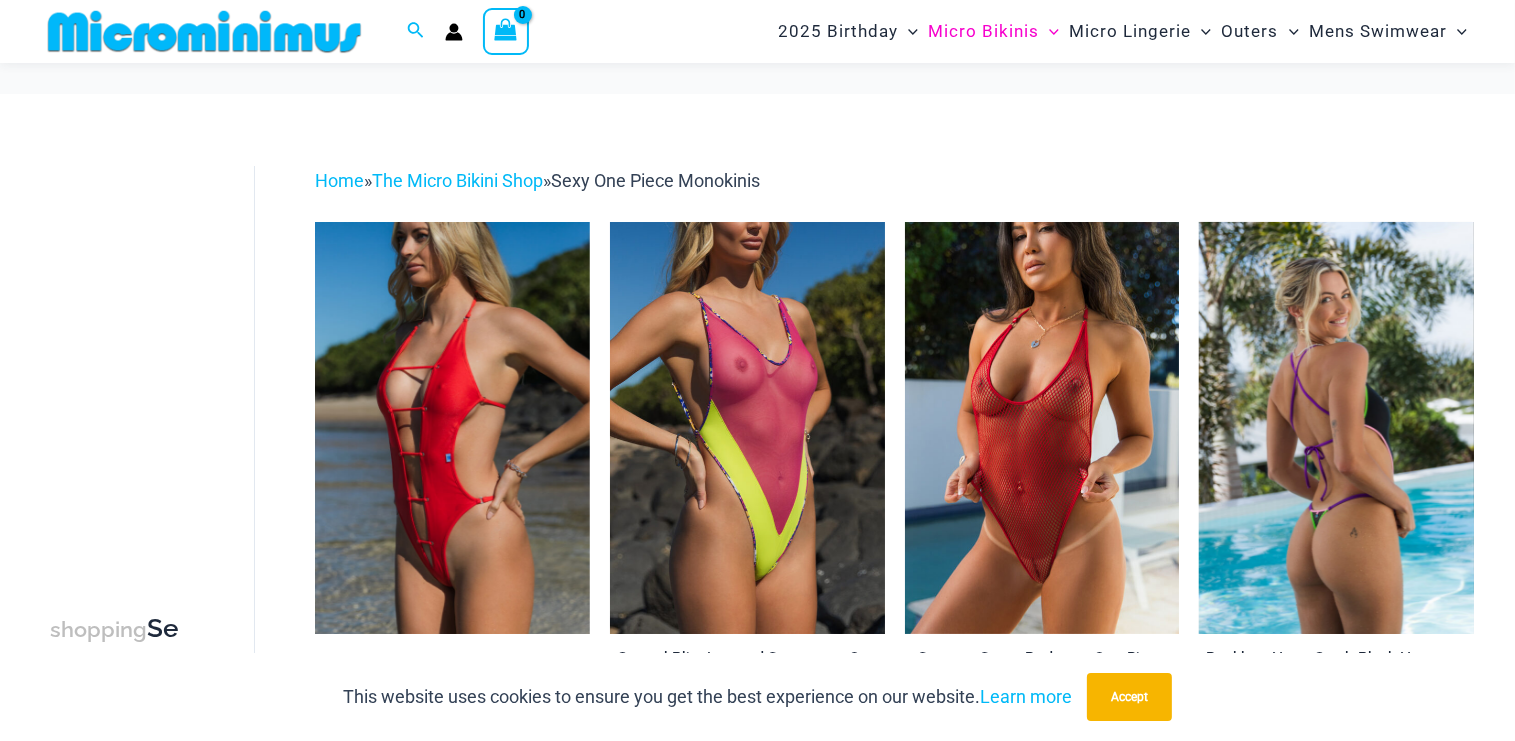 scroll, scrollTop: 510, scrollLeft: 0, axis: vertical 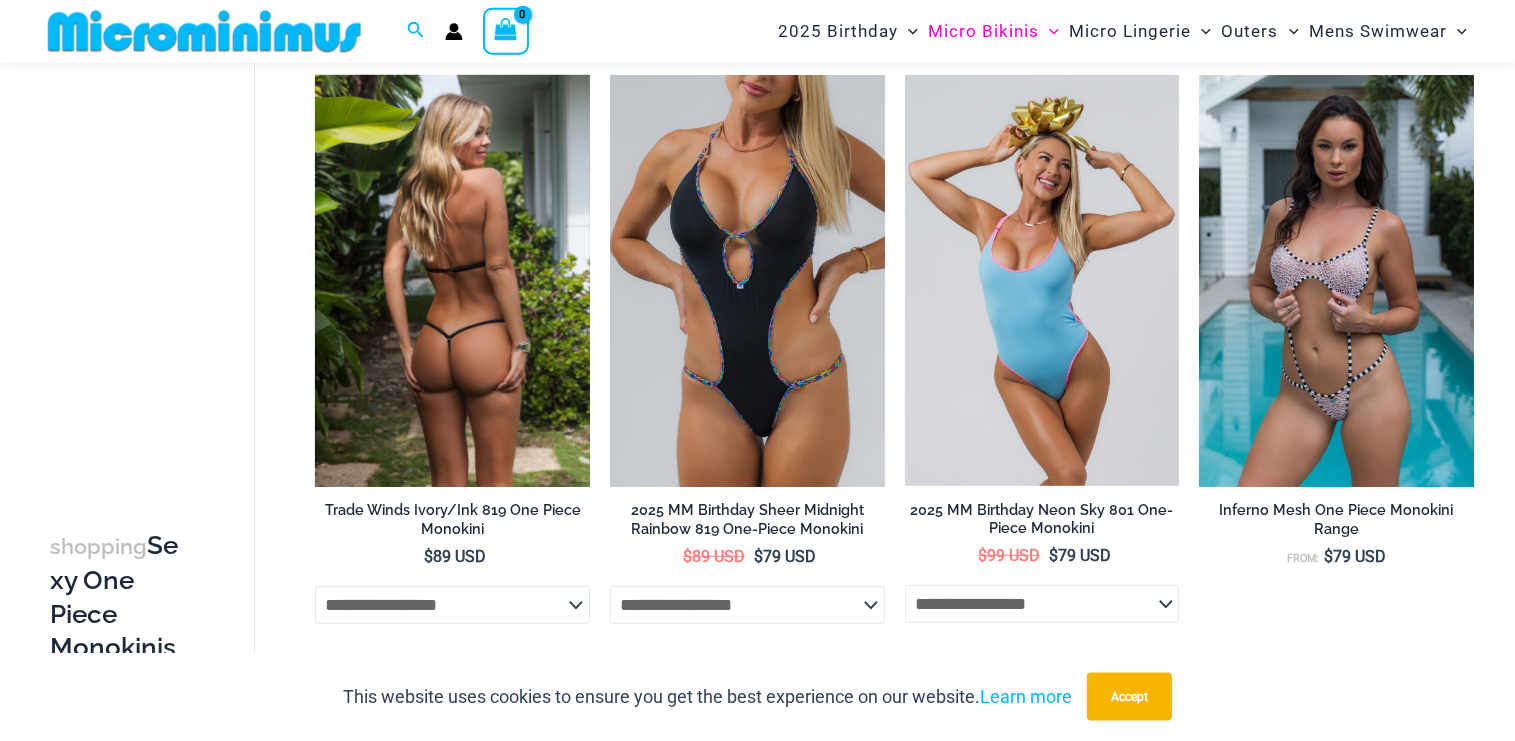 click at bounding box center (452, 281) 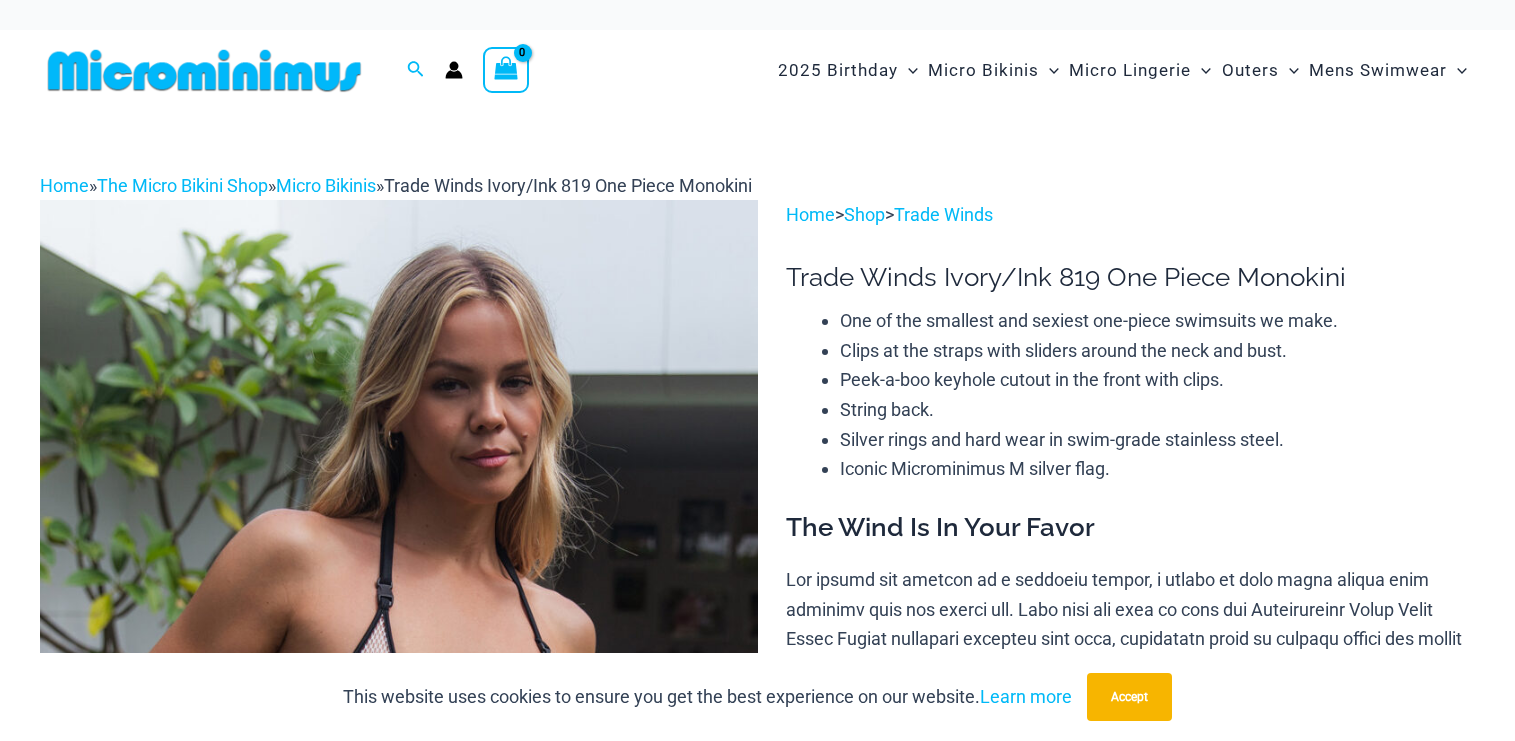 scroll, scrollTop: 0, scrollLeft: 0, axis: both 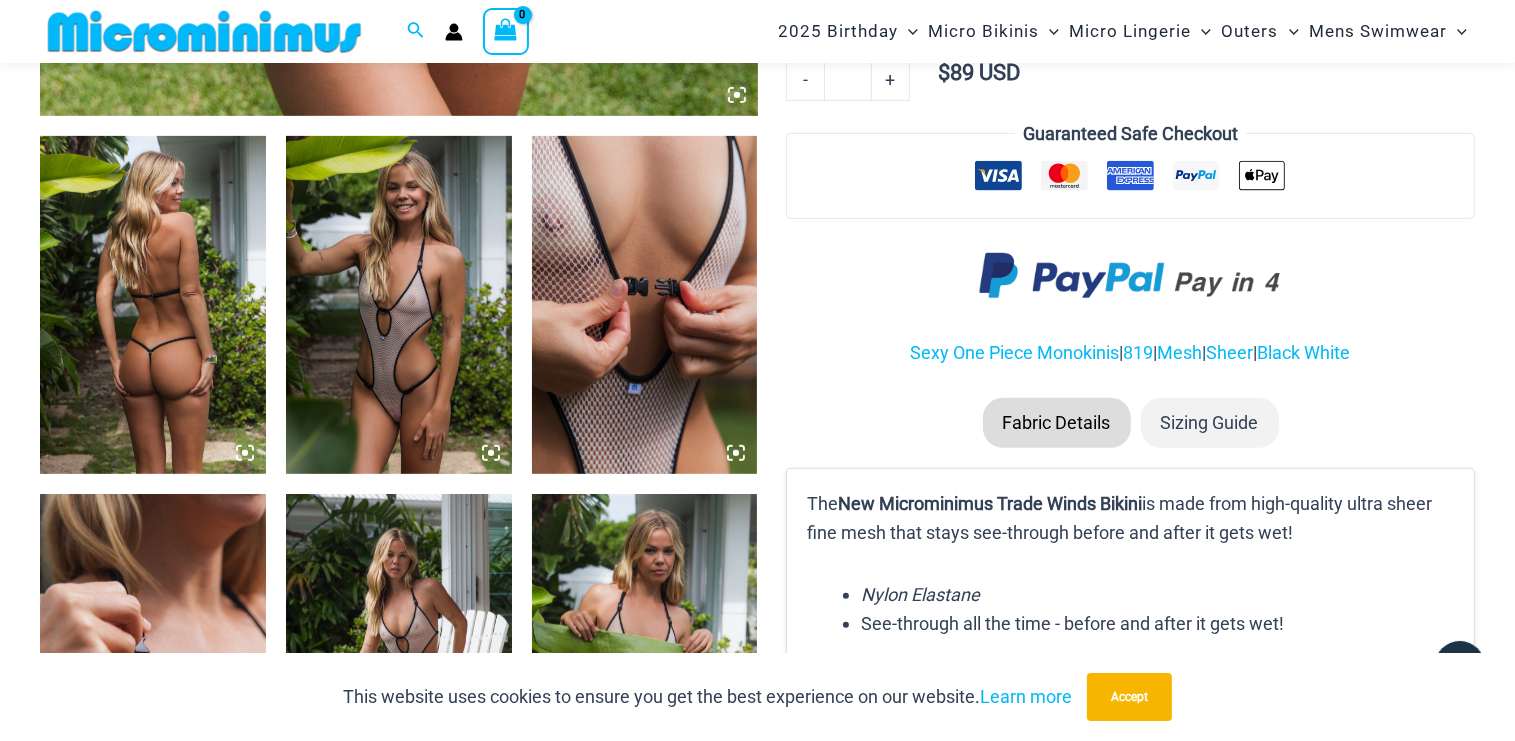 click at bounding box center [399, 305] 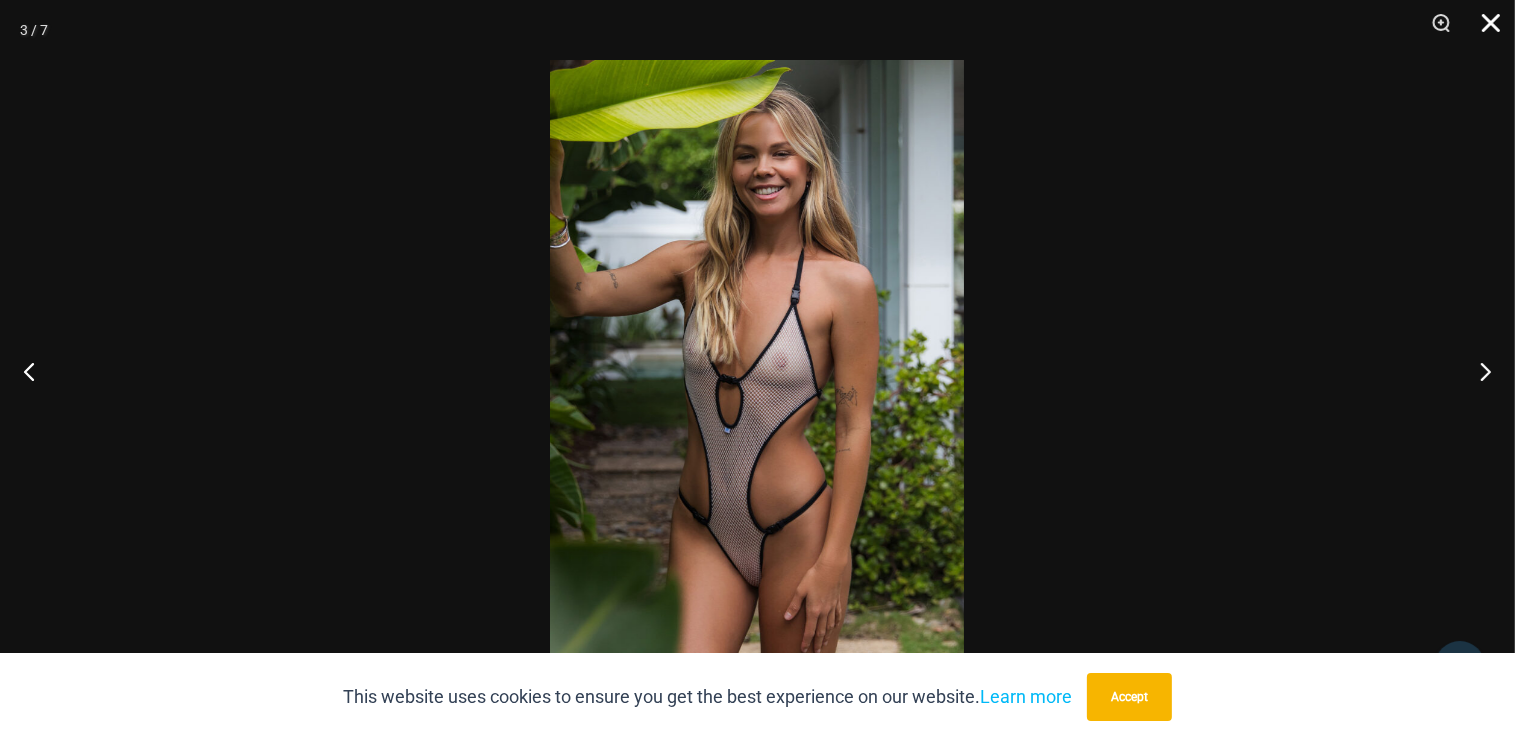 click at bounding box center [1484, 30] 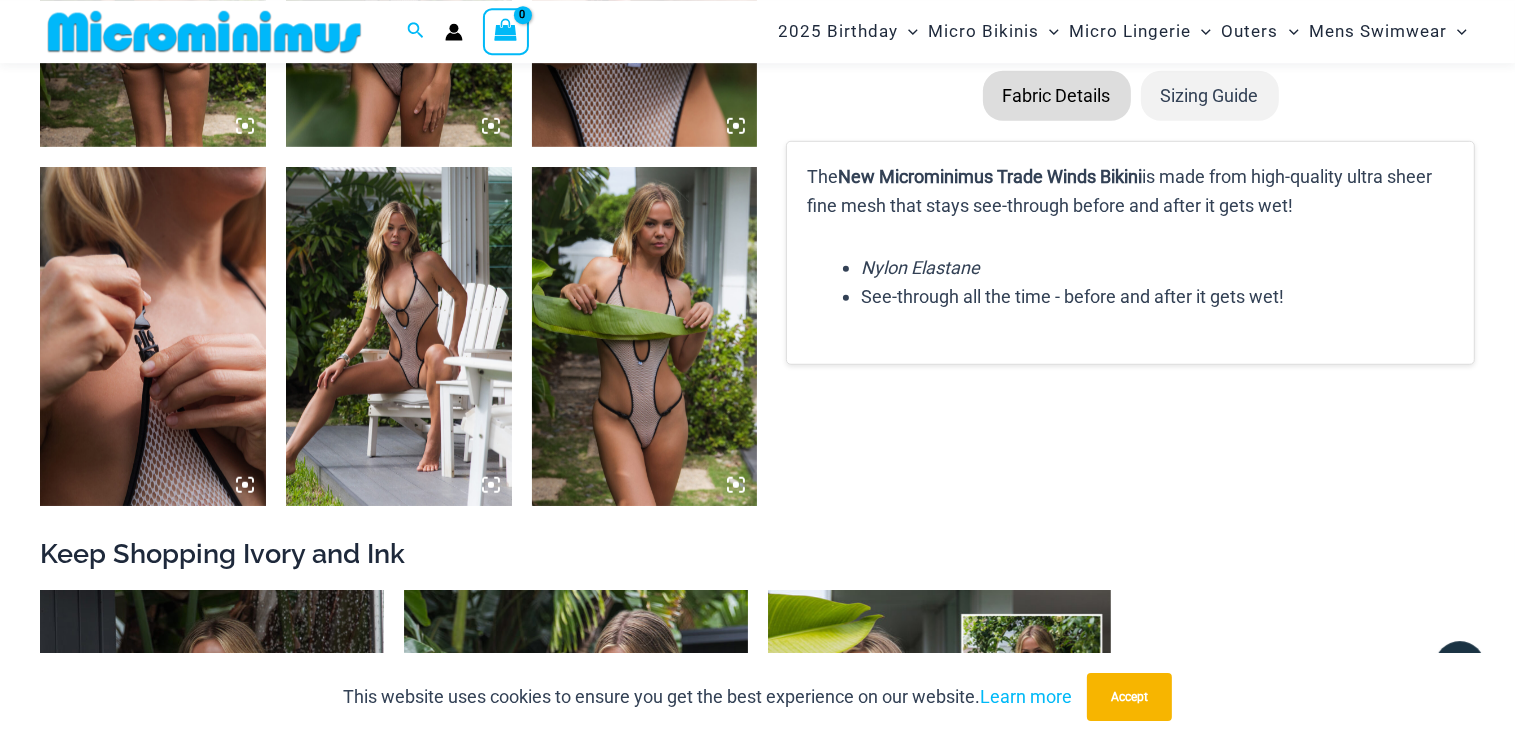 scroll, scrollTop: 1478, scrollLeft: 0, axis: vertical 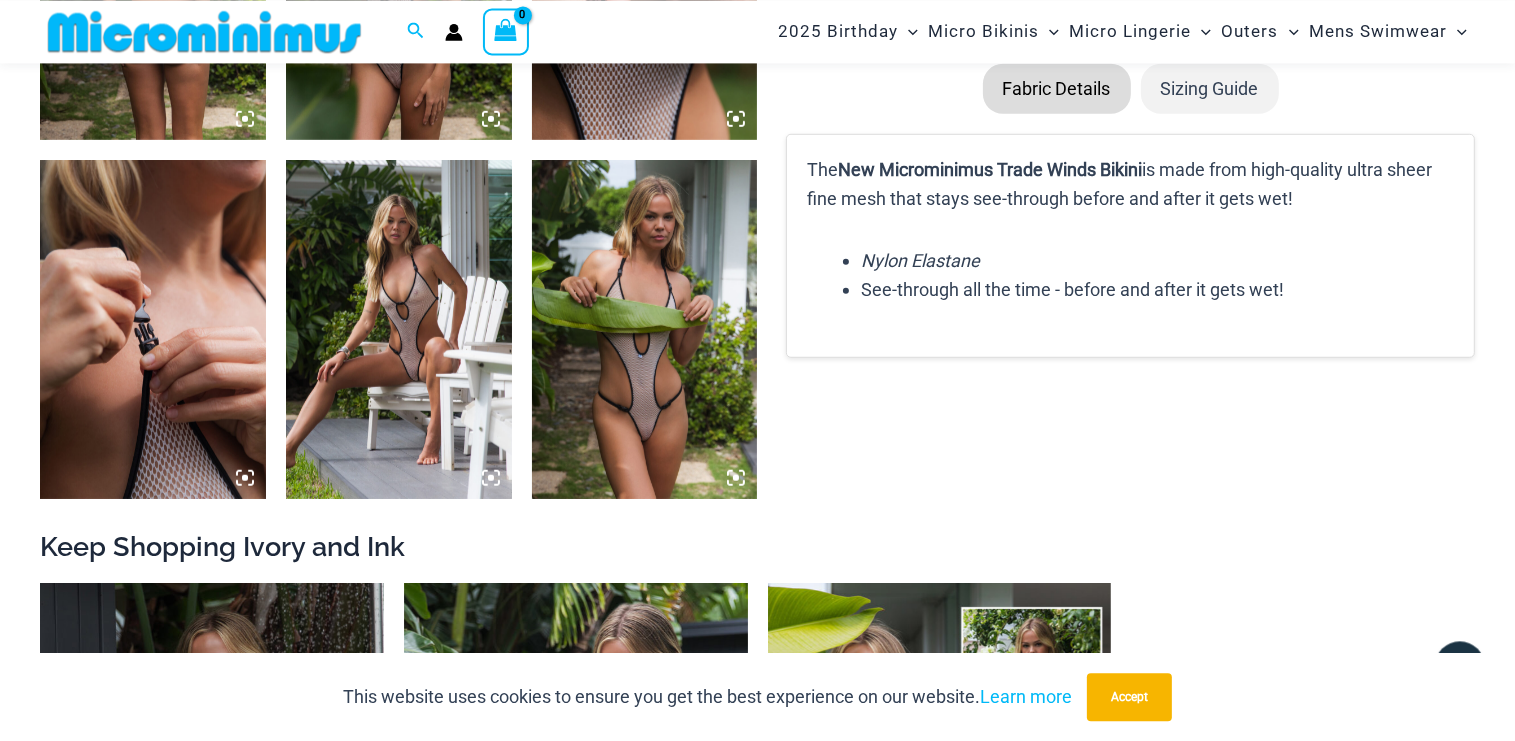 click at bounding box center [399, 328] 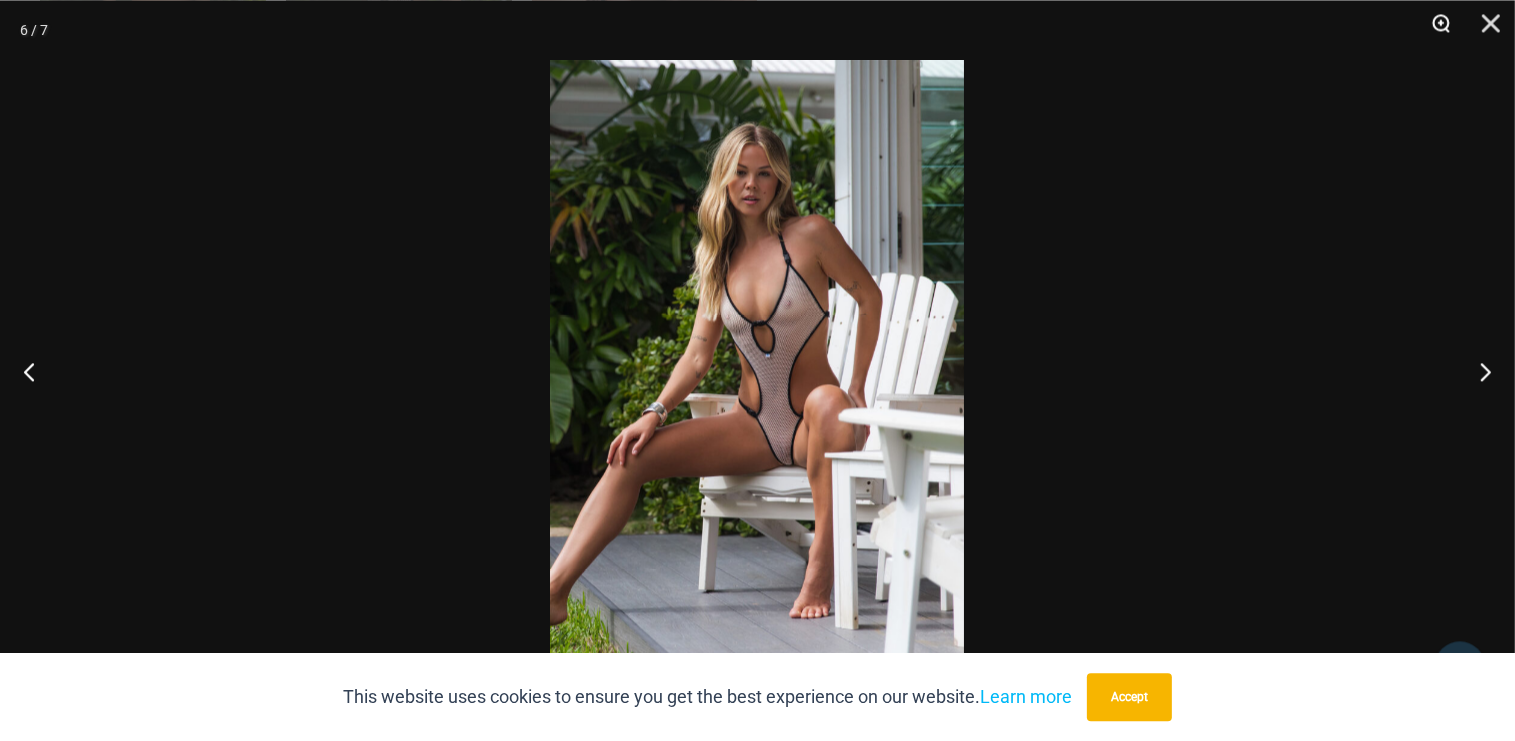 click at bounding box center [1434, 30] 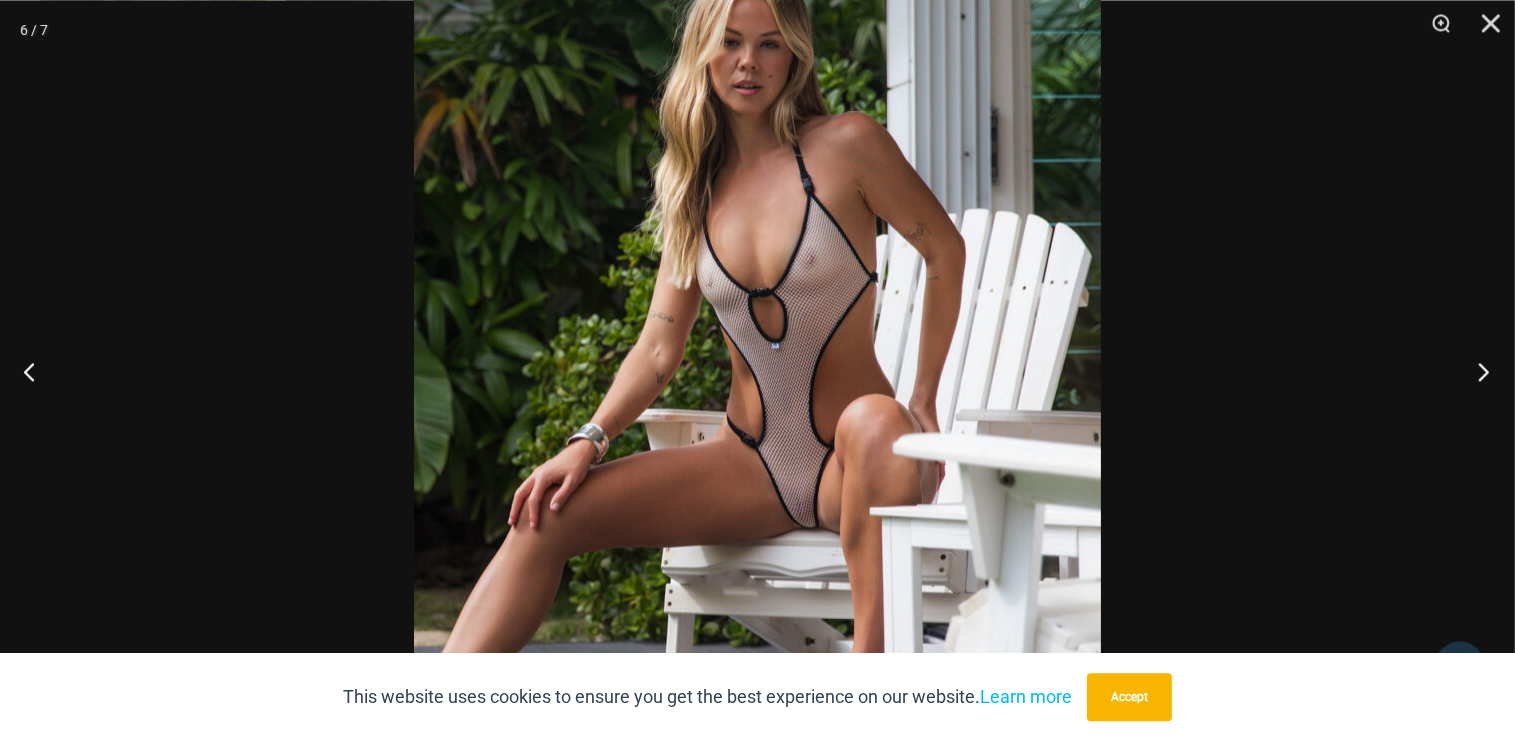 click at bounding box center (1477, 371) 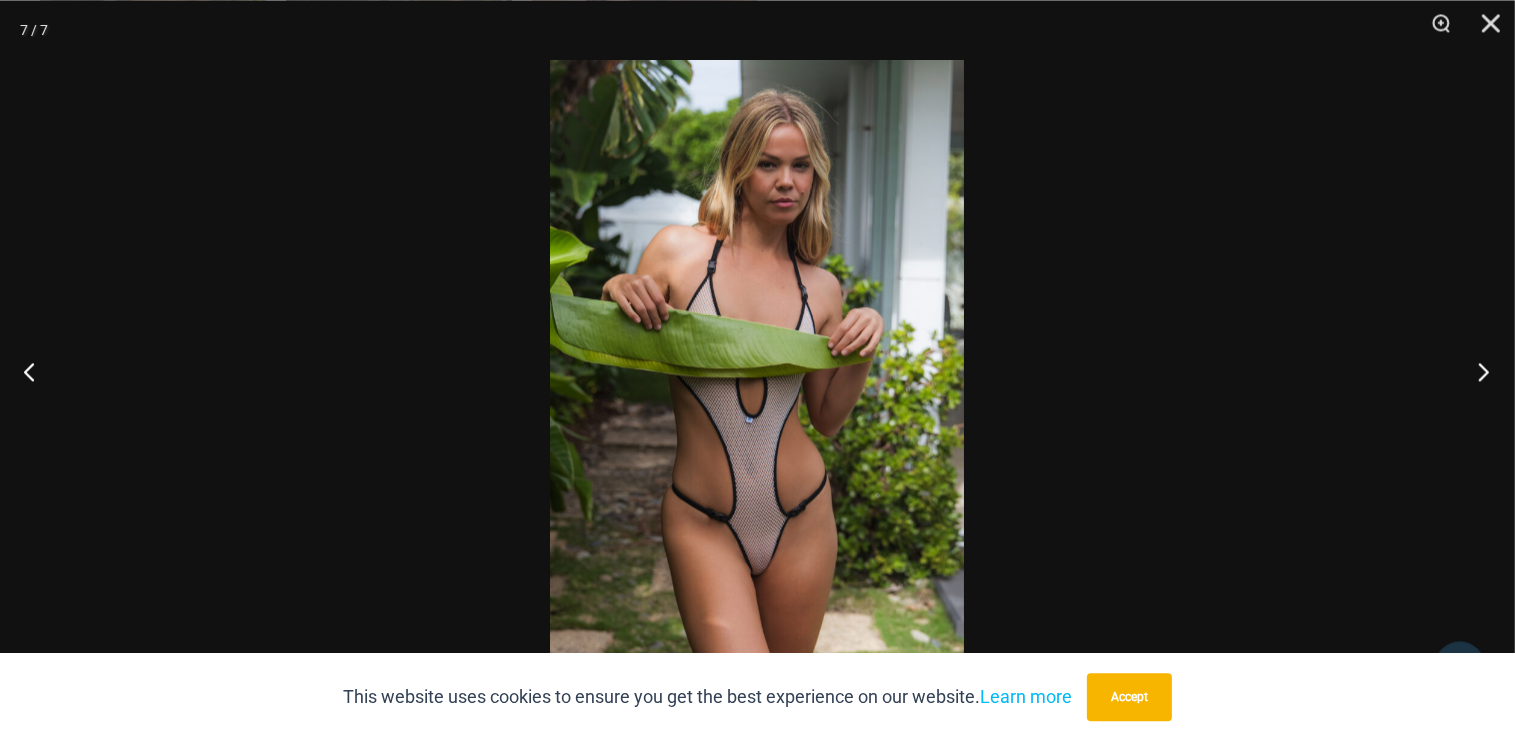 click at bounding box center [1477, 371] 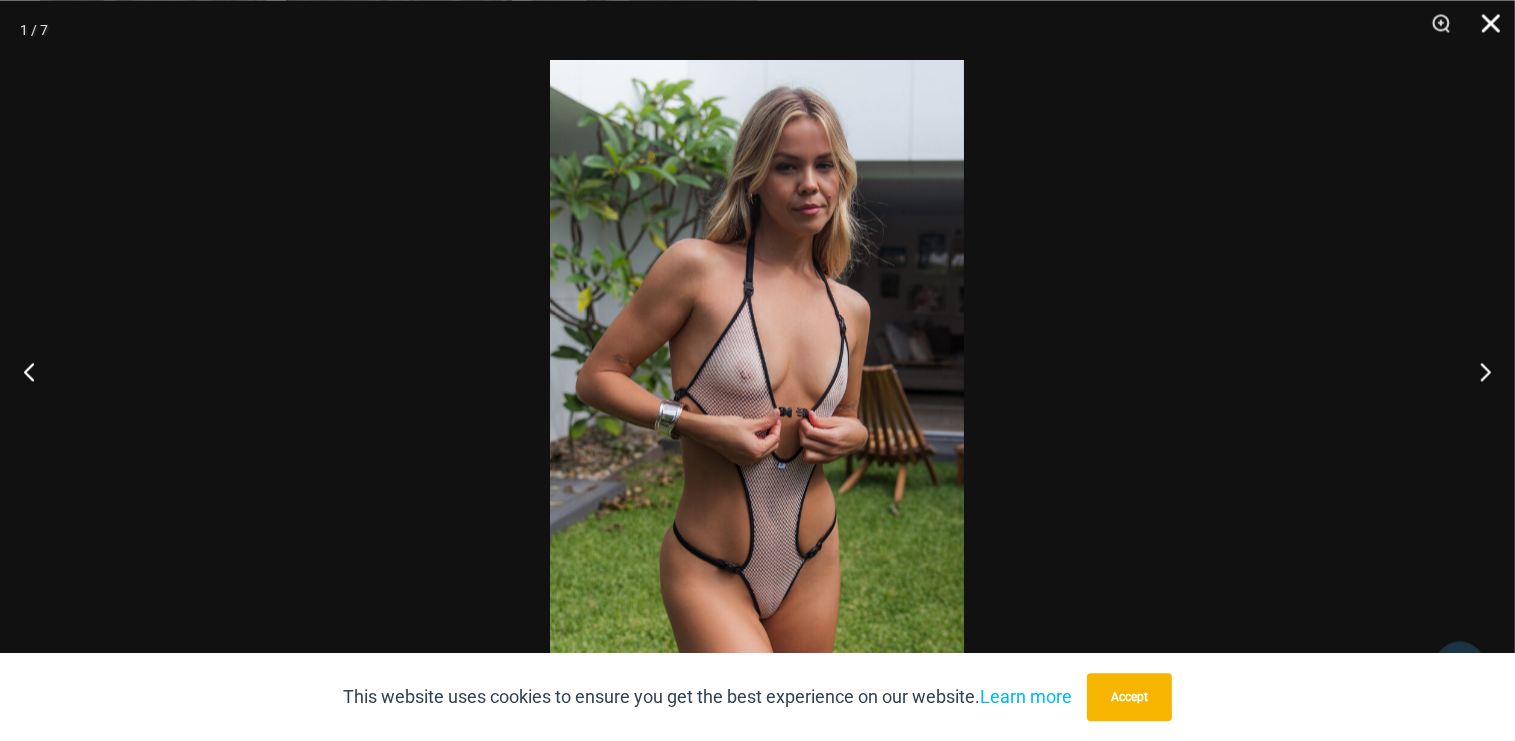 click at bounding box center (1484, 30) 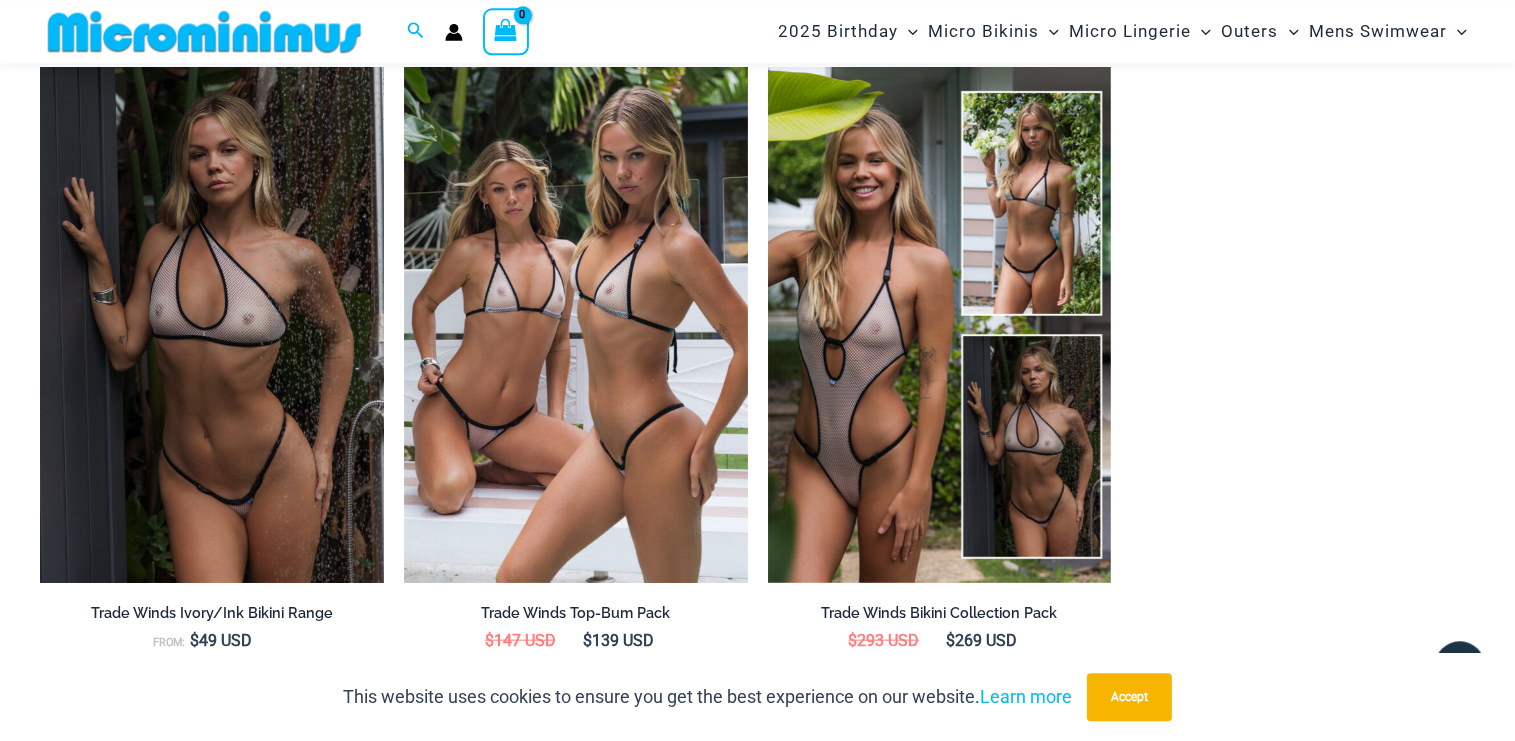 scroll, scrollTop: 2006, scrollLeft: 0, axis: vertical 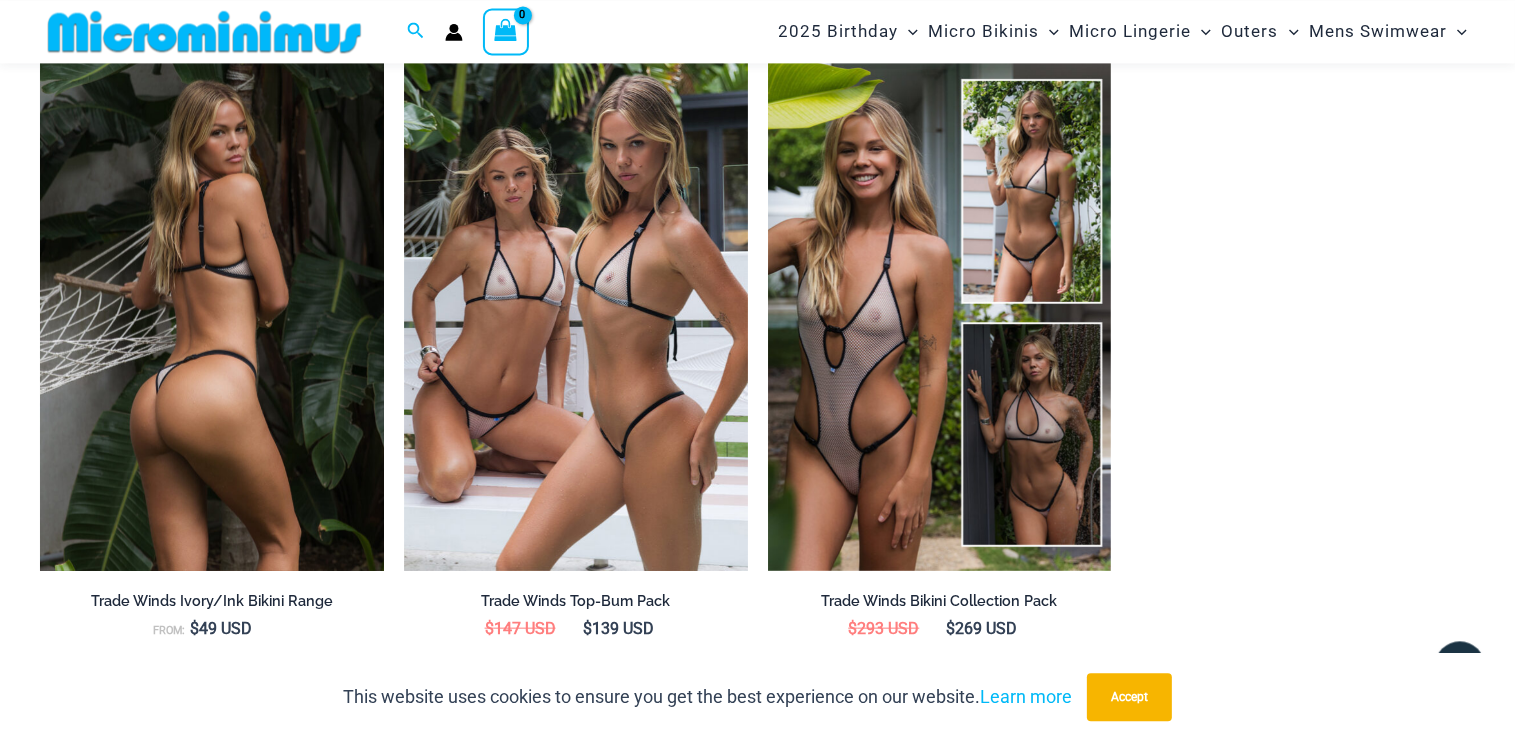 click at bounding box center (212, 312) 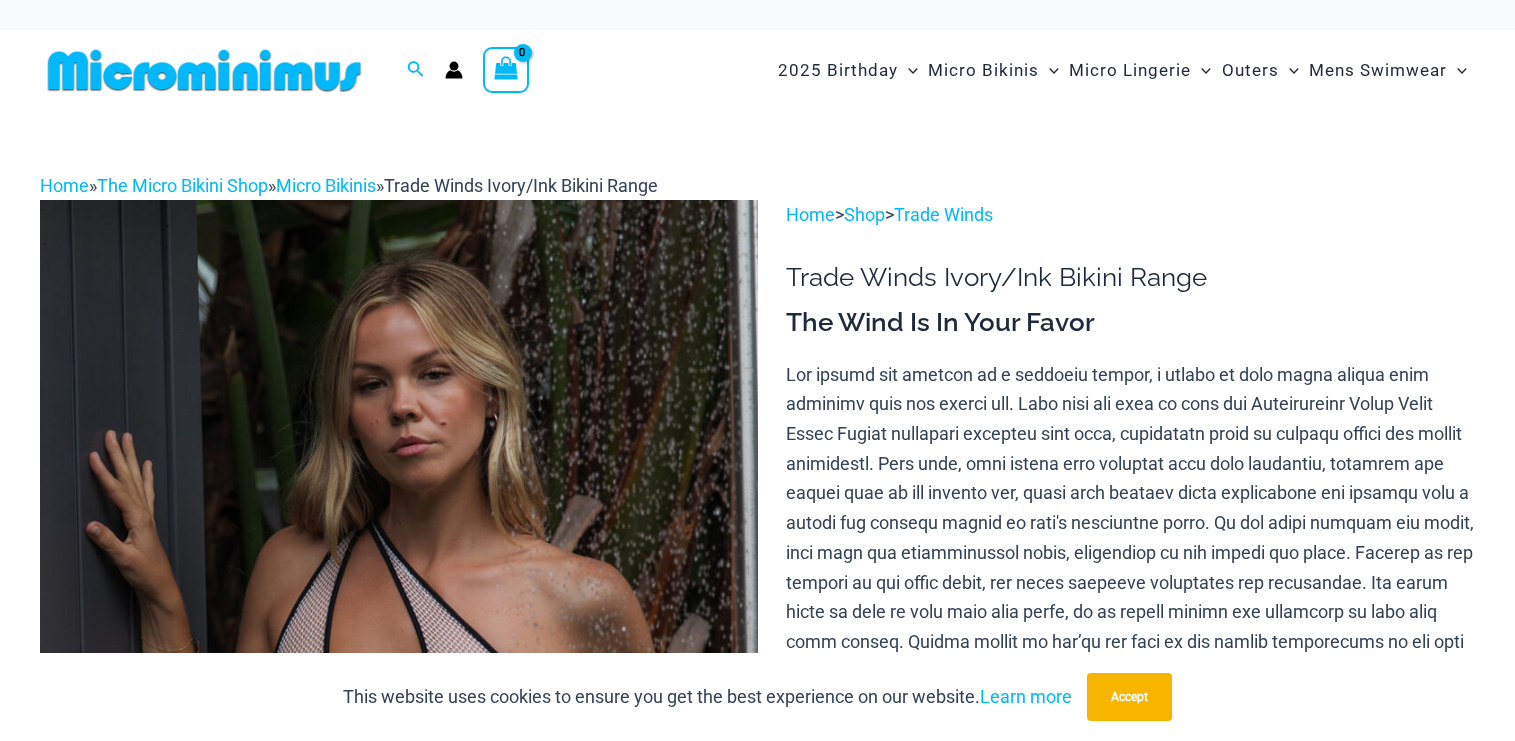 scroll, scrollTop: 0, scrollLeft: 0, axis: both 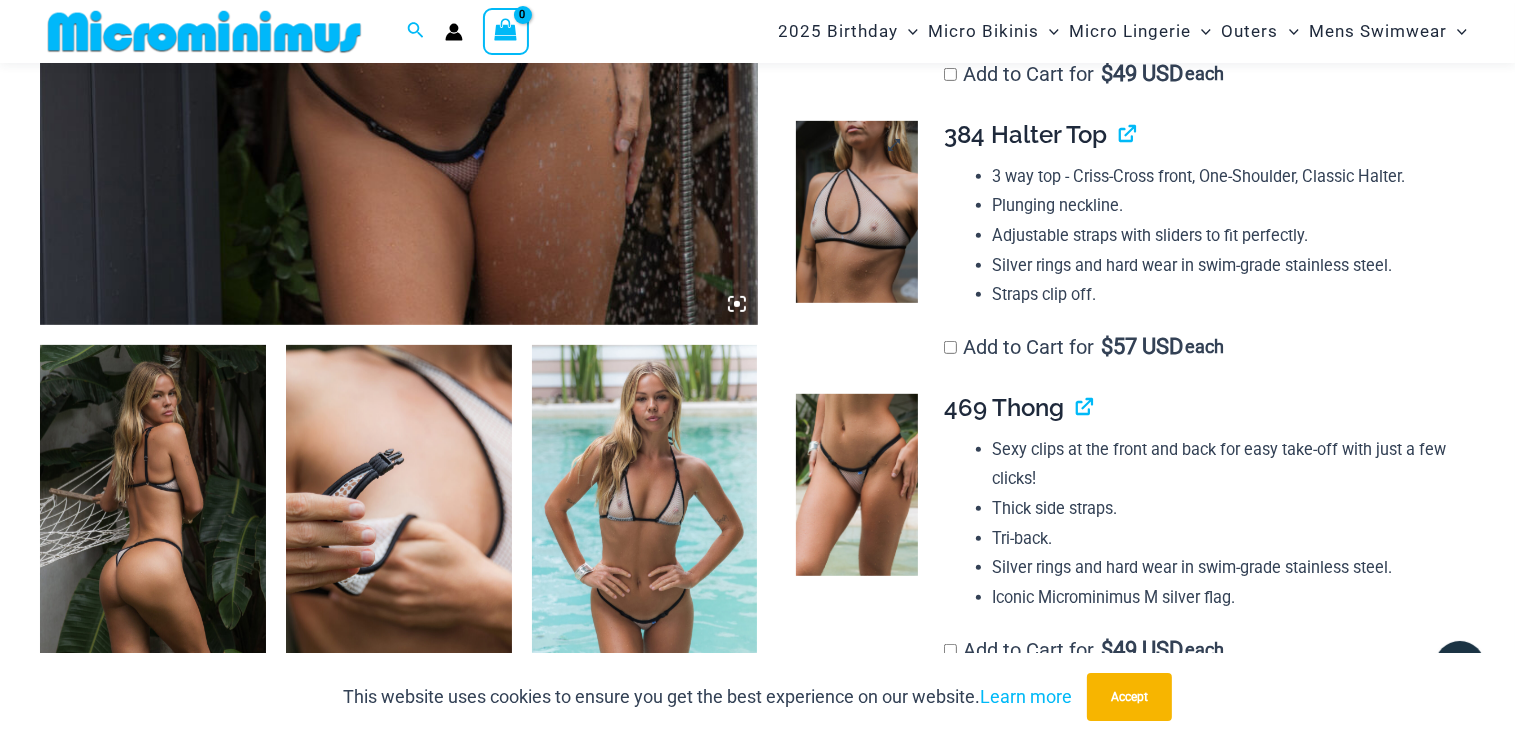 click at bounding box center [857, 212] 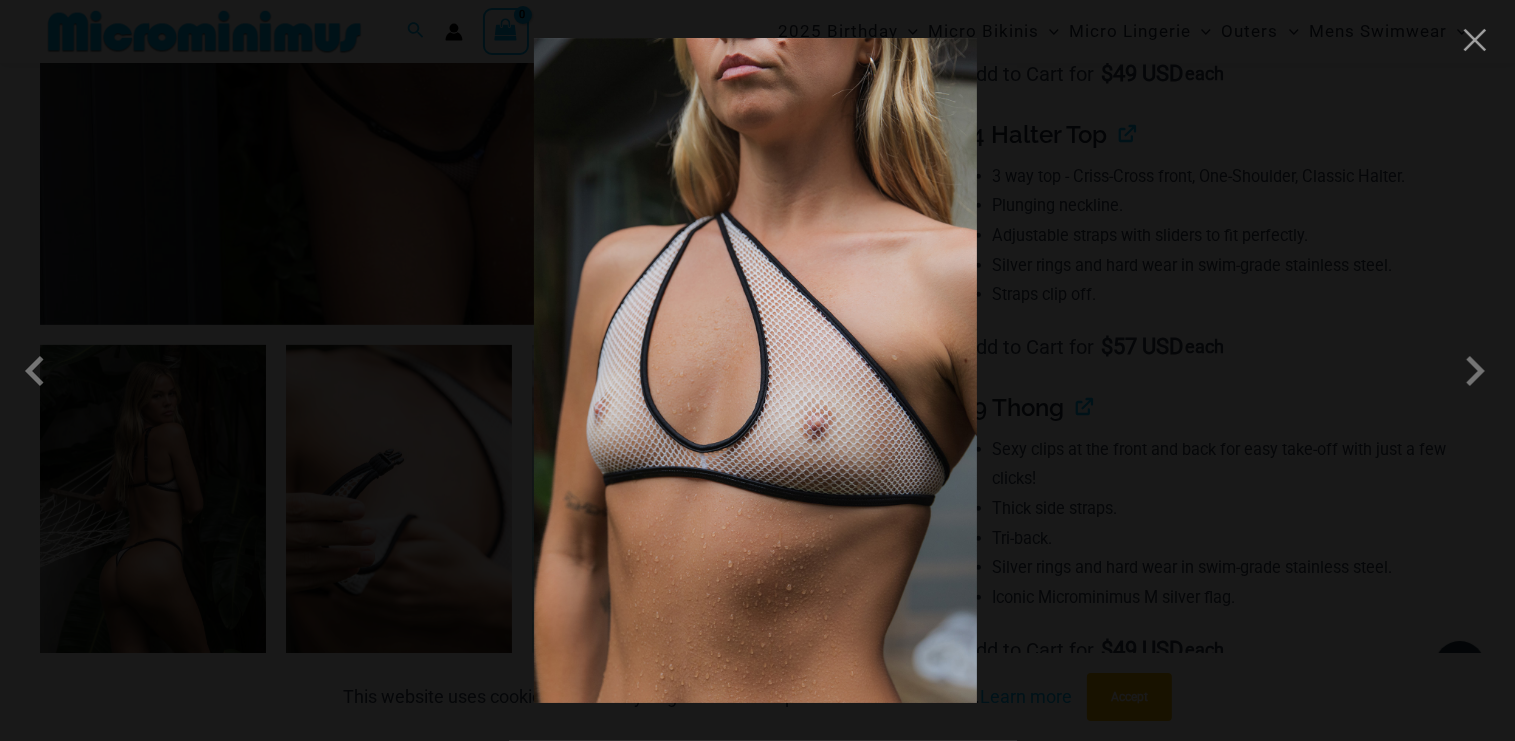 drag, startPoint x: 1472, startPoint y: 58, endPoint x: 1308, endPoint y: 129, distance: 178.70926 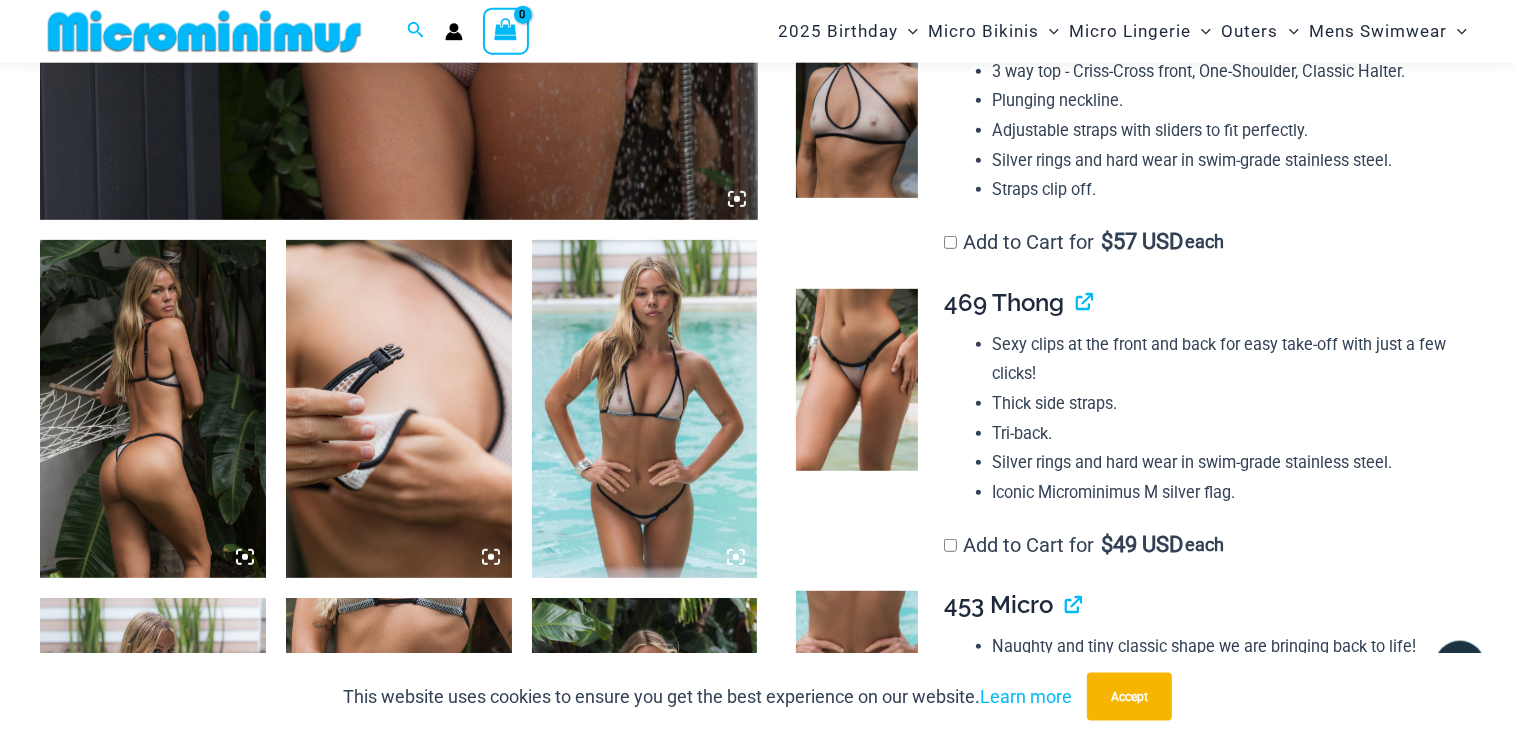 scroll, scrollTop: 1040, scrollLeft: 0, axis: vertical 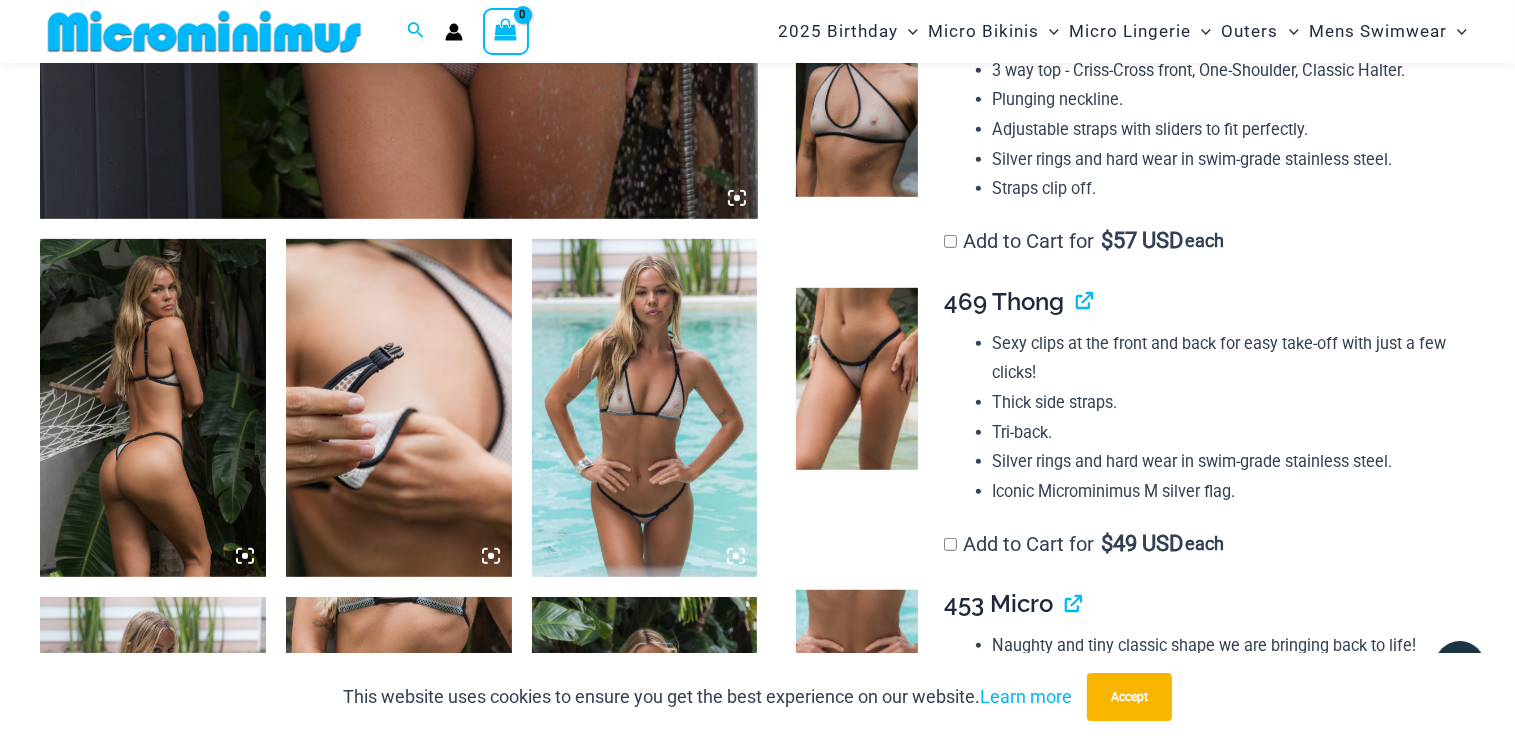 click at bounding box center (645, 408) 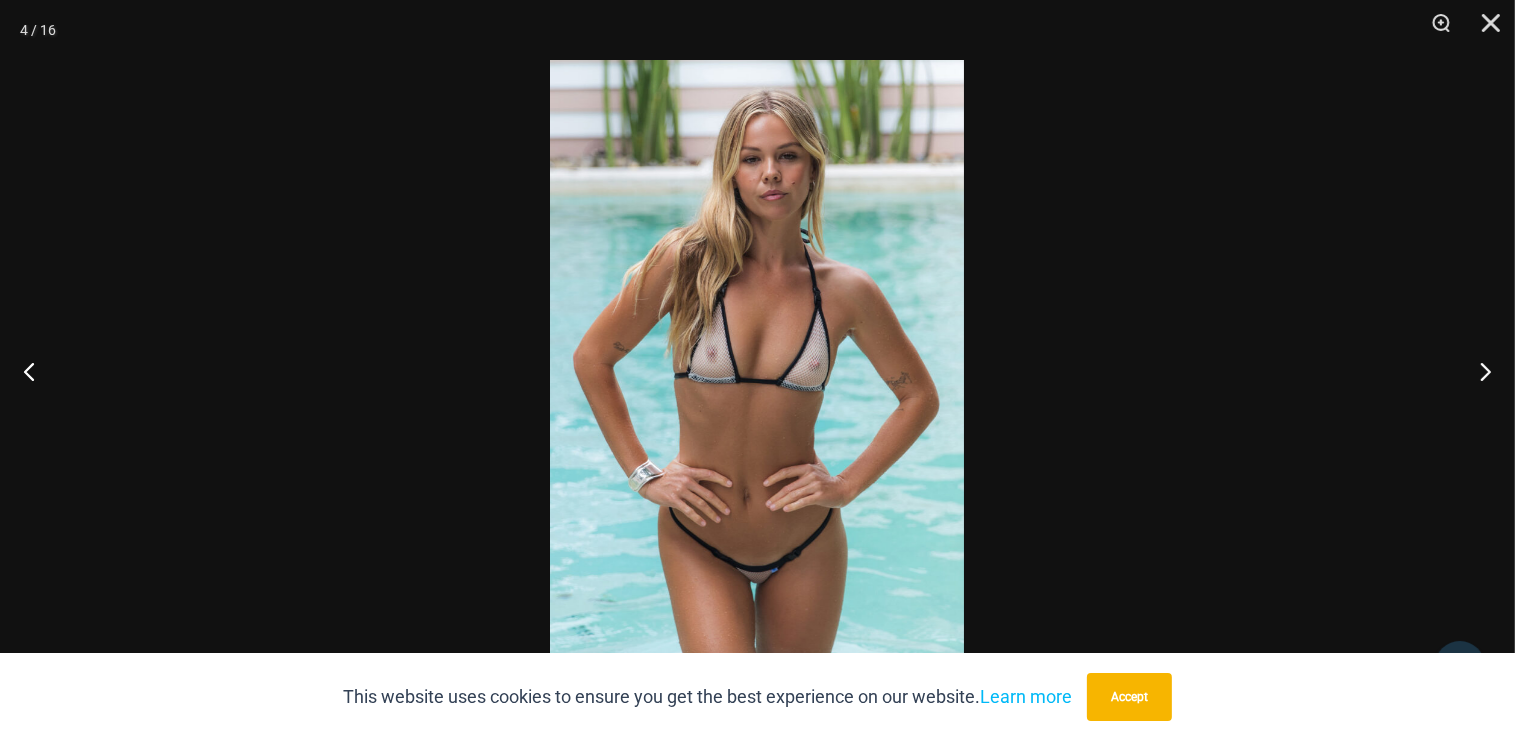 click at bounding box center [757, 370] 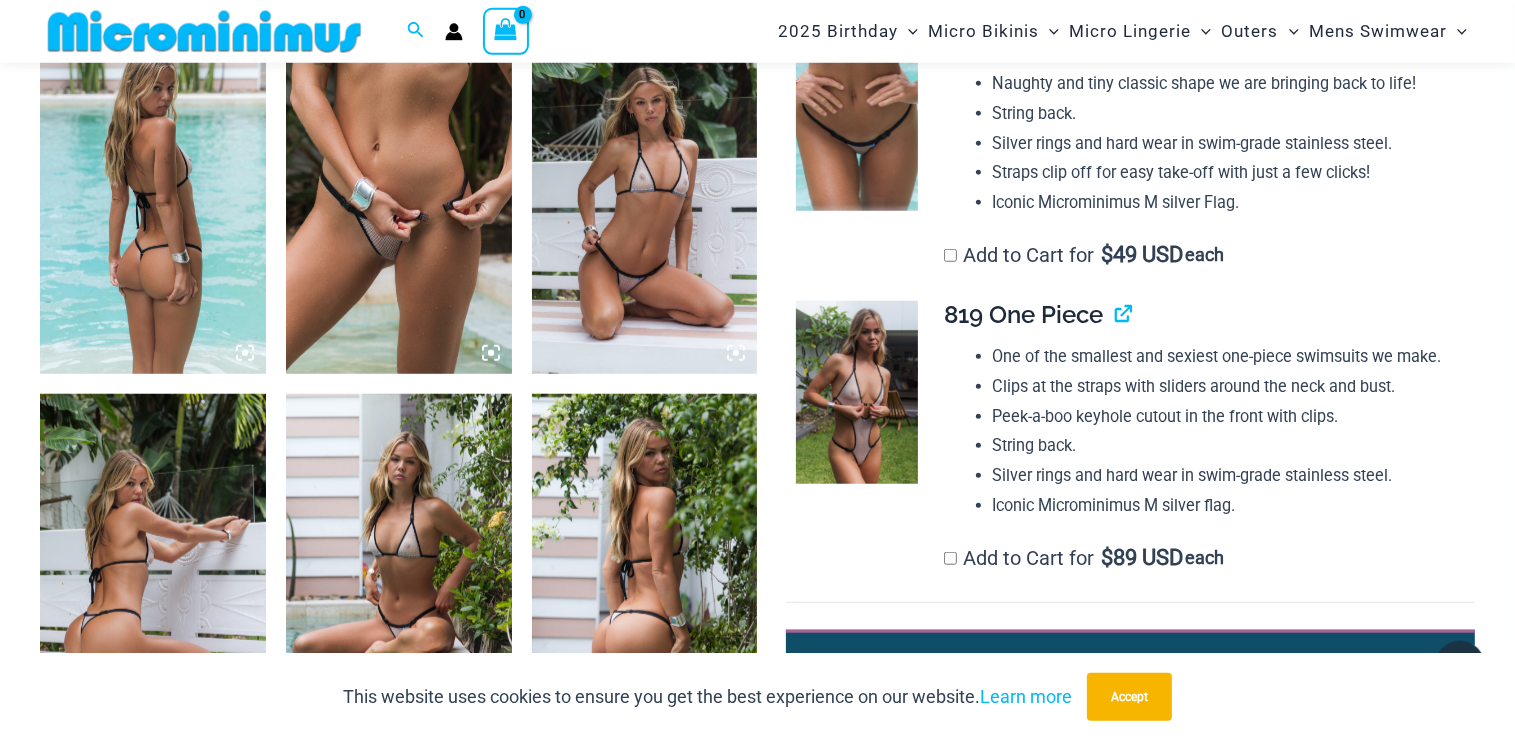 scroll, scrollTop: 1673, scrollLeft: 0, axis: vertical 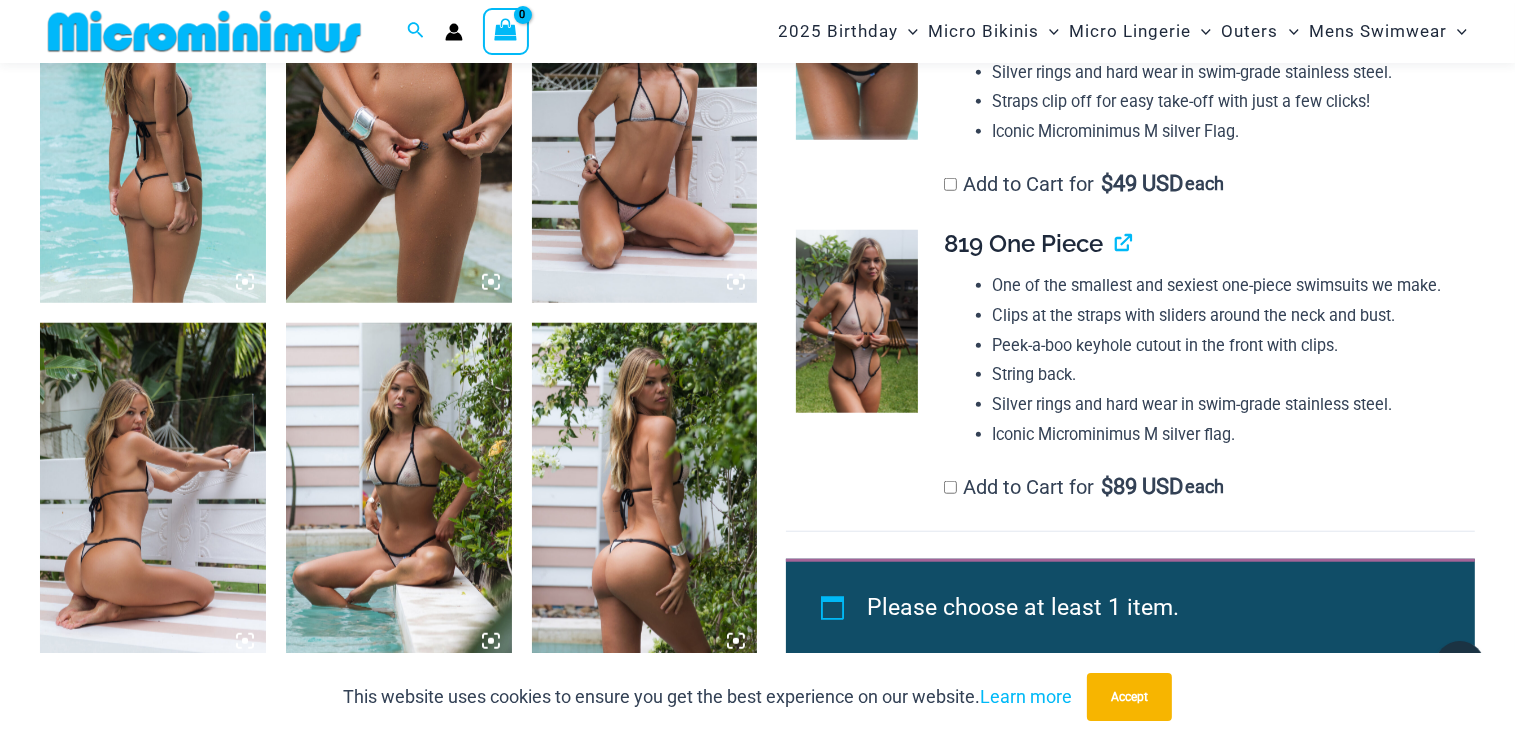 click at bounding box center (645, 133) 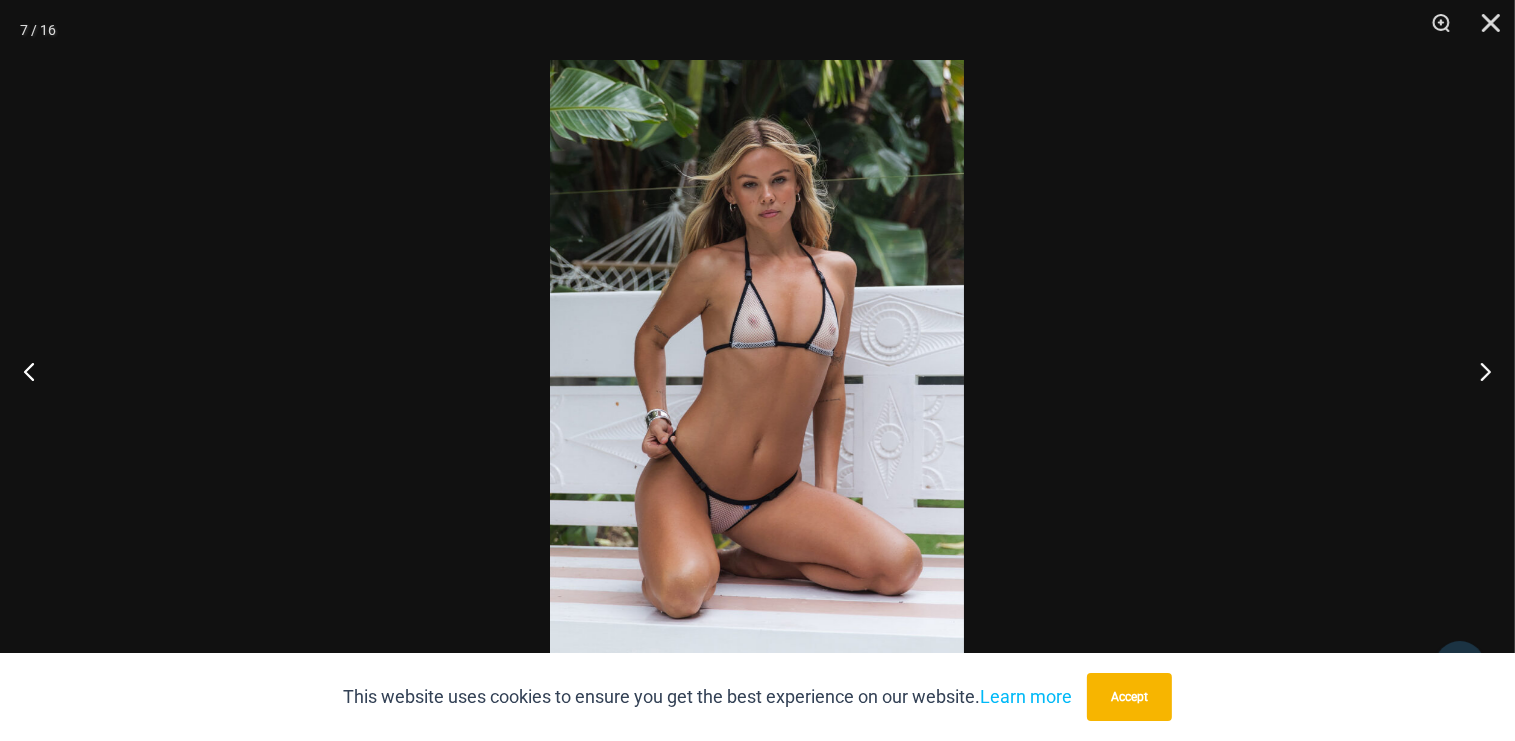 click at bounding box center [757, 370] 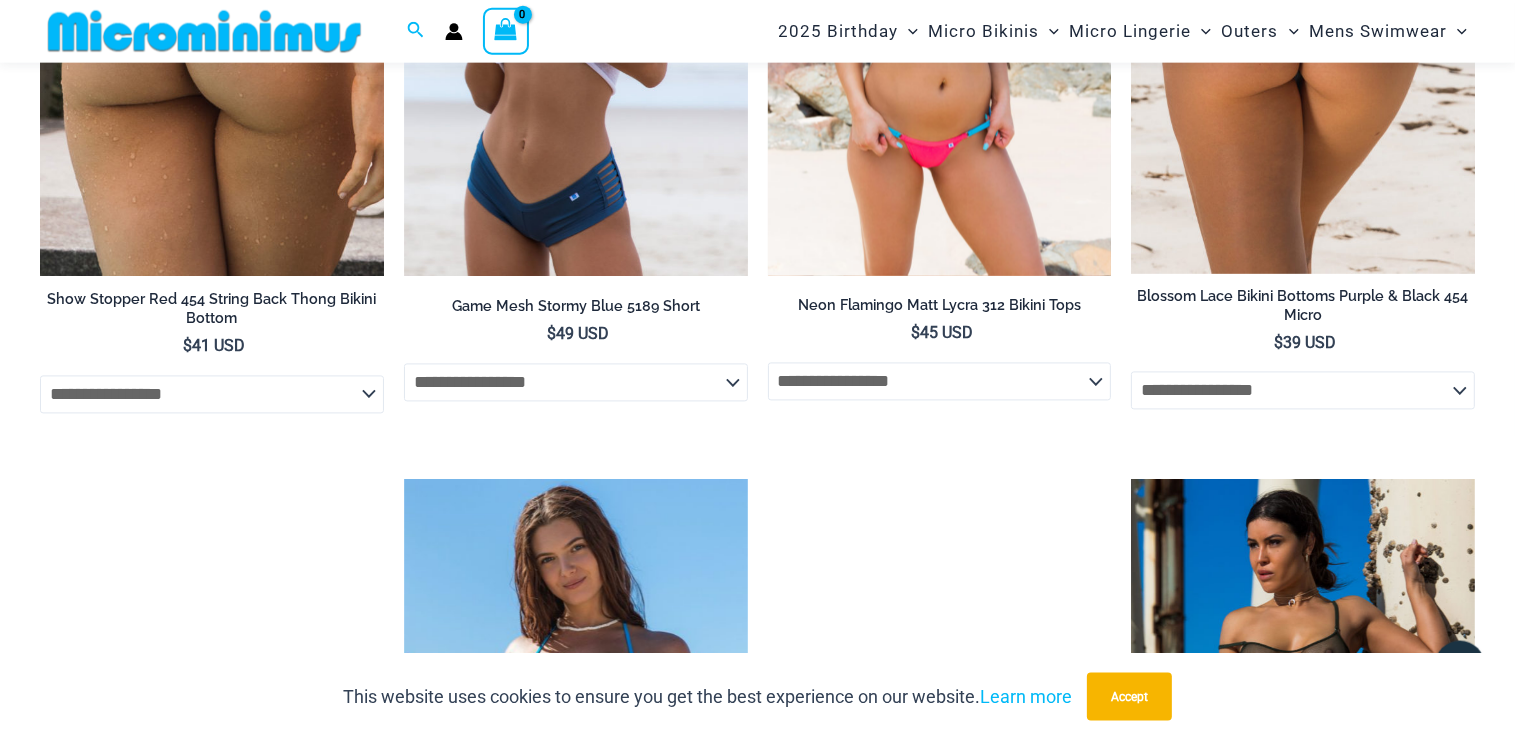 scroll, scrollTop: 4419, scrollLeft: 0, axis: vertical 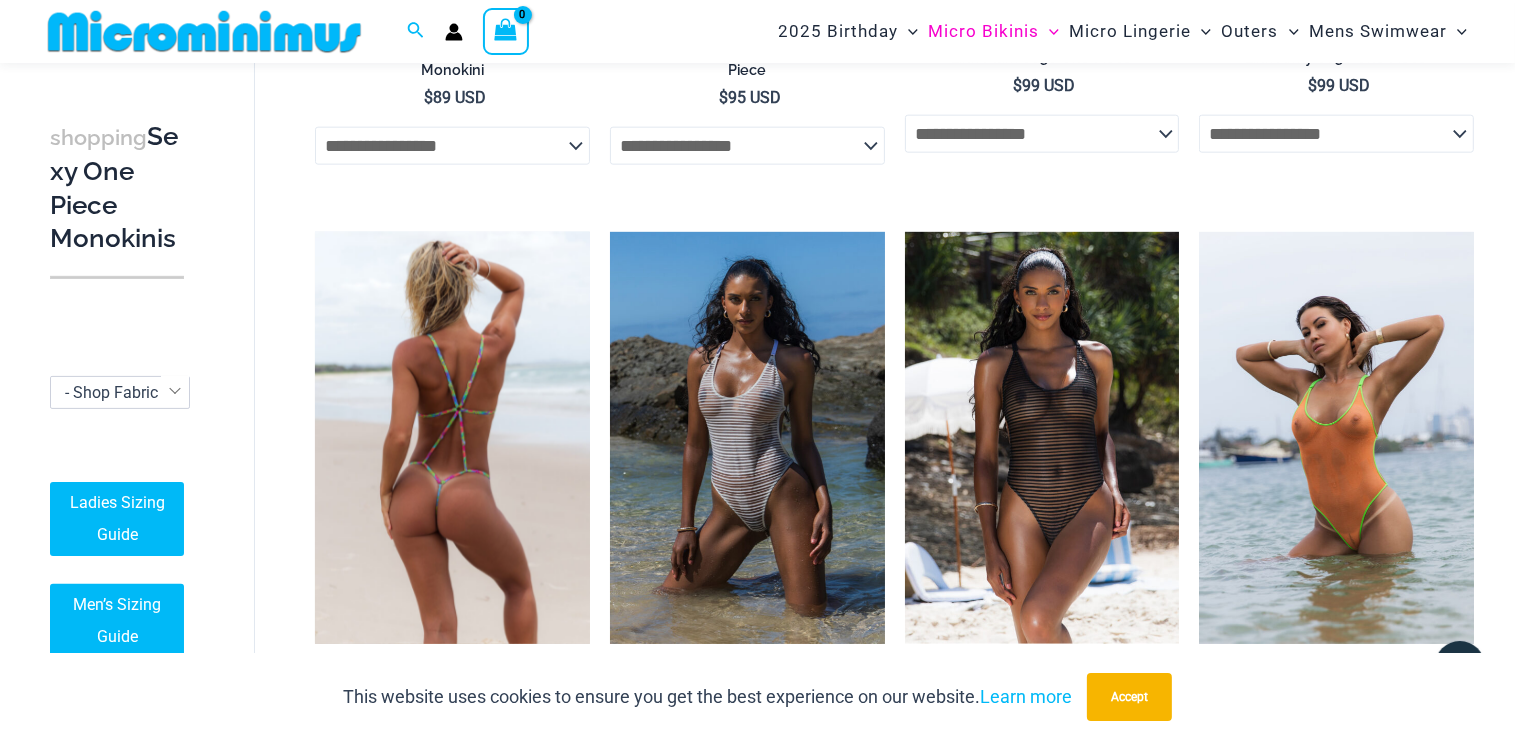 click at bounding box center [452, 438] 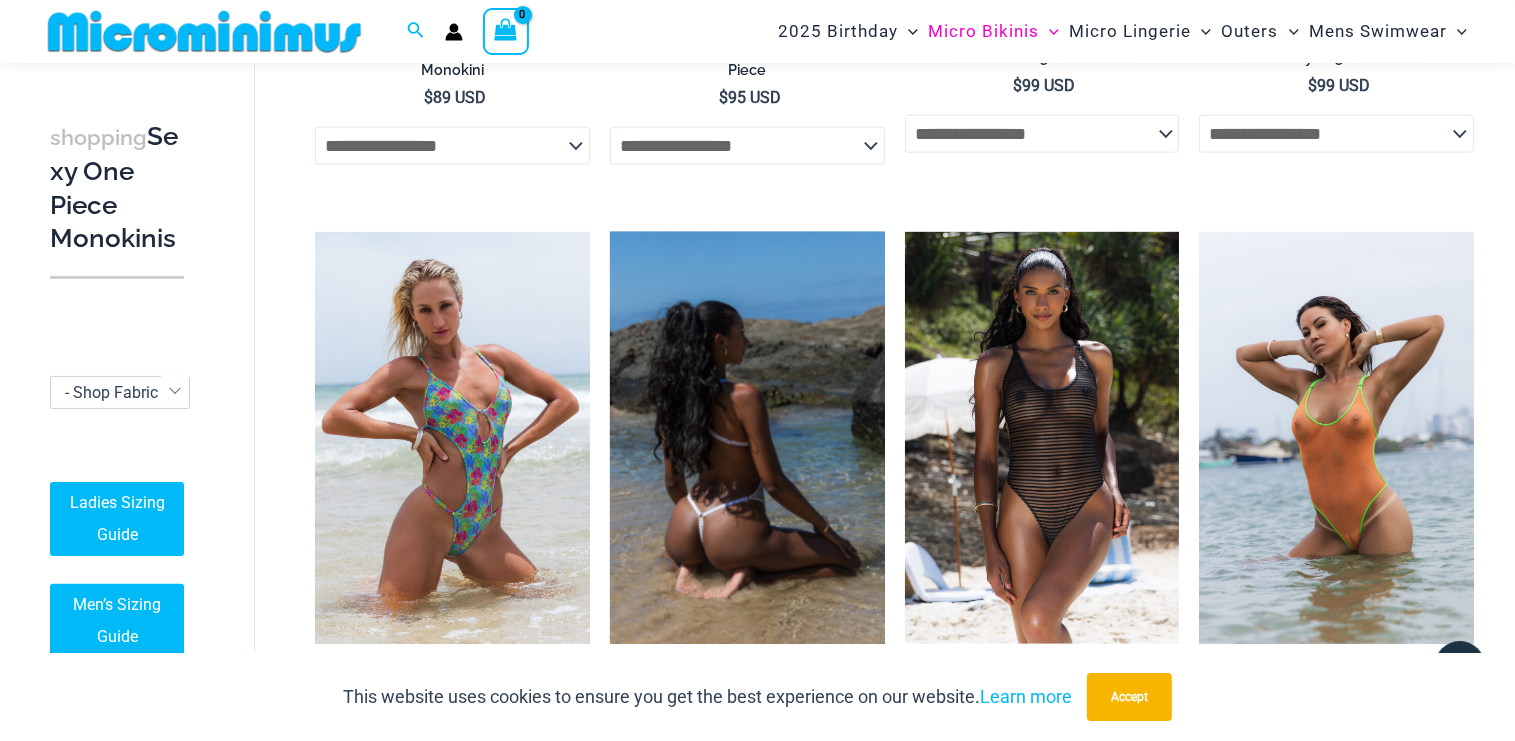 click at bounding box center (747, 438) 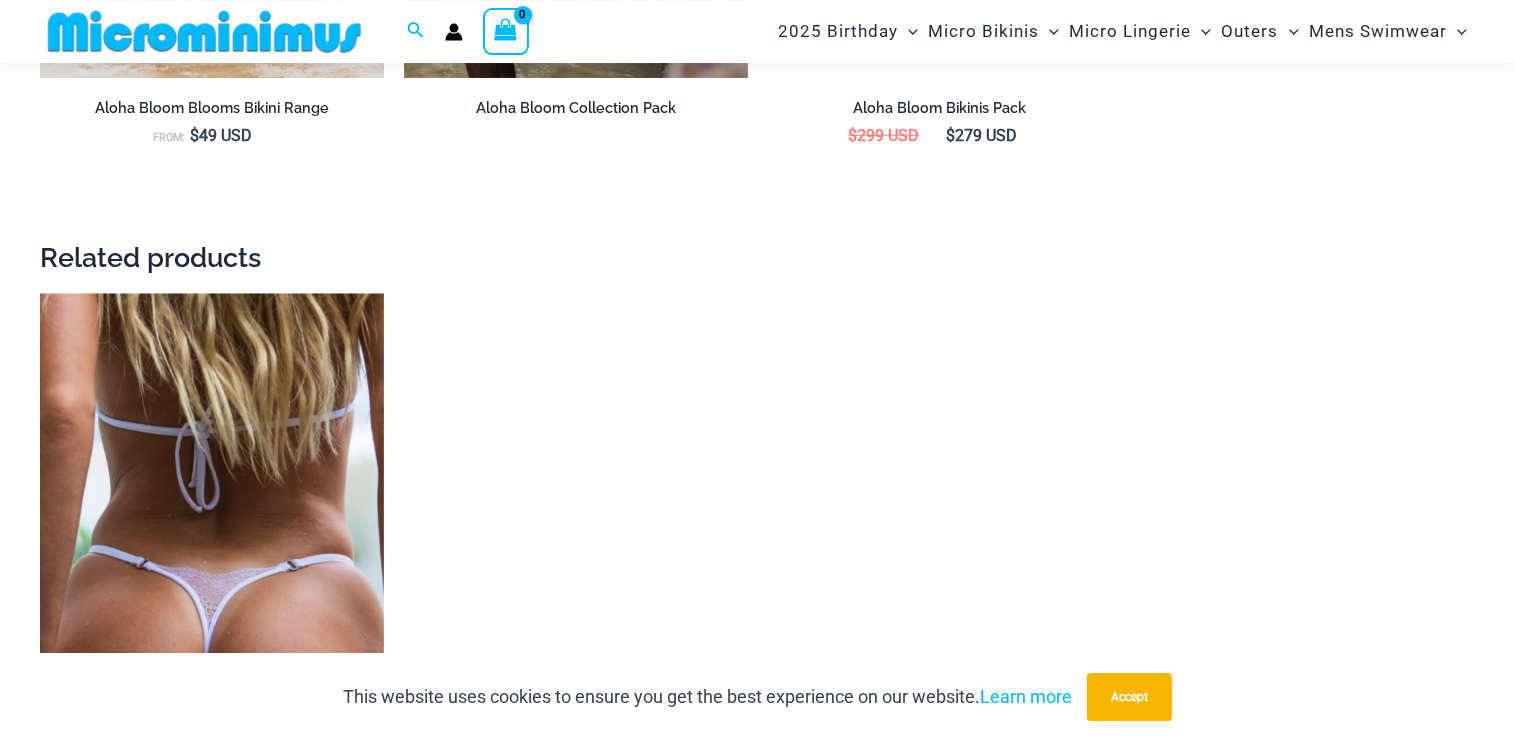 scroll, scrollTop: 2523, scrollLeft: 0, axis: vertical 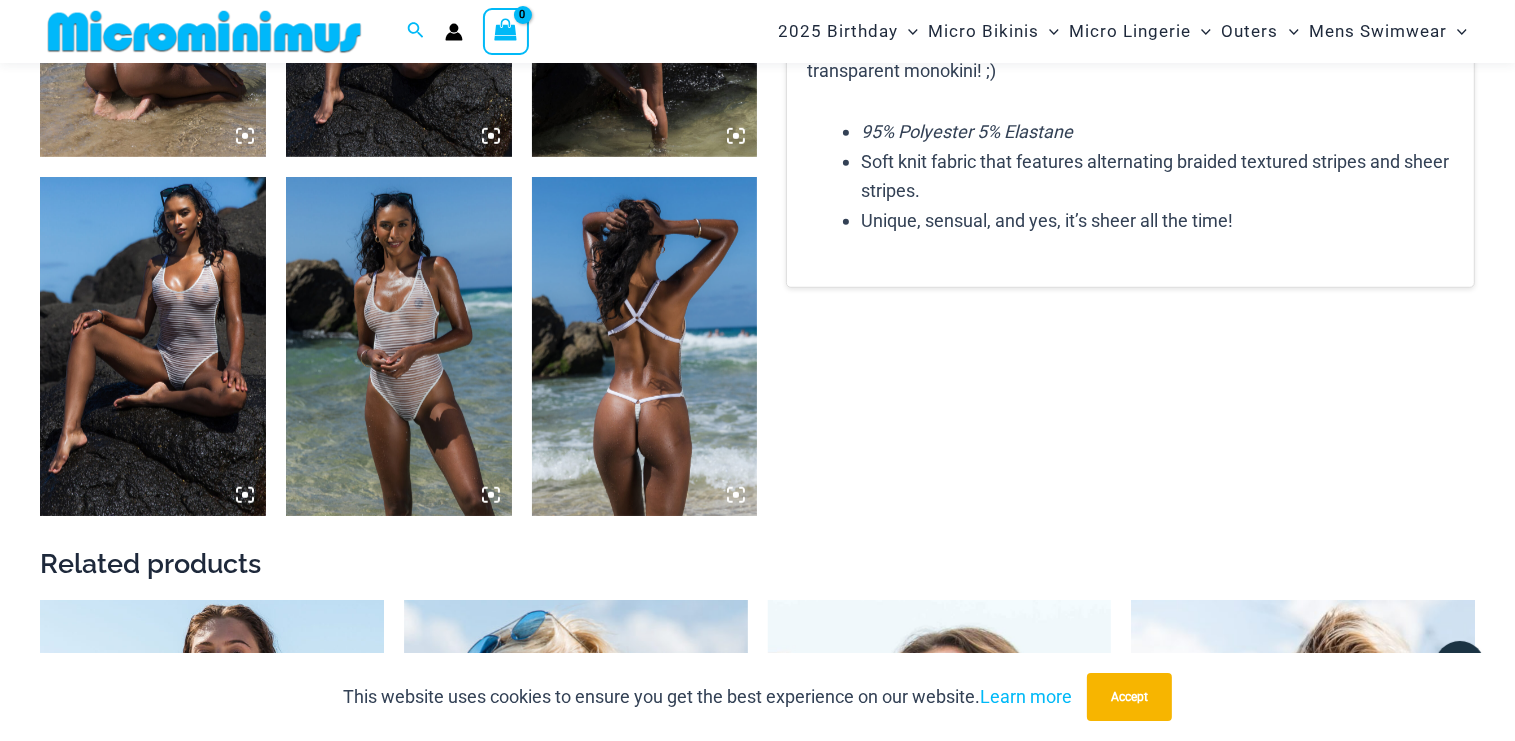 click at bounding box center [399, 346] 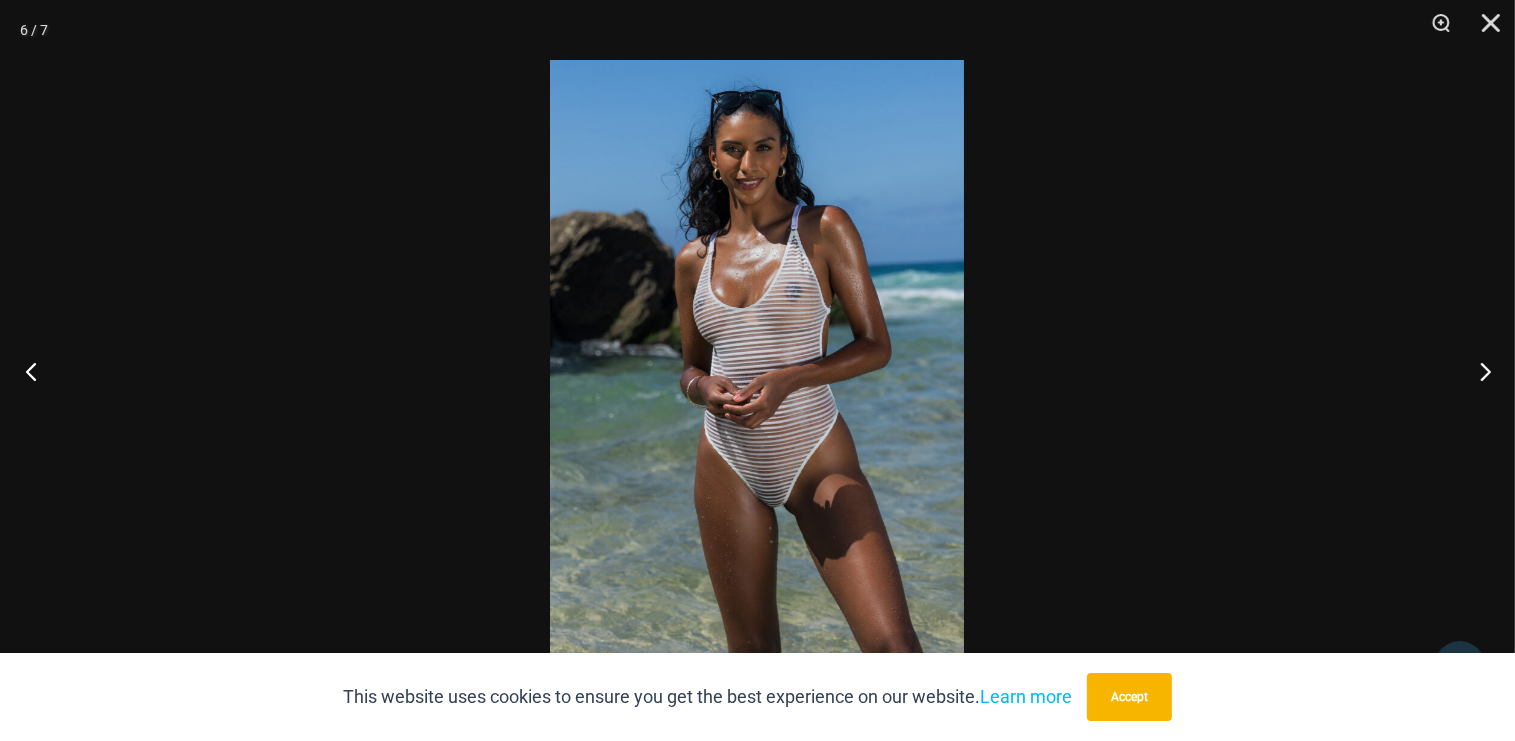 click at bounding box center [37, 371] 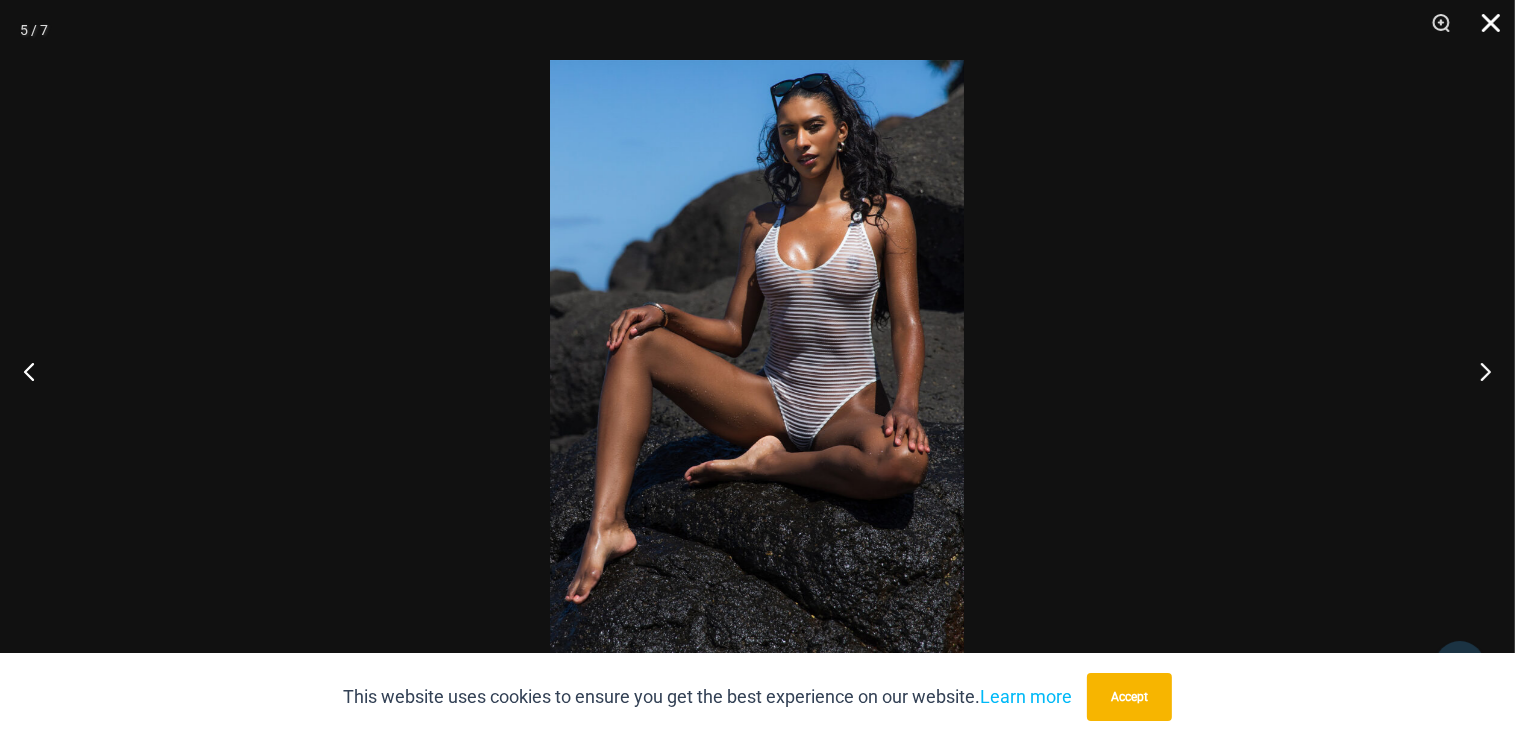click at bounding box center (1484, 30) 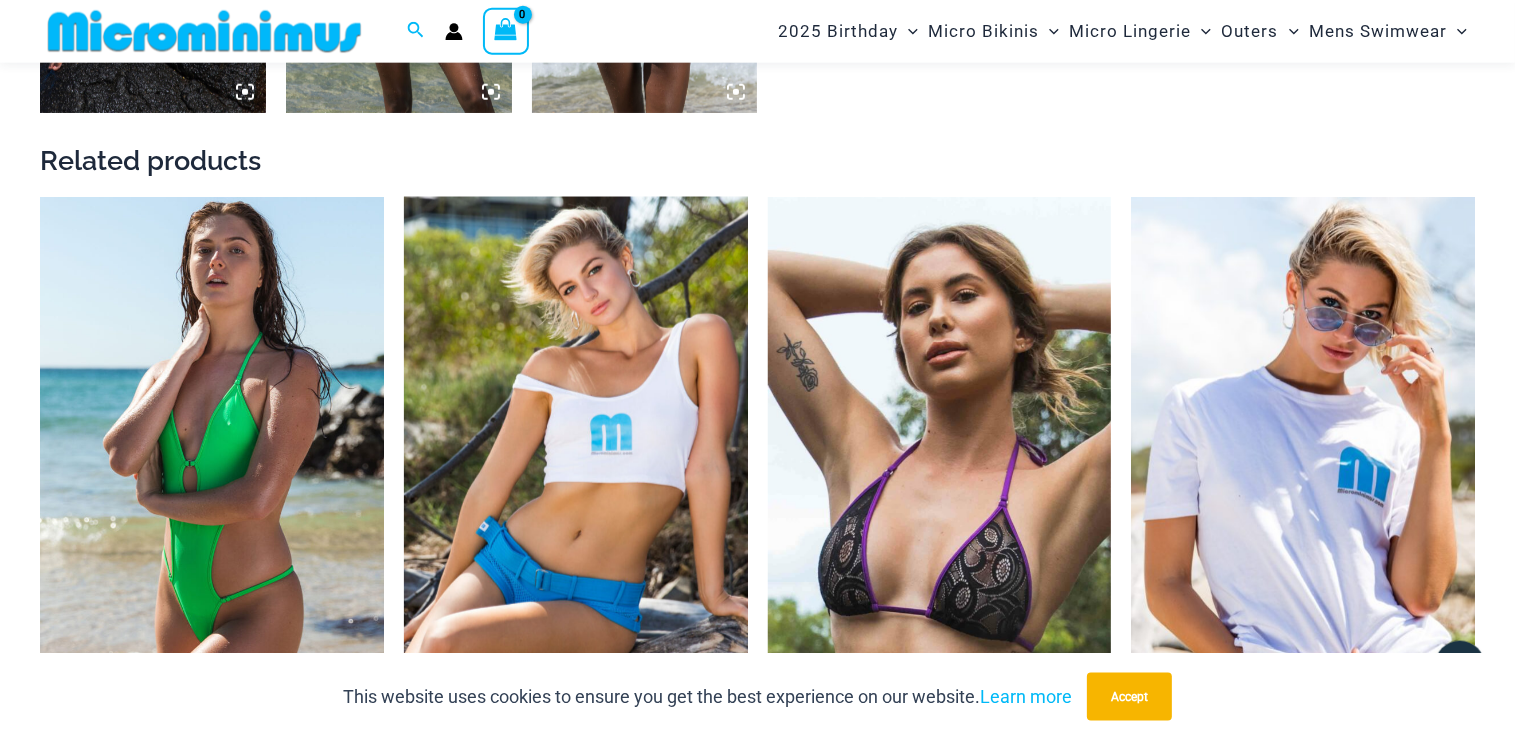 scroll, scrollTop: 1988, scrollLeft: 0, axis: vertical 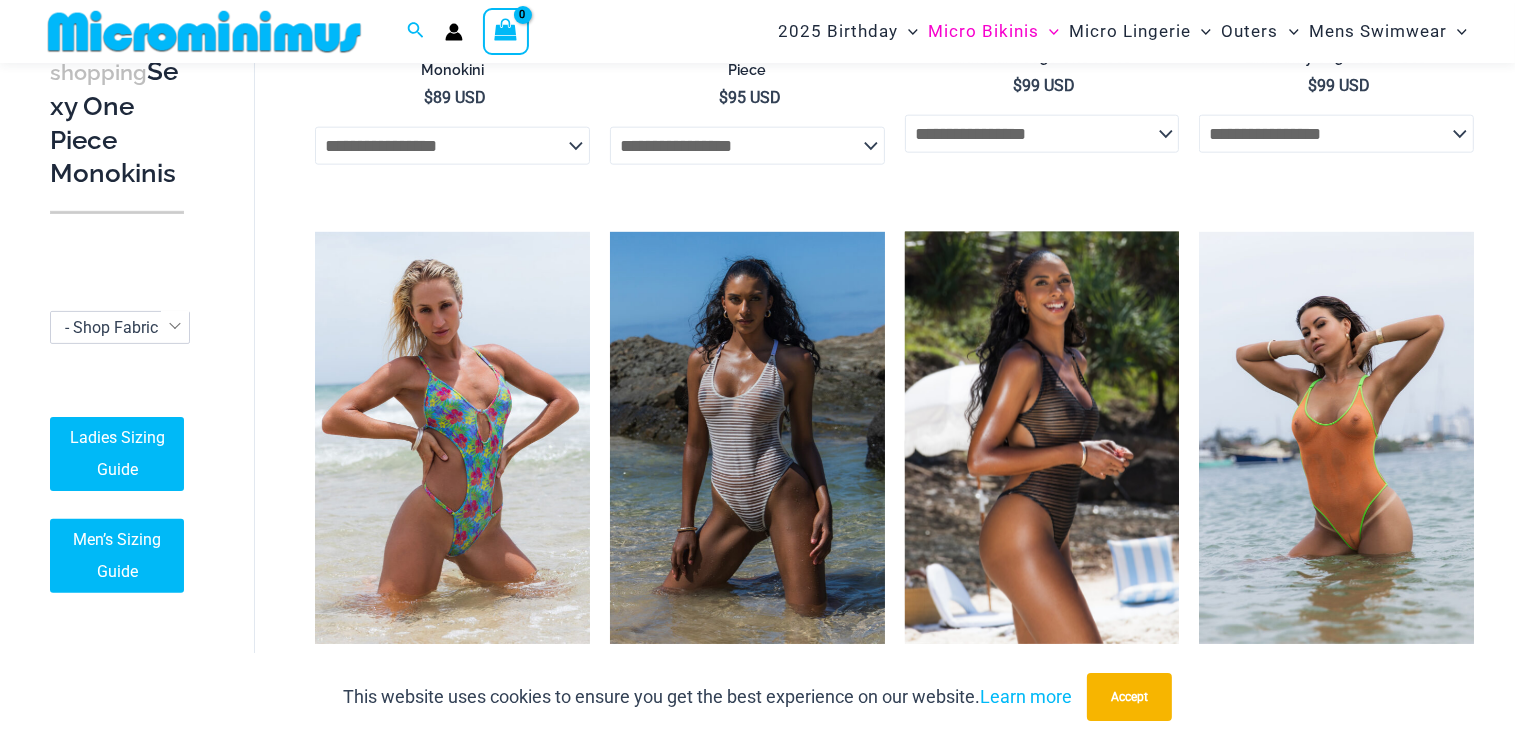 click at bounding box center (1042, 438) 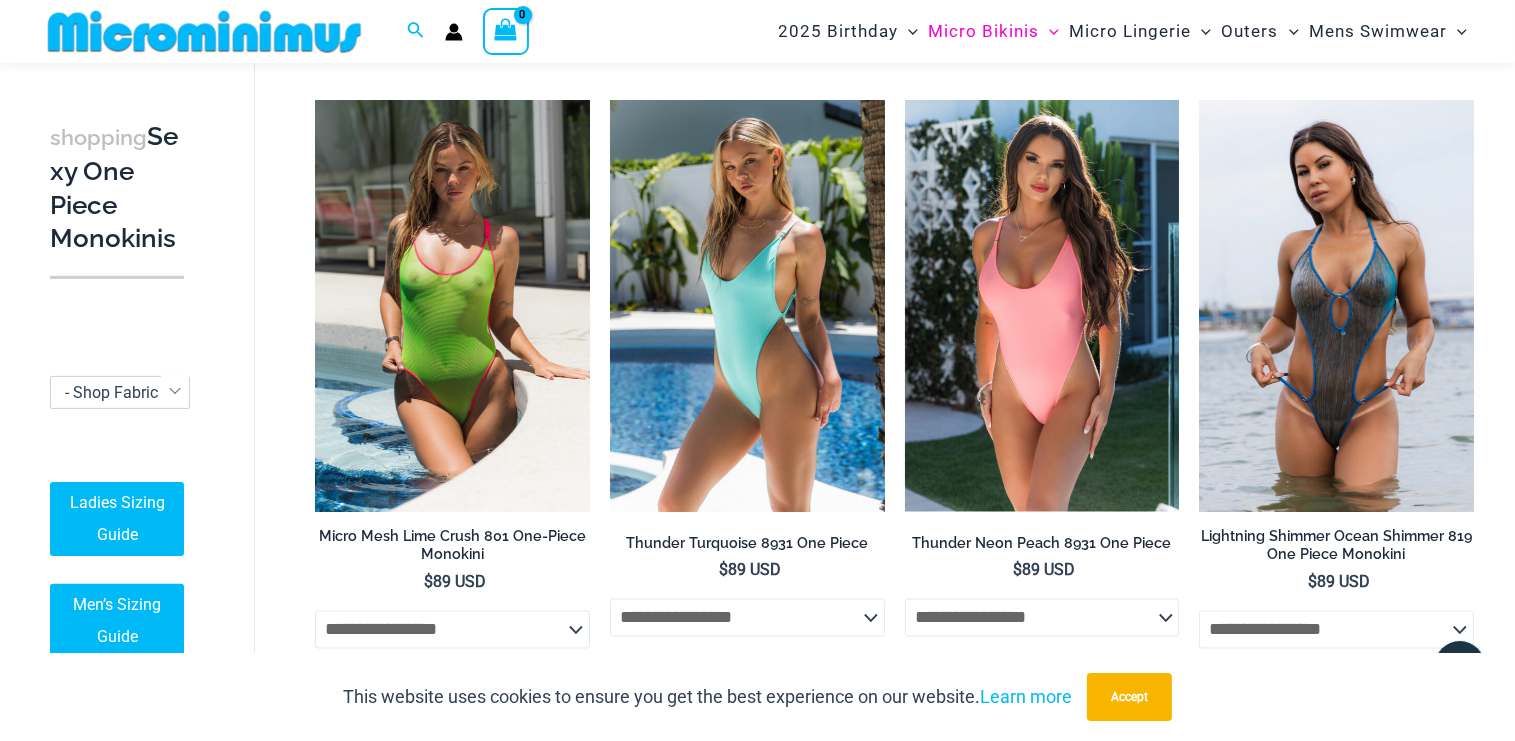 scroll, scrollTop: 3192, scrollLeft: 0, axis: vertical 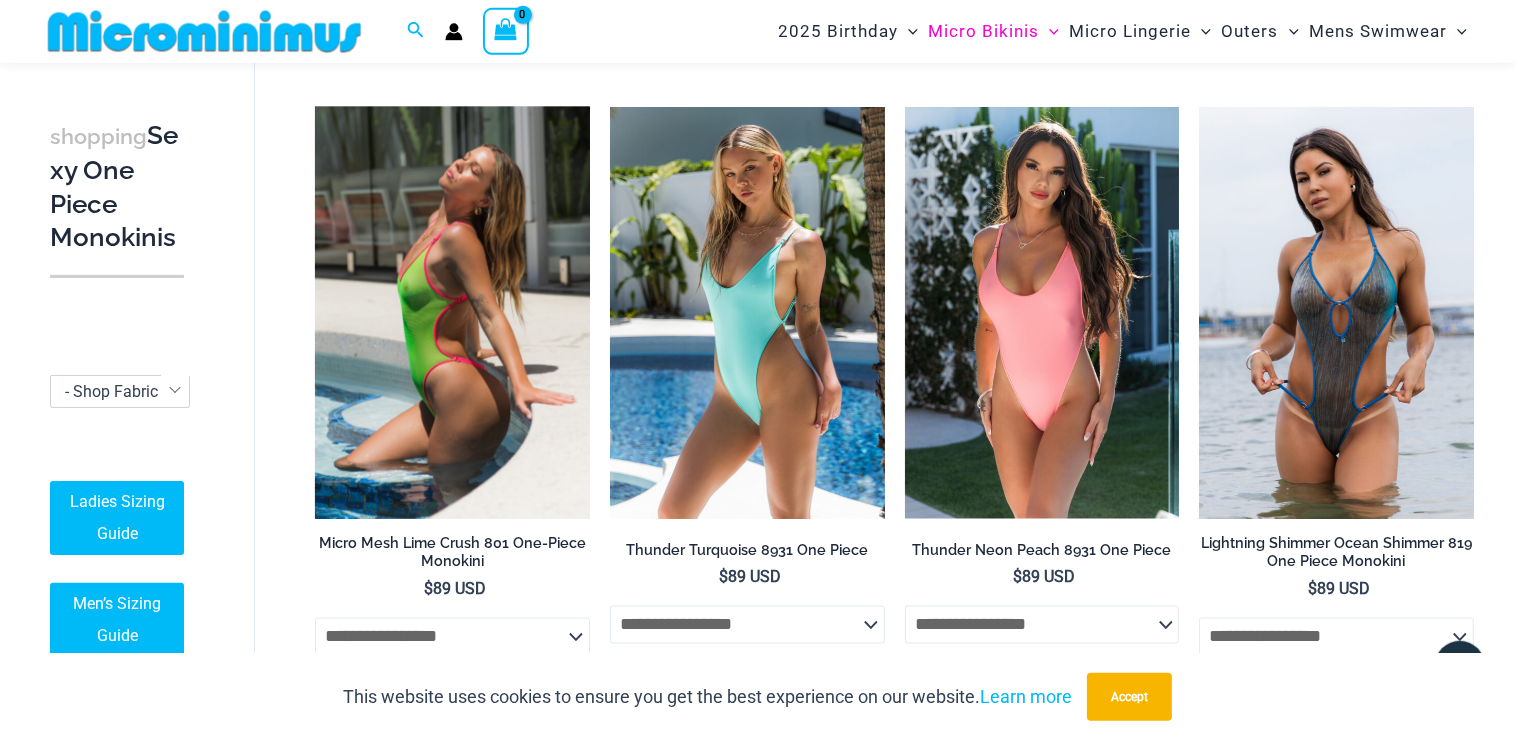 click at bounding box center (452, 313) 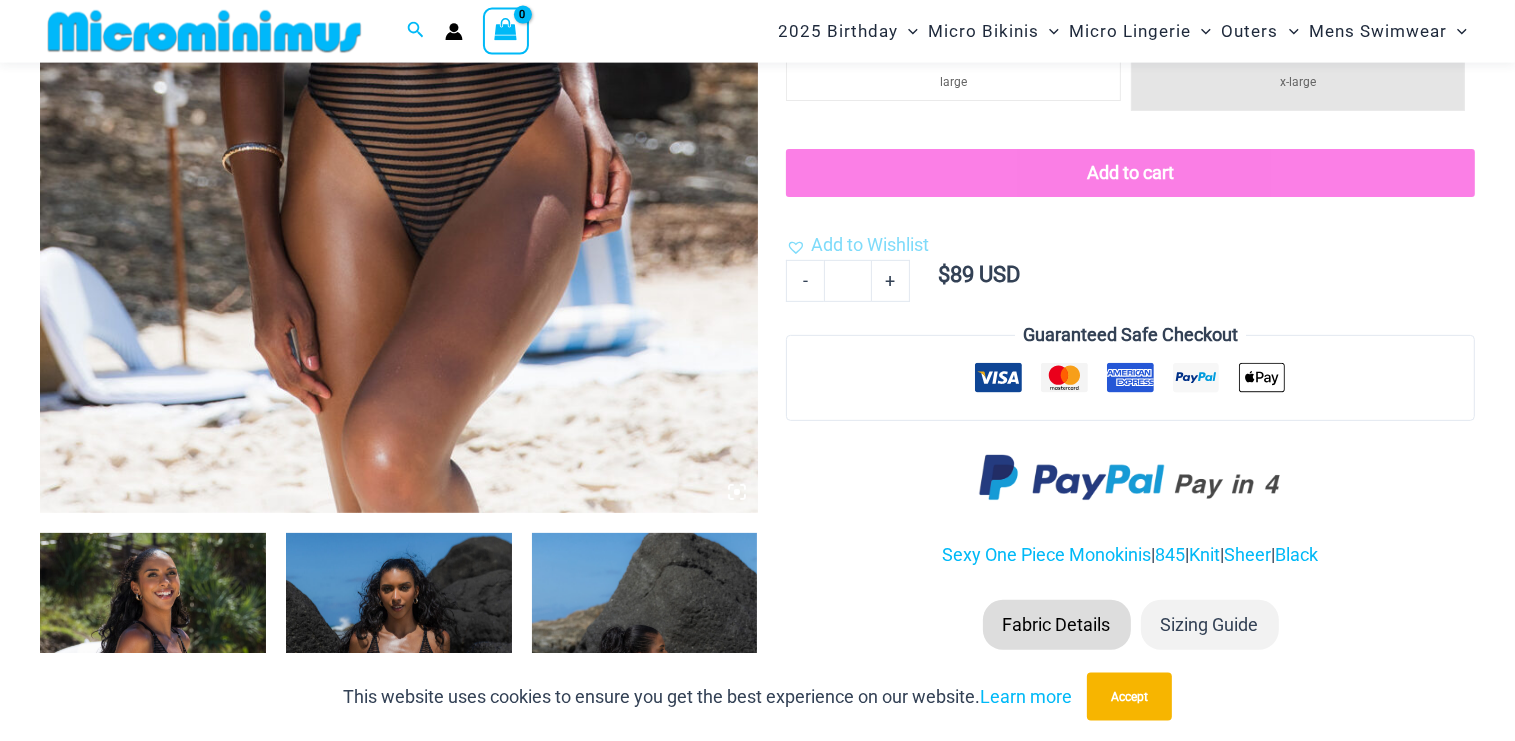 scroll, scrollTop: 1144, scrollLeft: 0, axis: vertical 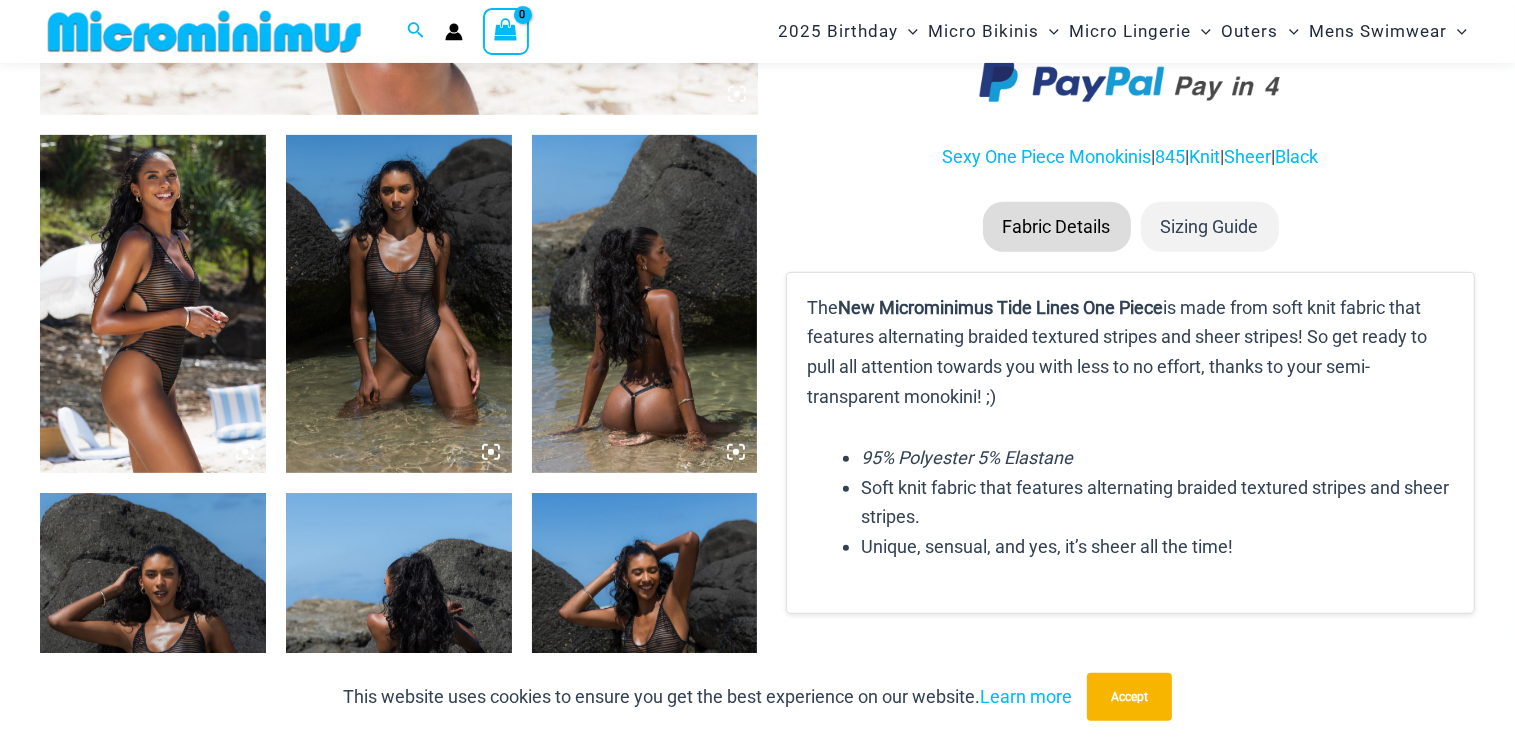 click at bounding box center [399, 304] 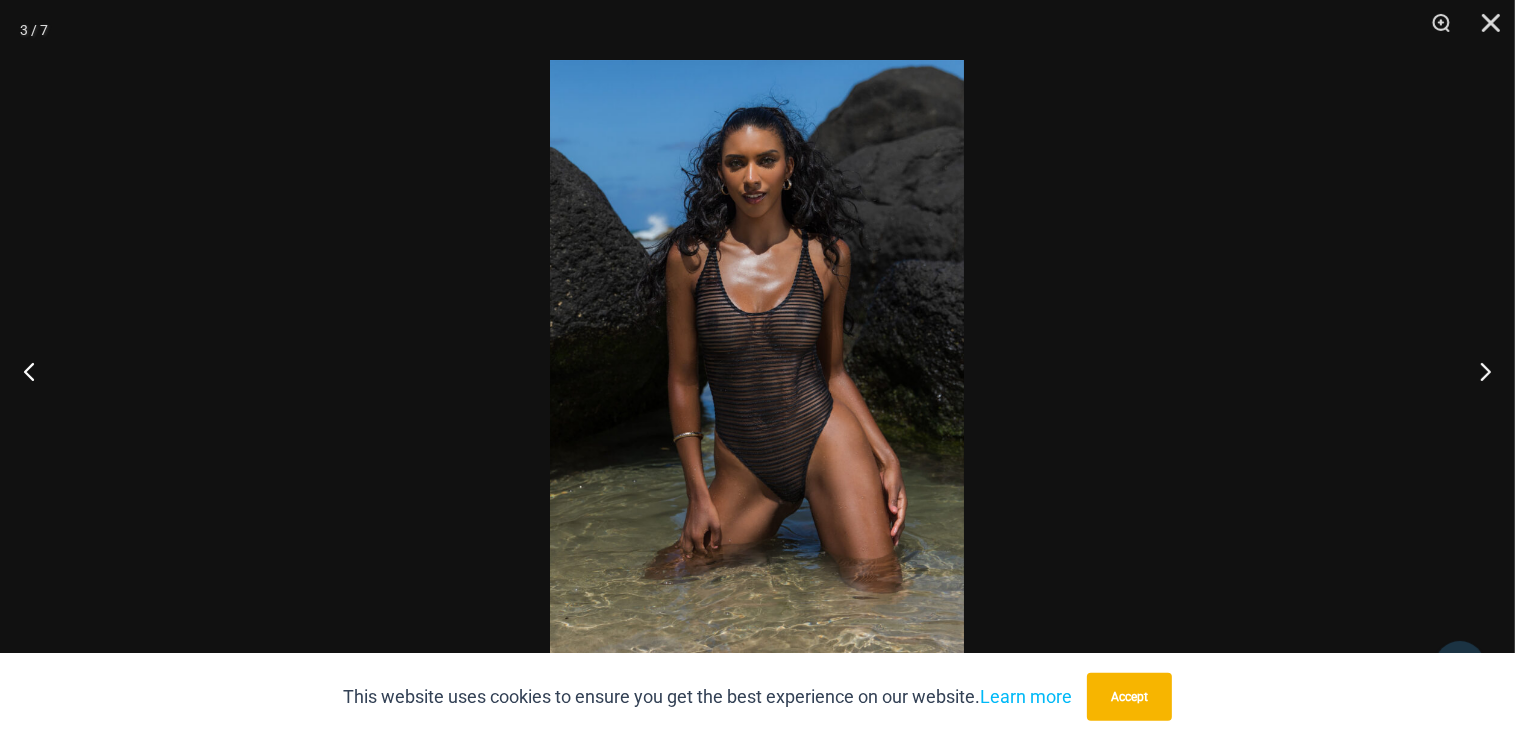 click at bounding box center (757, 370) 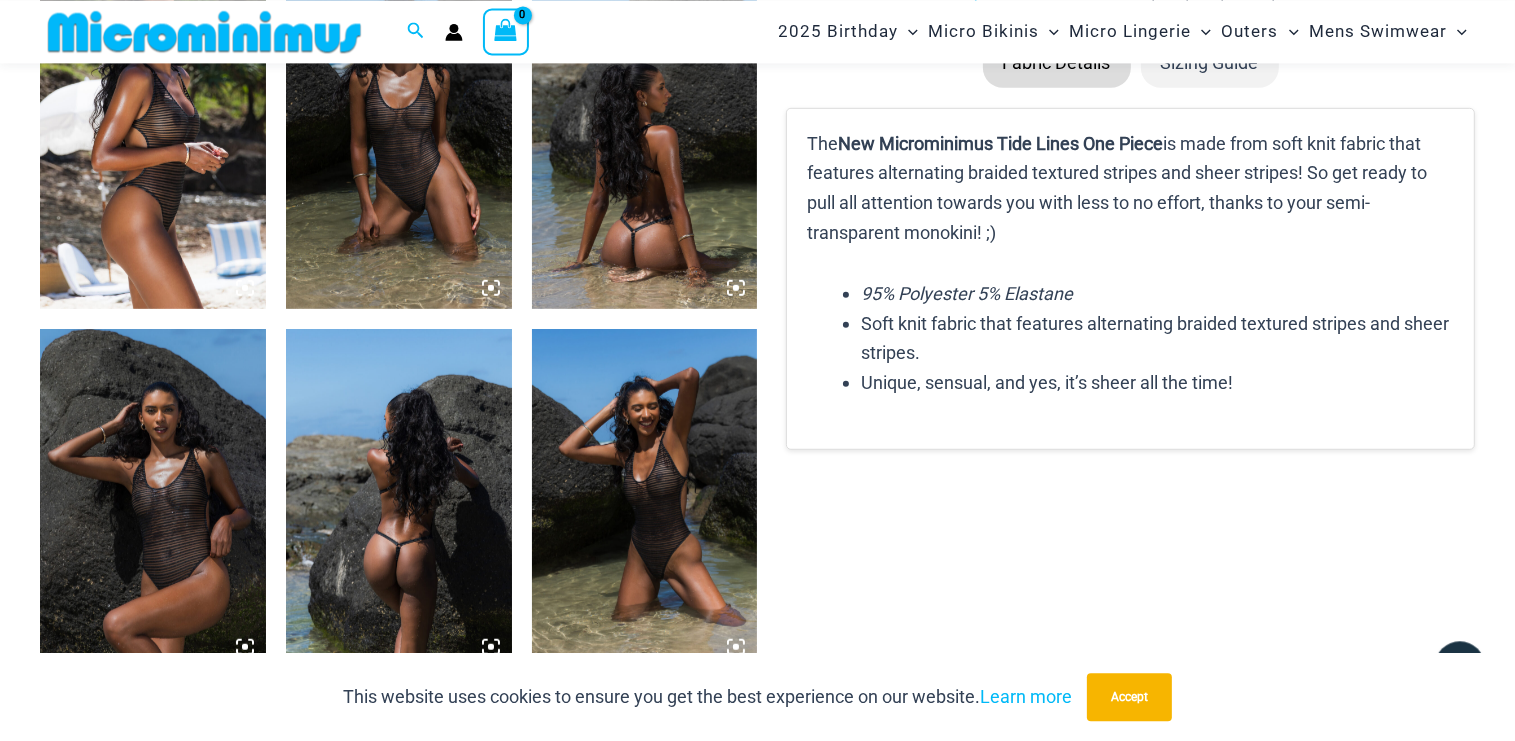 scroll, scrollTop: 1566, scrollLeft: 0, axis: vertical 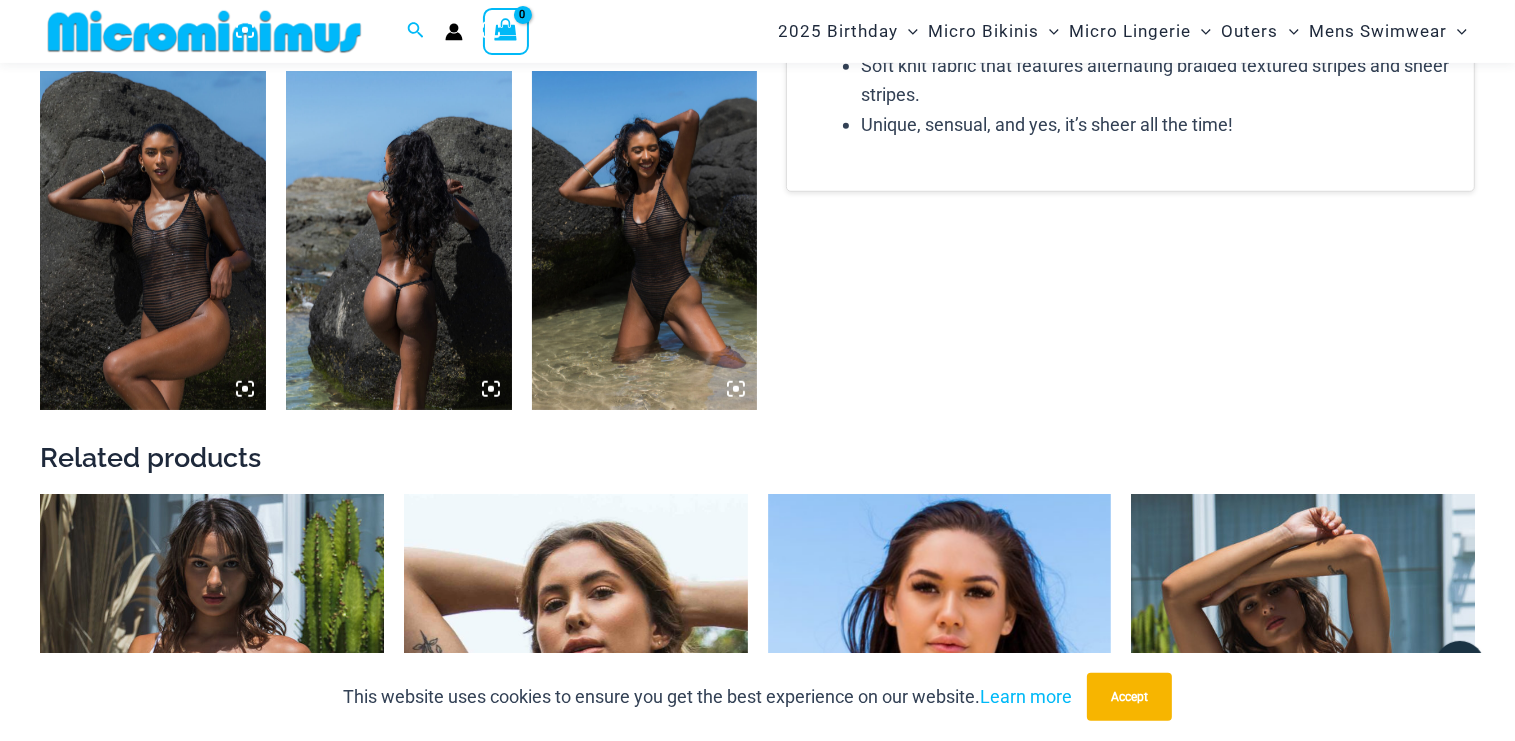 click on "**********" at bounding box center (757, 1347) 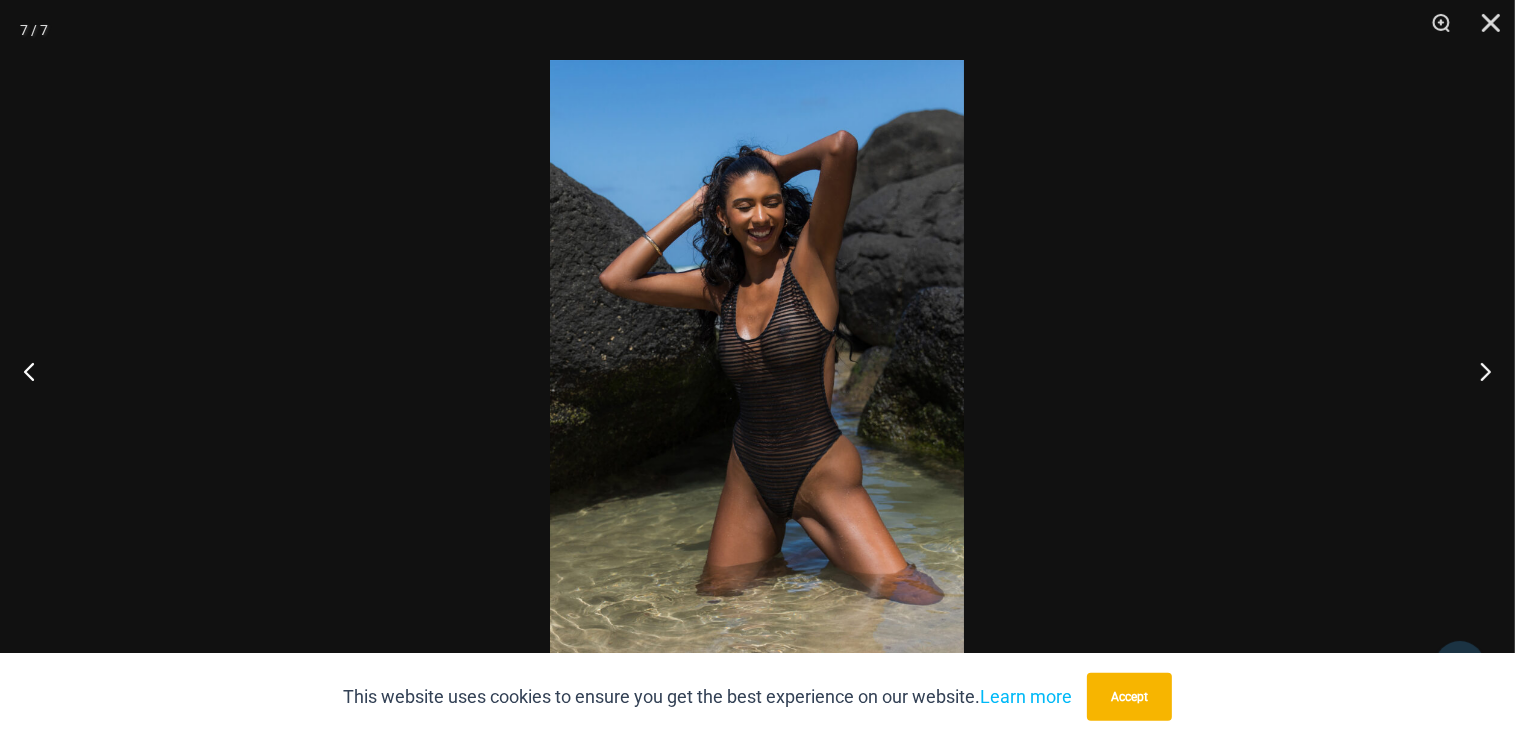 click at bounding box center (757, 370) 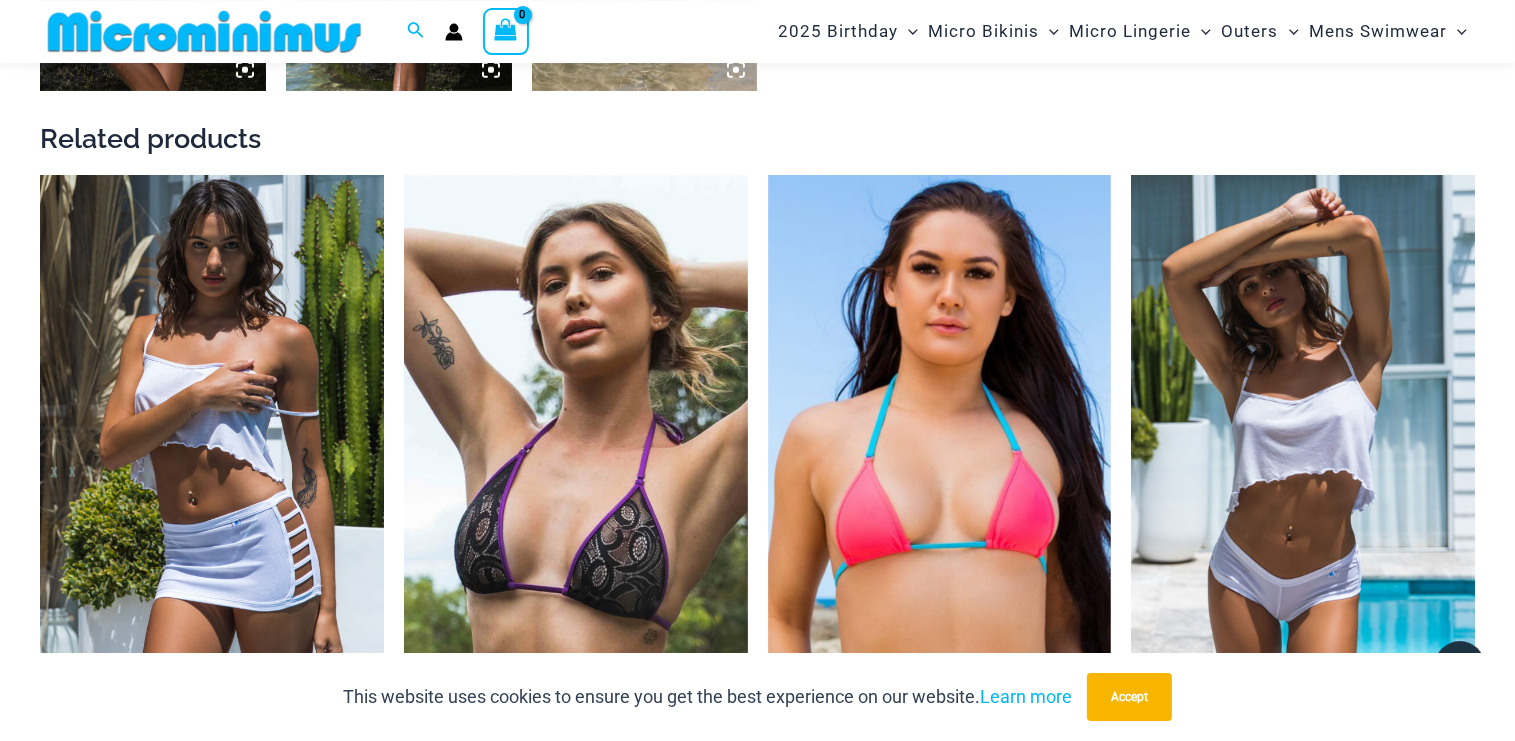 scroll, scrollTop: 1882, scrollLeft: 0, axis: vertical 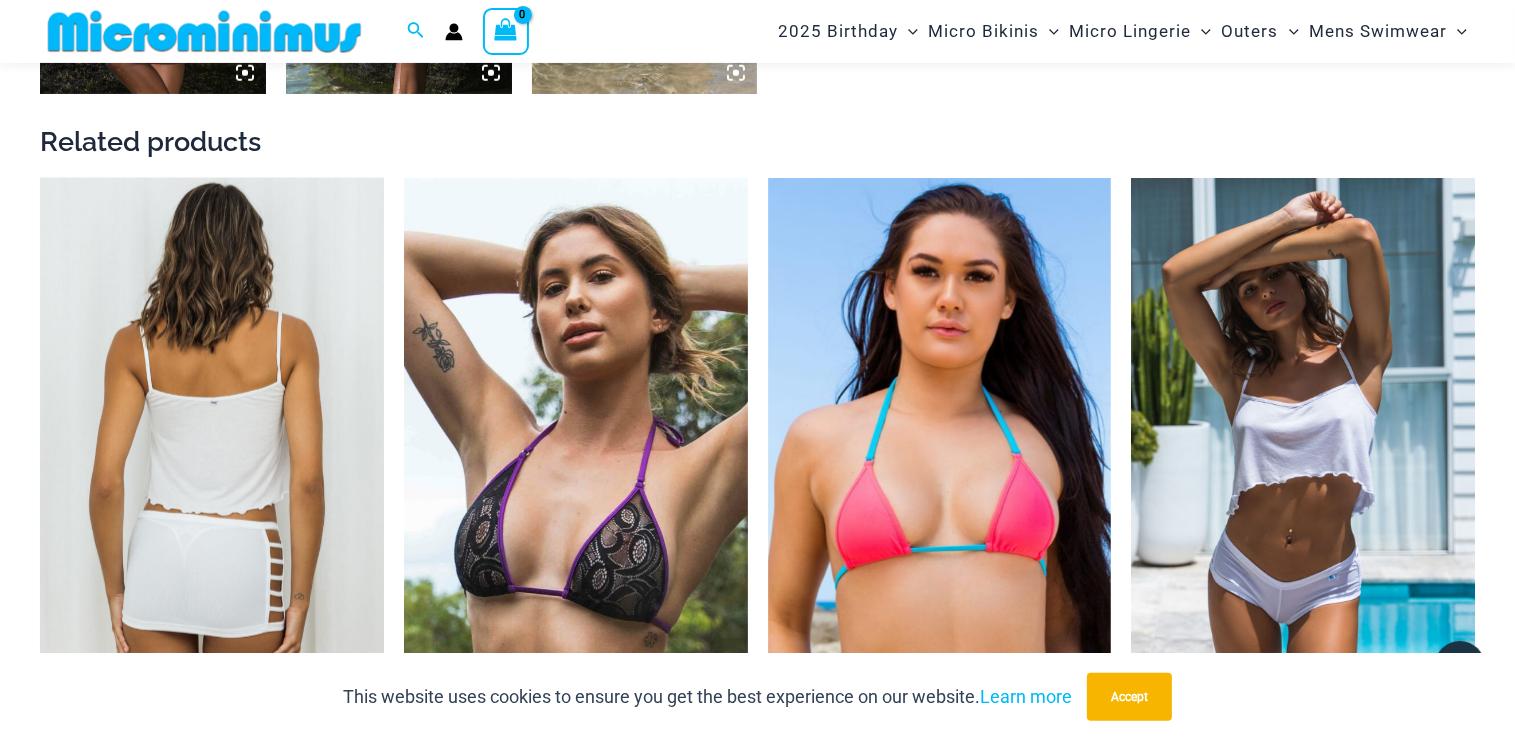 click at bounding box center (212, 436) 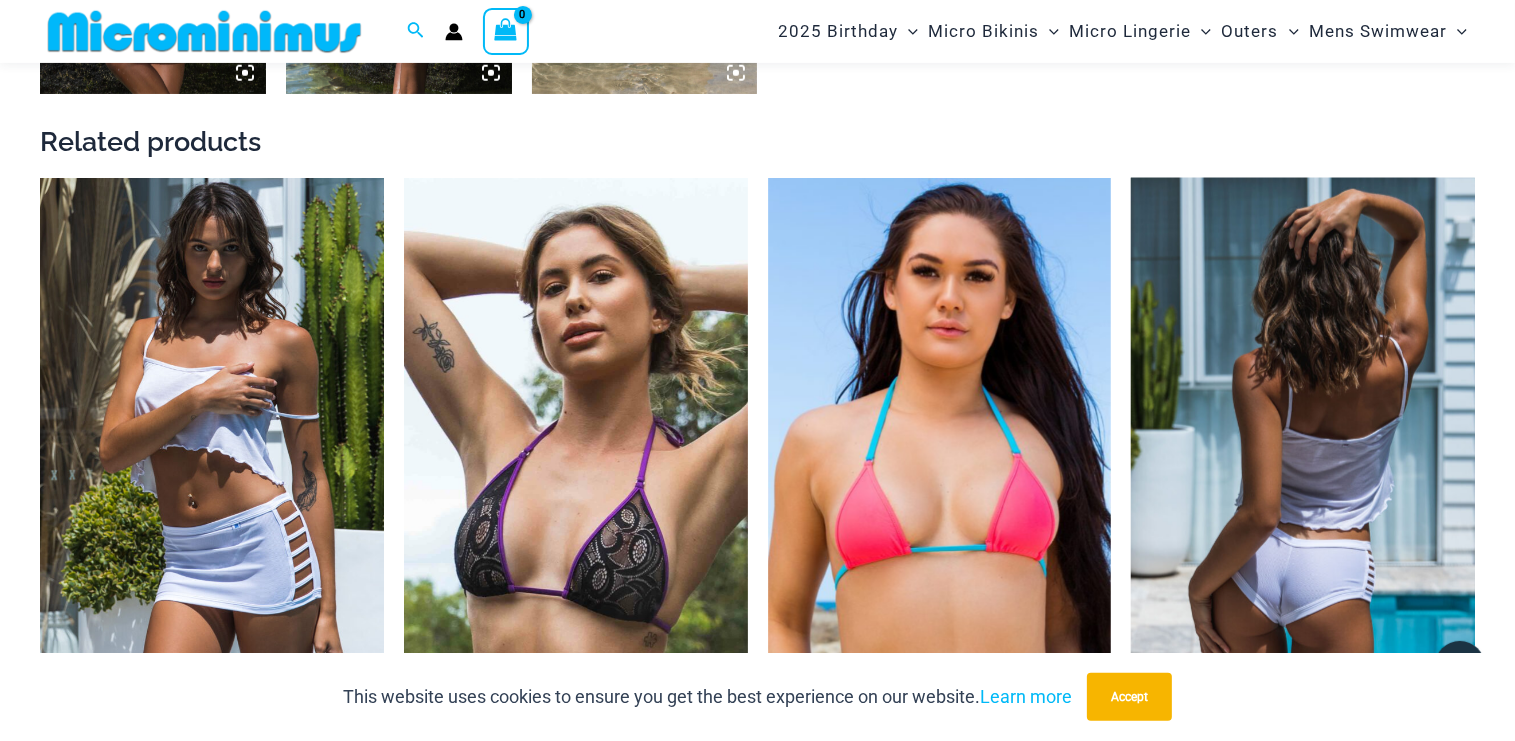 click at bounding box center (1303, 436) 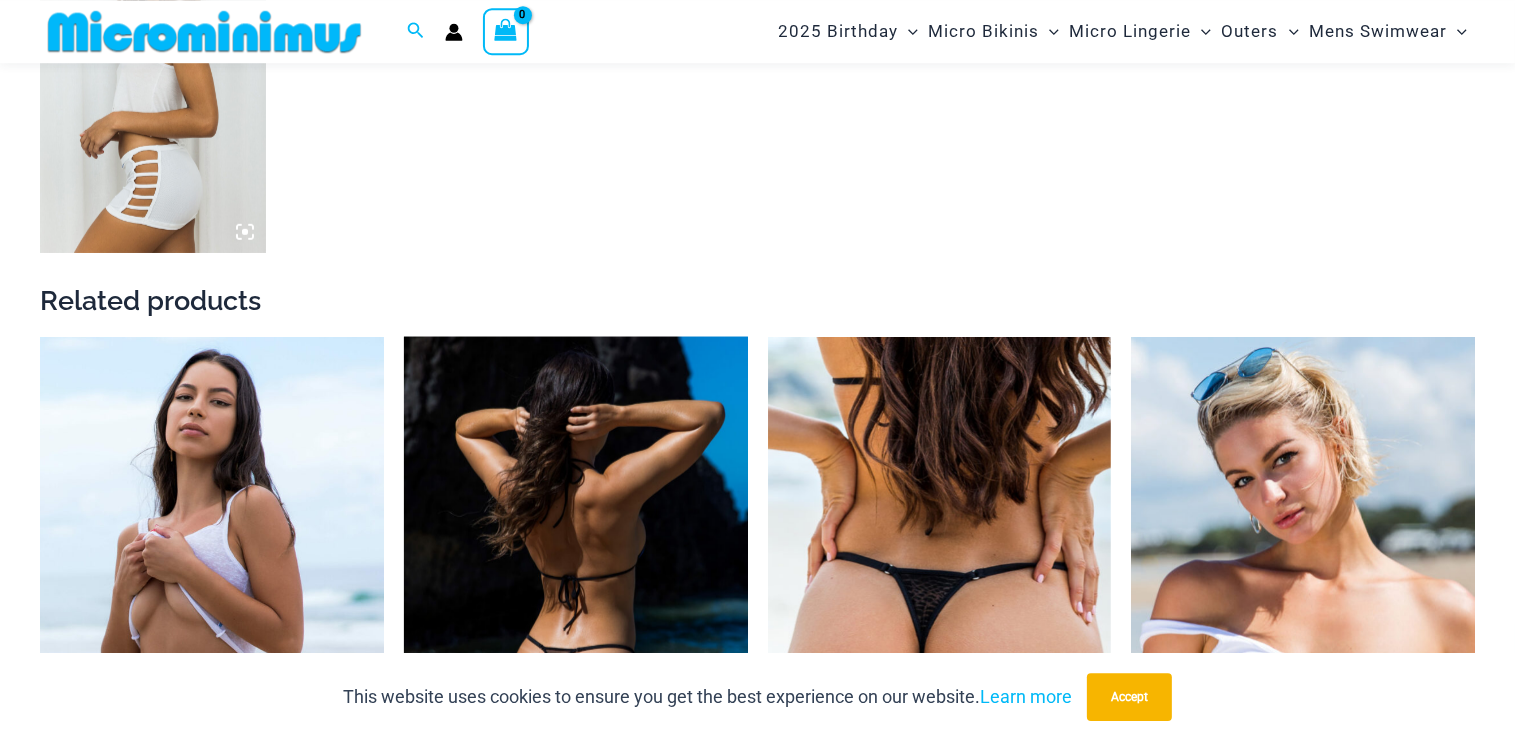 scroll, scrollTop: 1781, scrollLeft: 0, axis: vertical 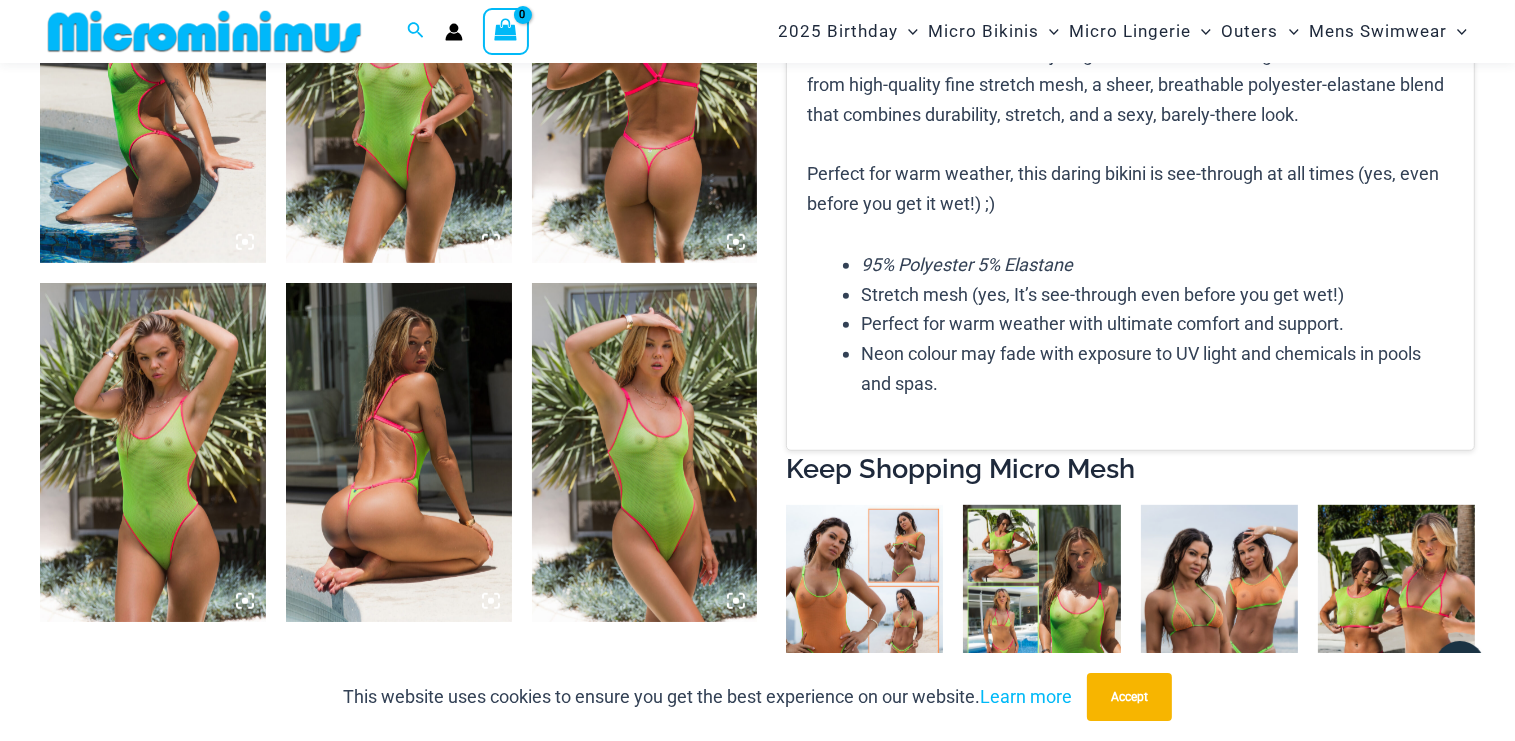 click at bounding box center [153, 452] 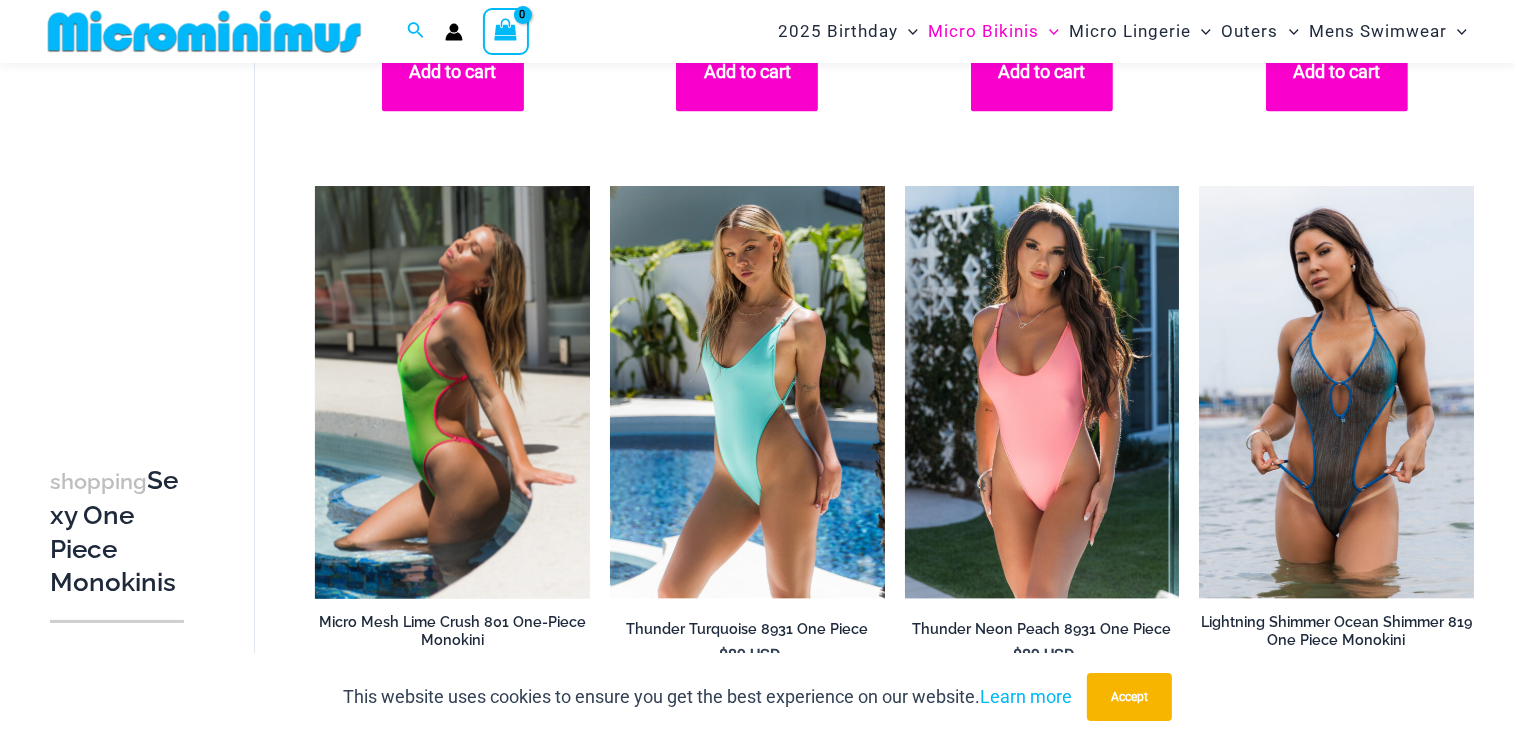 scroll, scrollTop: 3669, scrollLeft: 0, axis: vertical 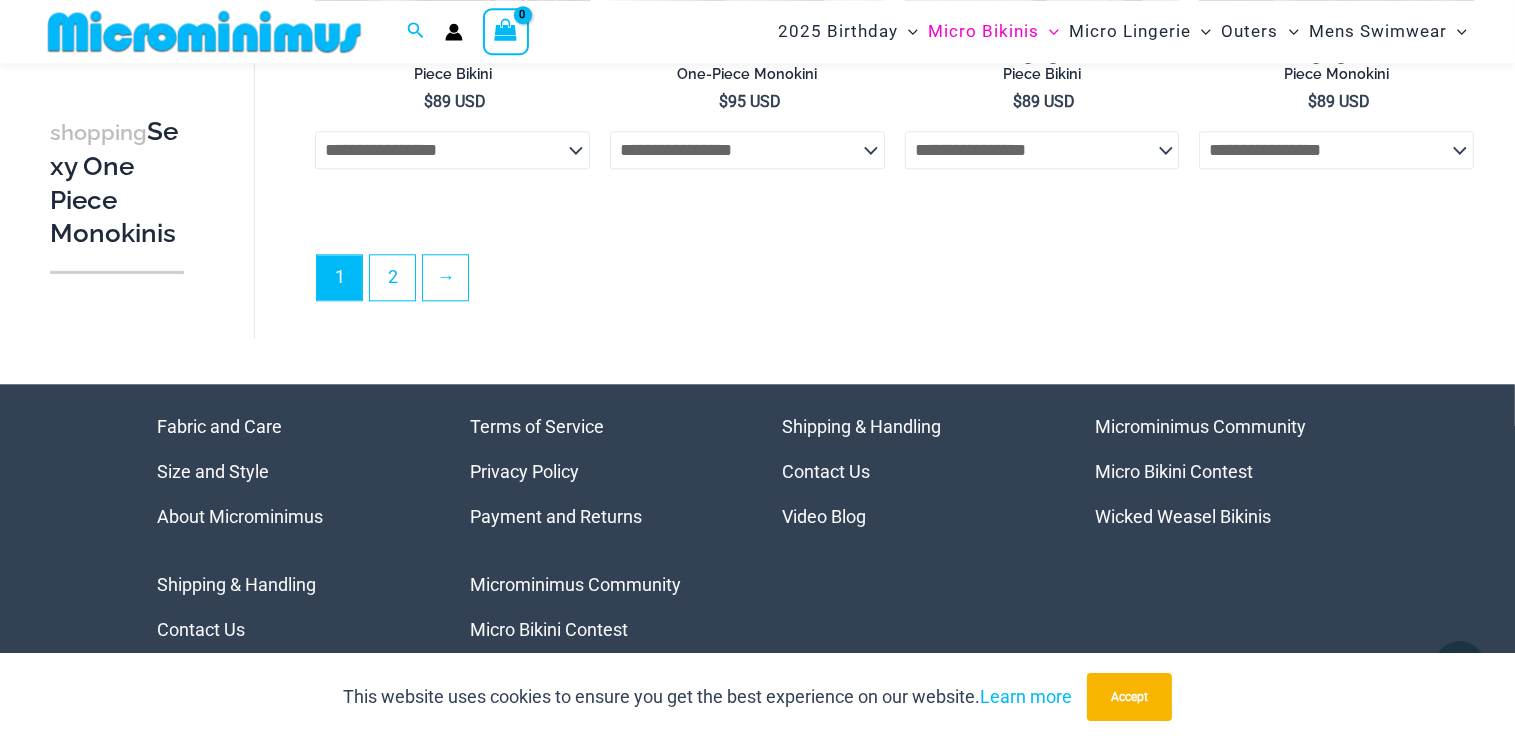 click on "Micro Bikini Contest" at bounding box center (1174, 471) 